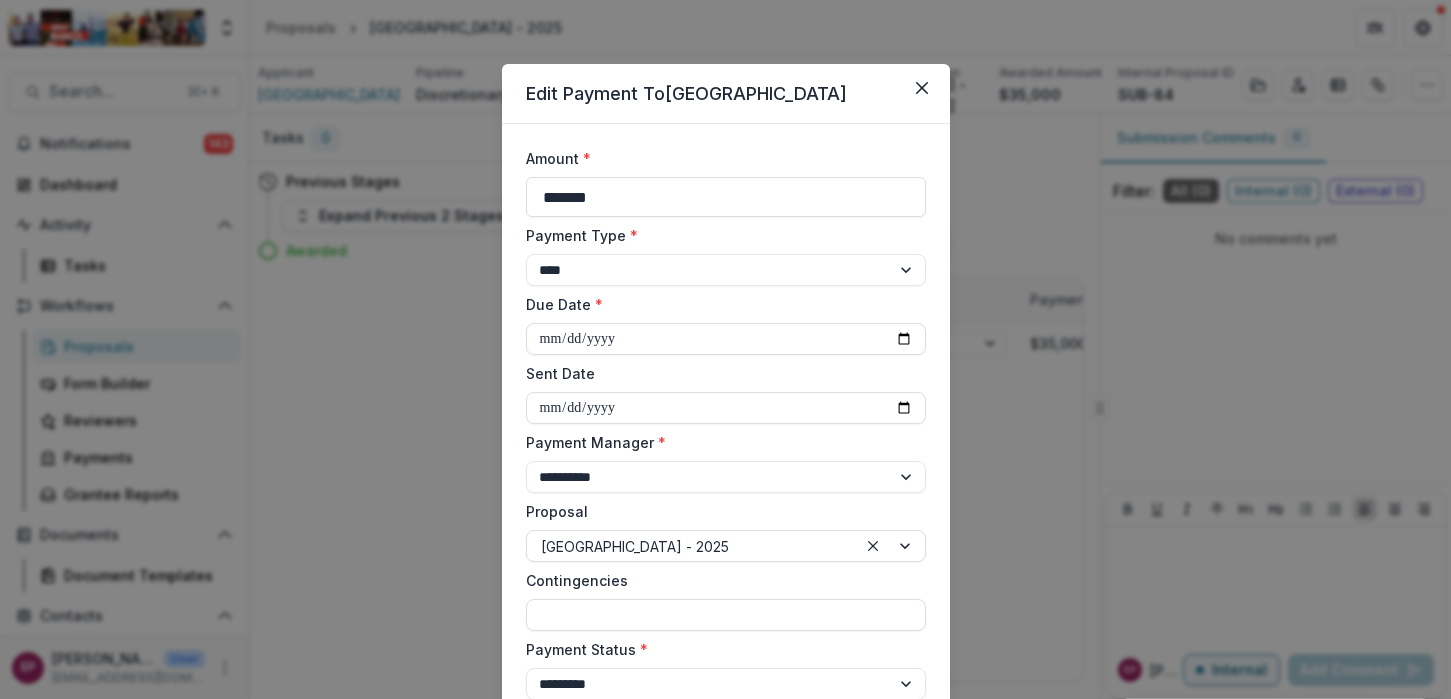 select on "****" 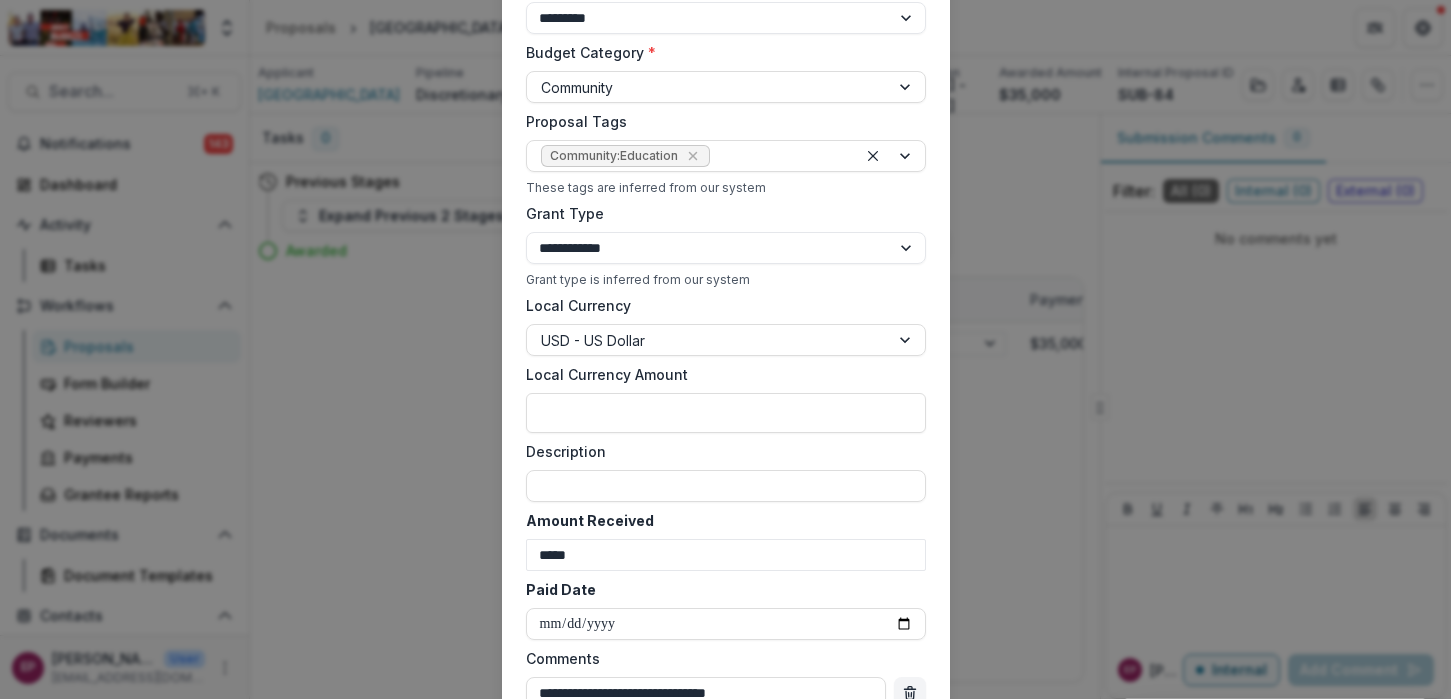 click on "**********" at bounding box center (725, 349) 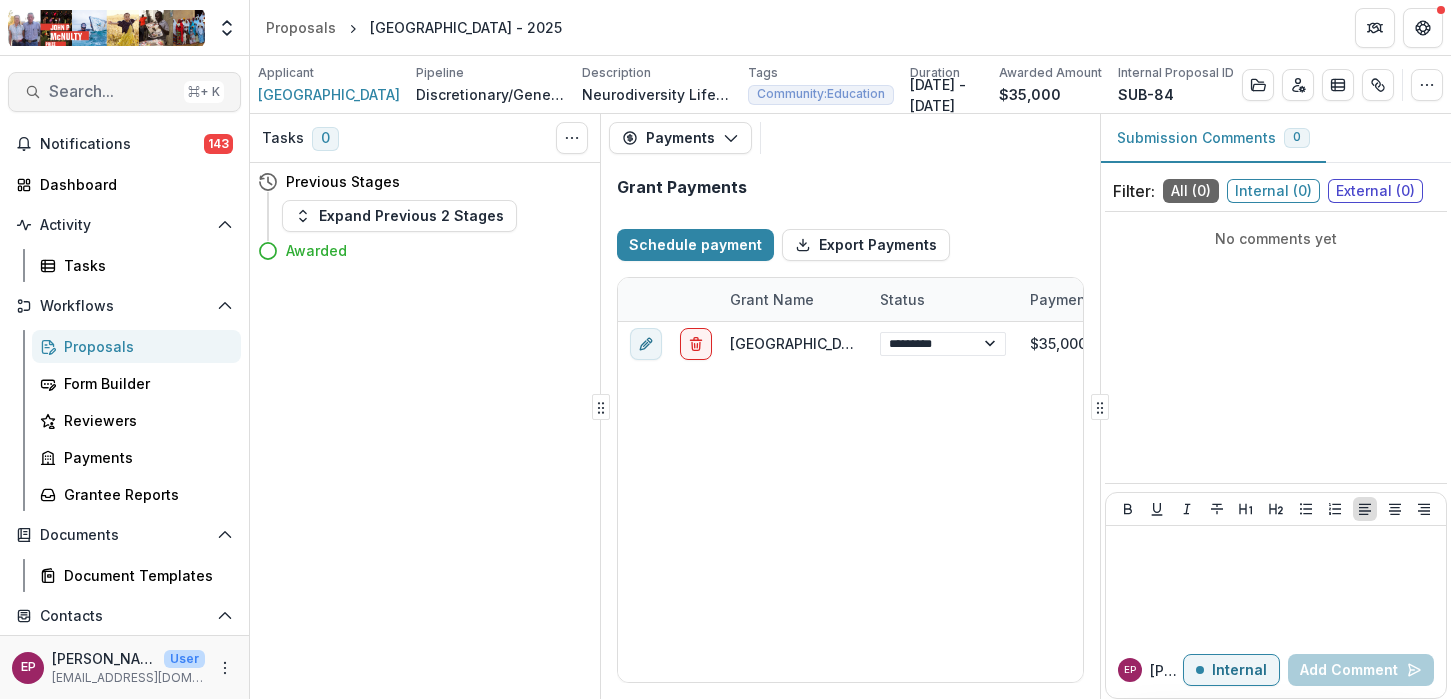 click on "Search..." at bounding box center [112, 91] 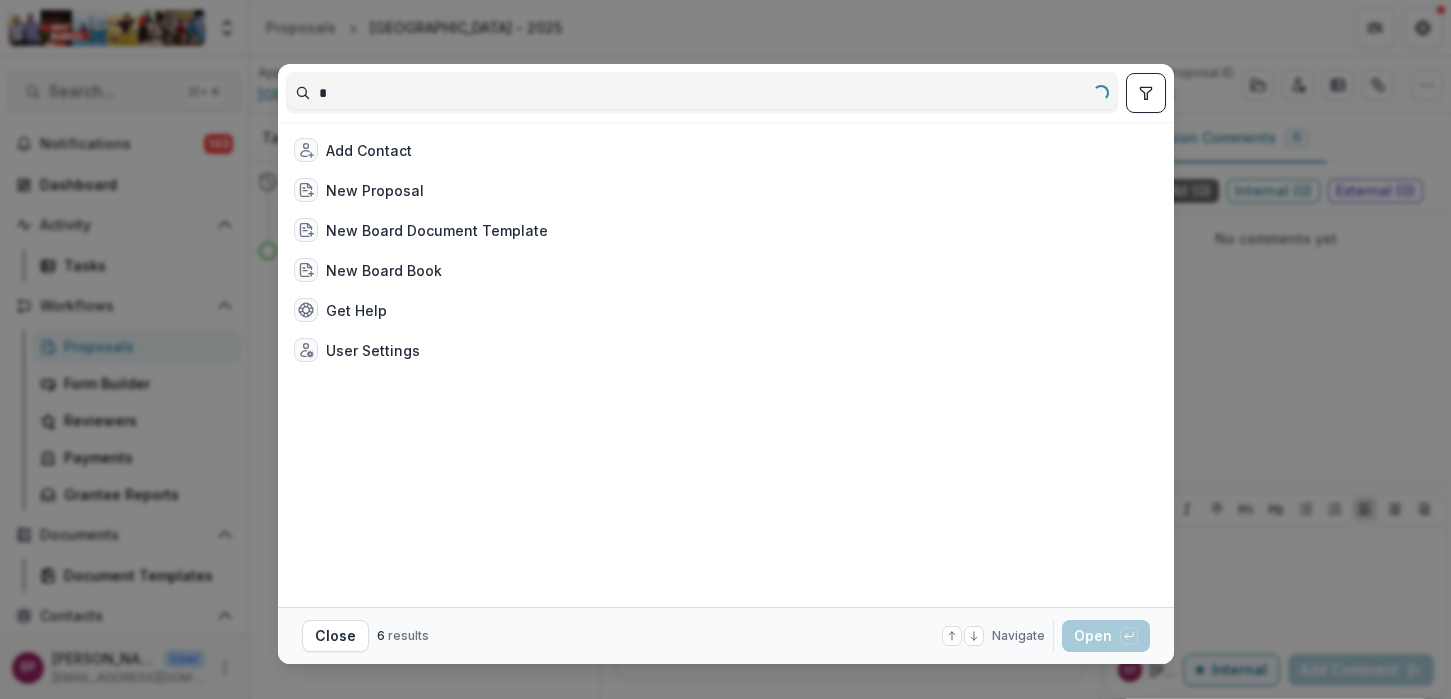 select on "****" 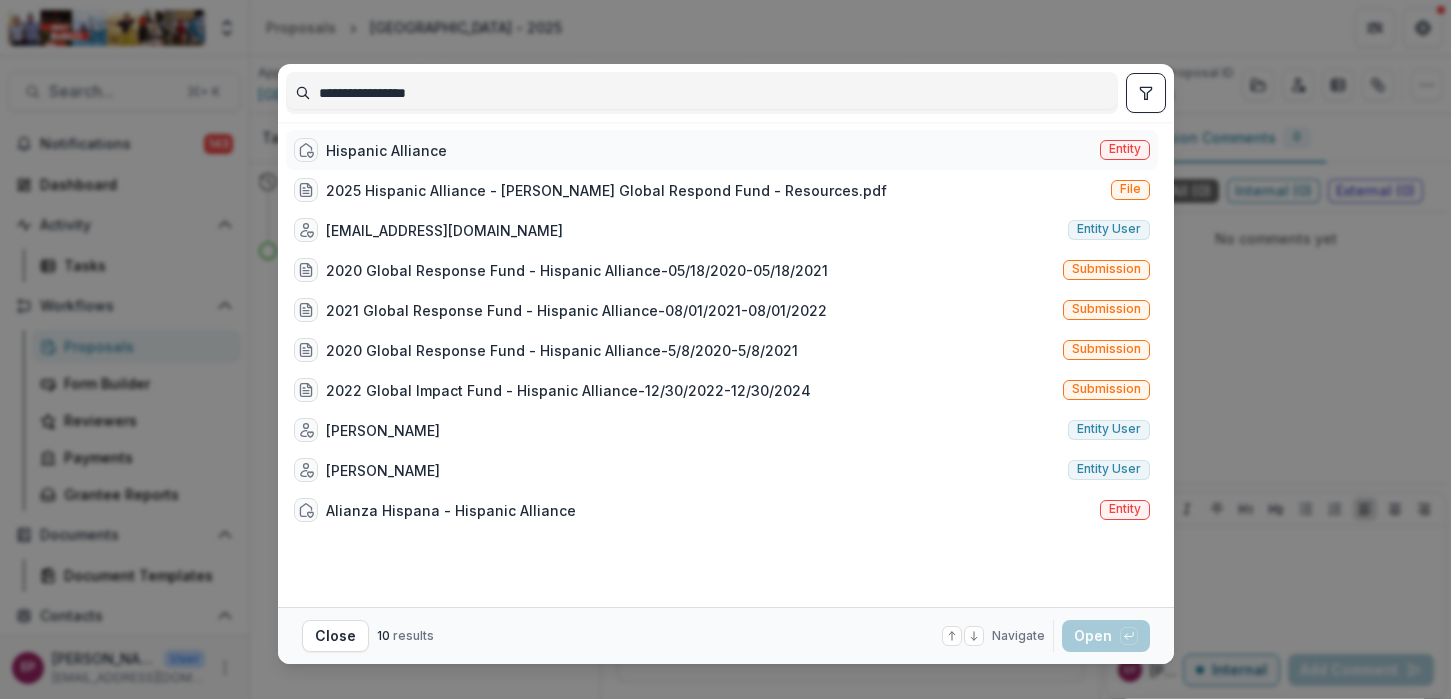 type on "**********" 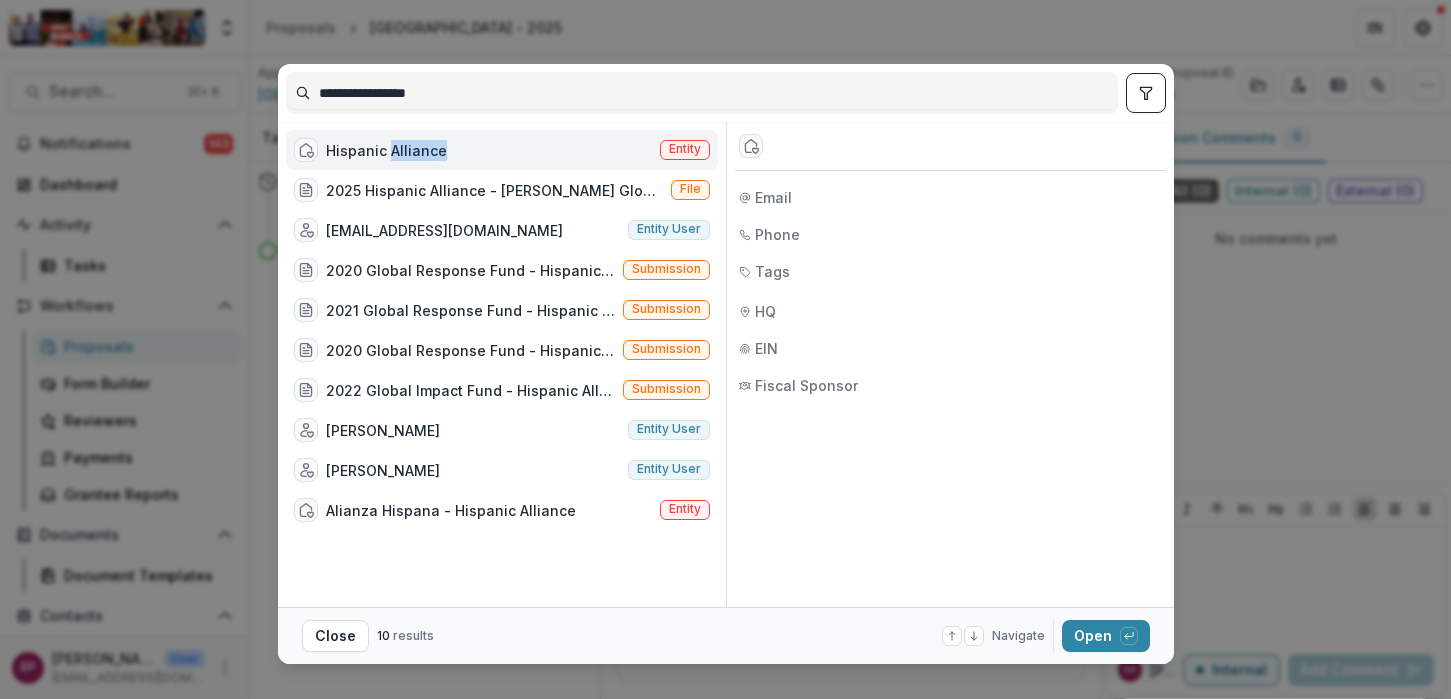 click on "Hispanic Alliance" at bounding box center (386, 150) 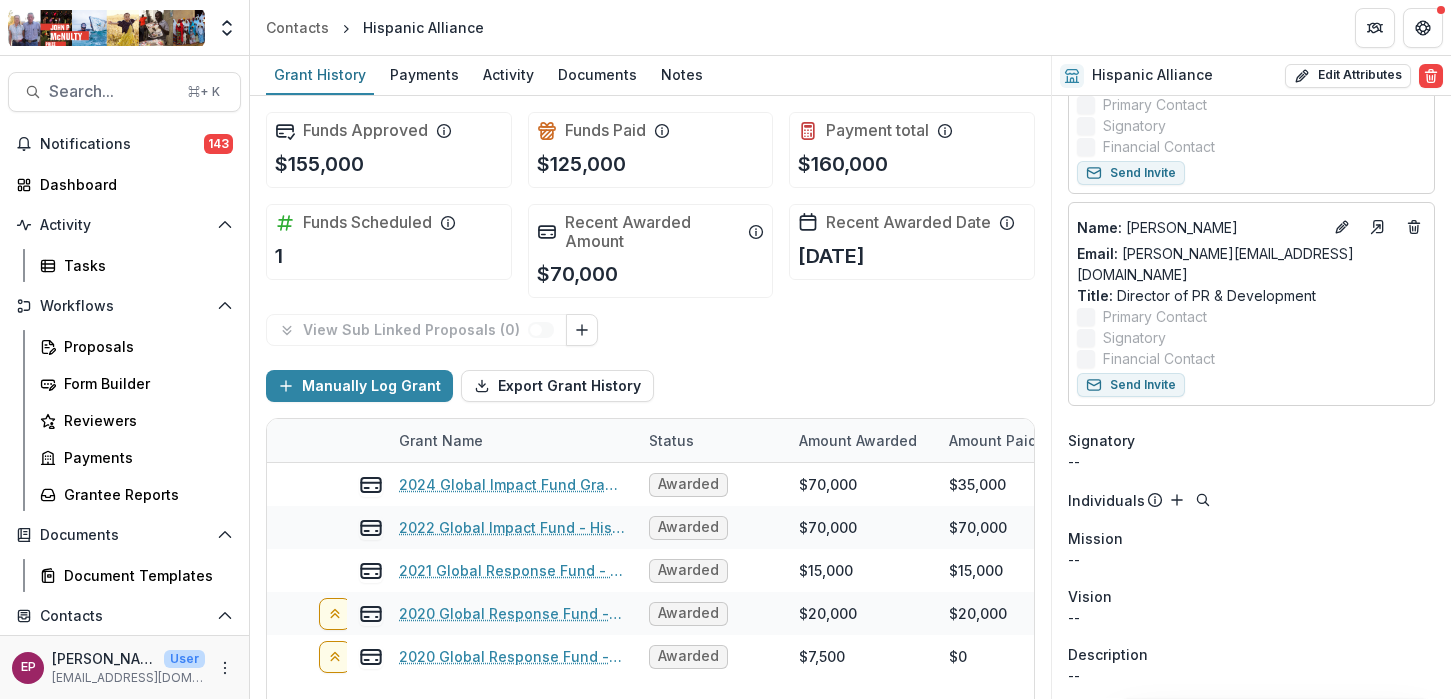 scroll, scrollTop: 274, scrollLeft: 0, axis: vertical 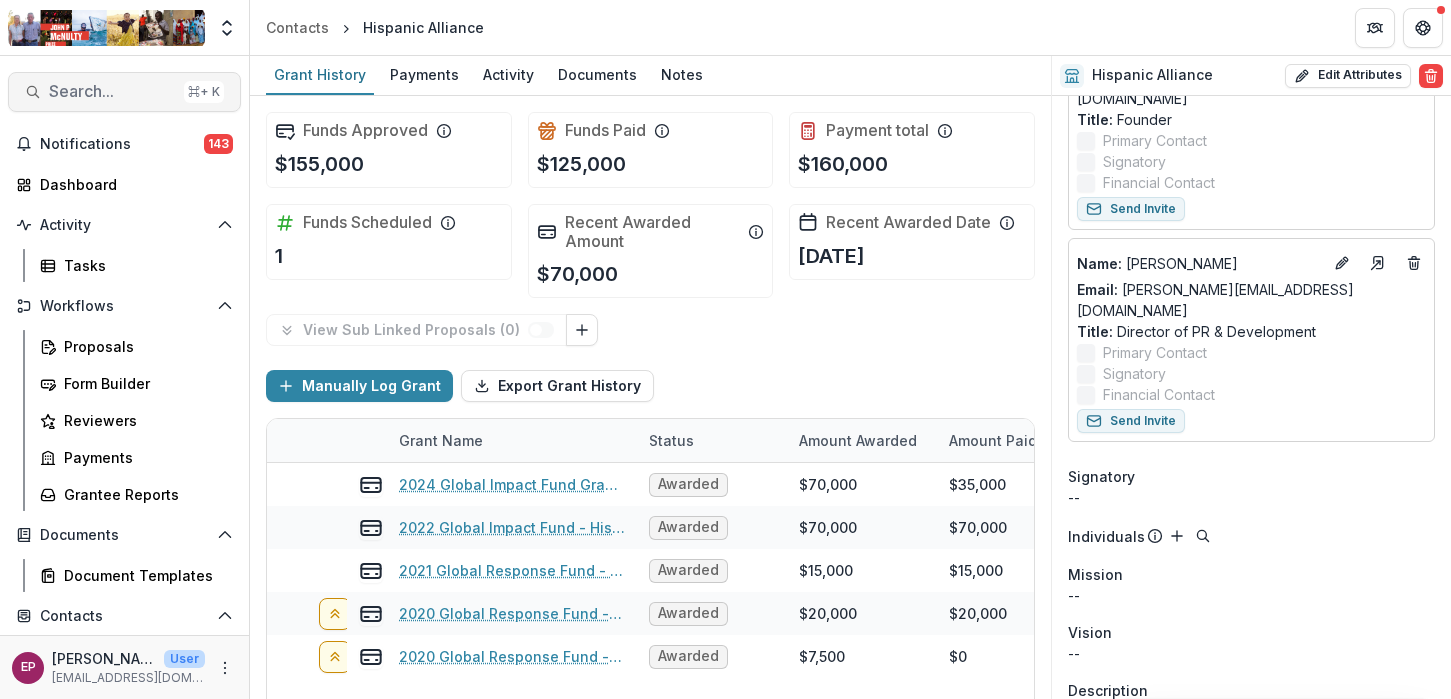 click on "Search..." at bounding box center [112, 91] 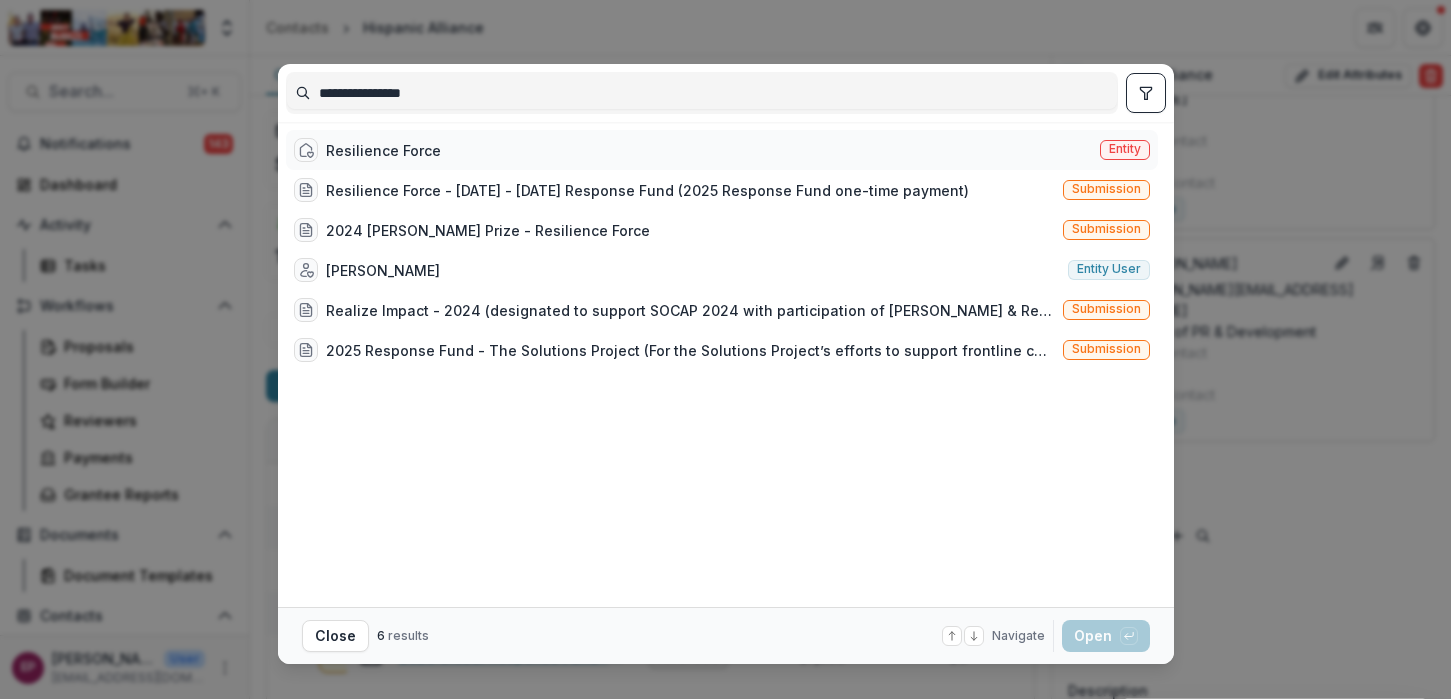 type on "**********" 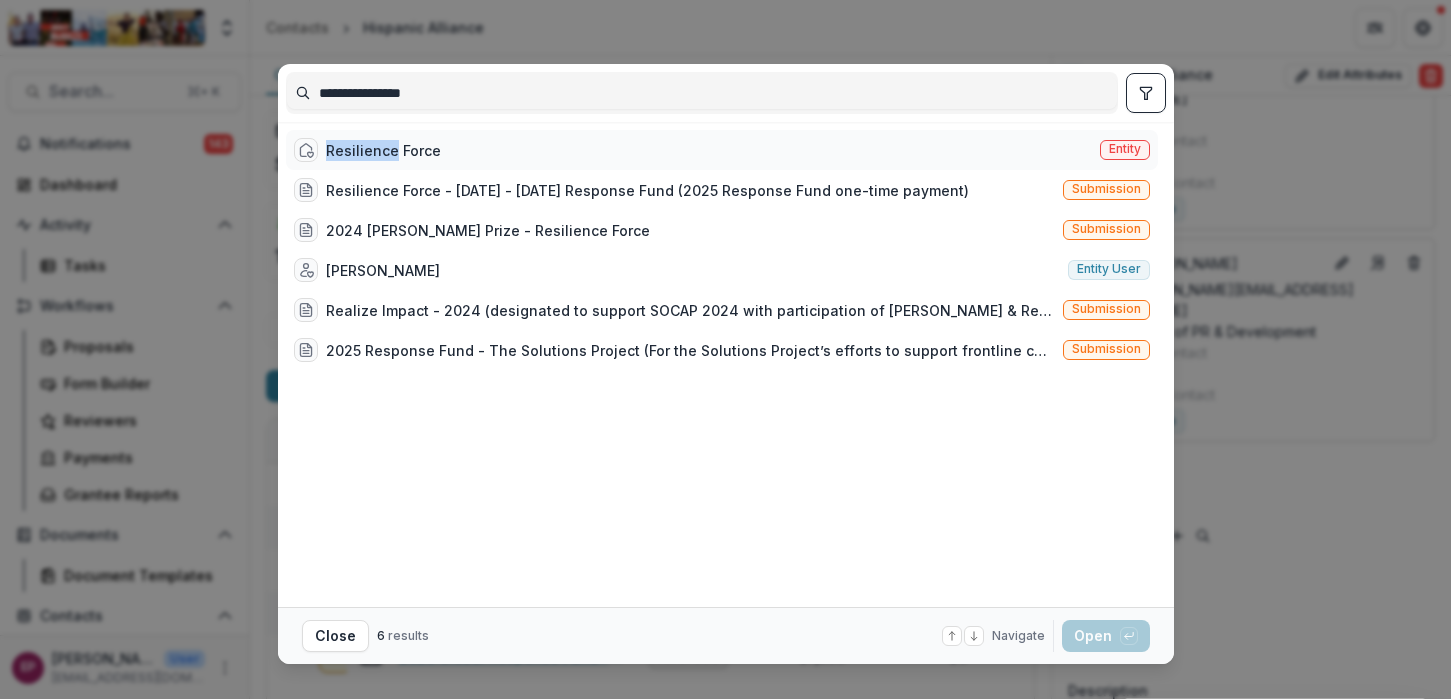 click on "Resilience Force" at bounding box center (383, 150) 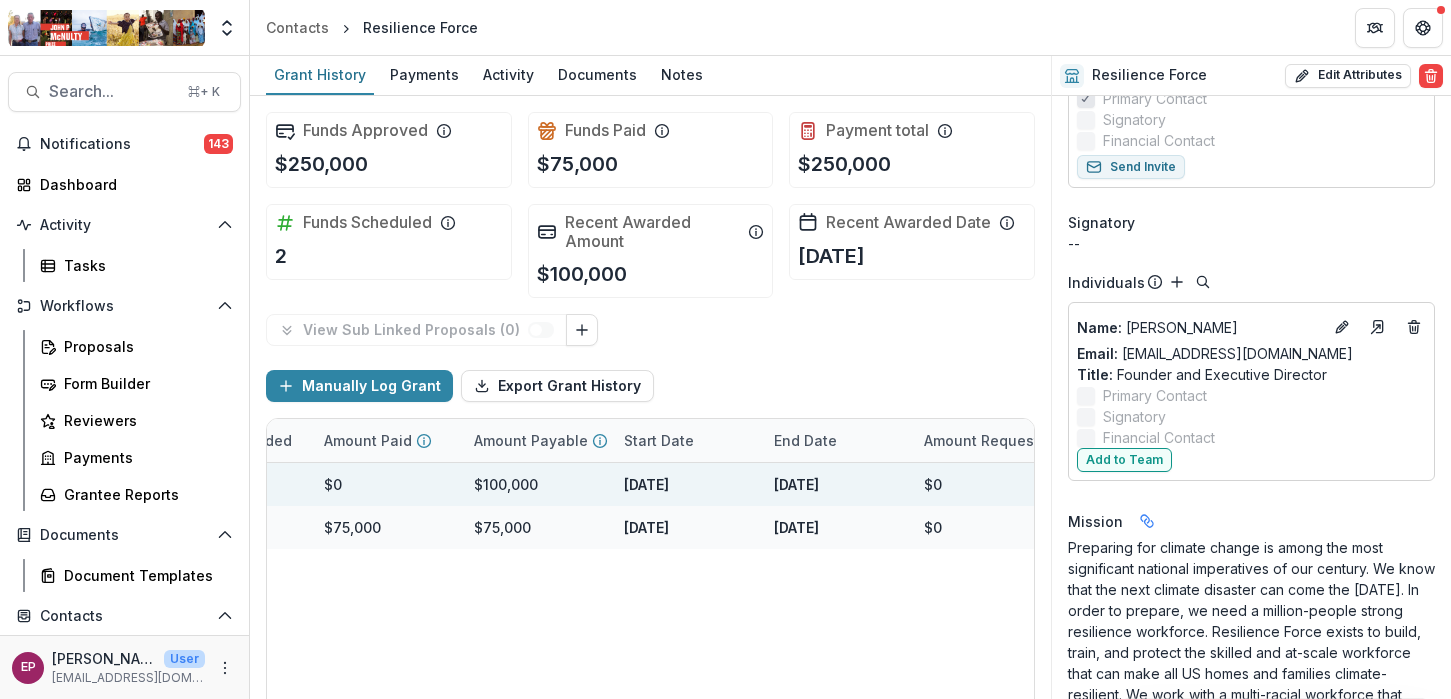 scroll, scrollTop: 0, scrollLeft: 0, axis: both 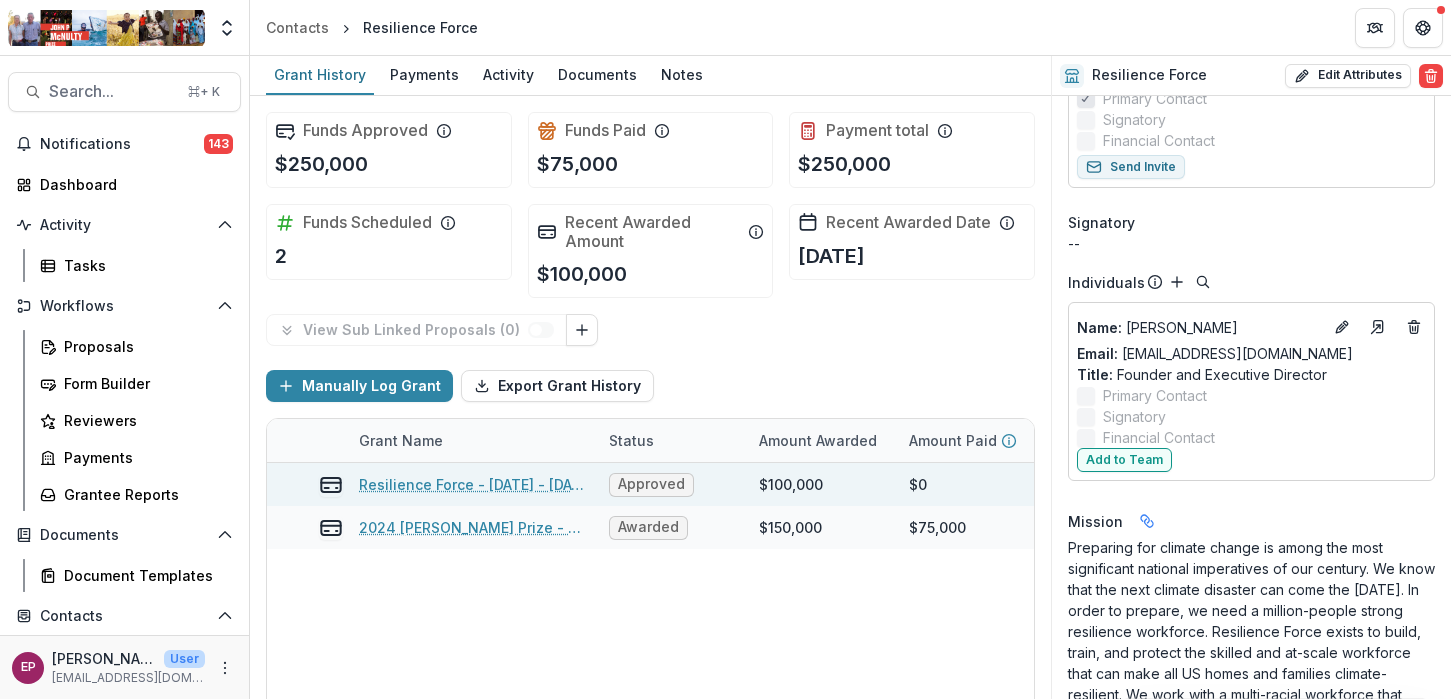 click on "Resilience Force - [DATE] - [DATE] Response Fund" at bounding box center [472, 484] 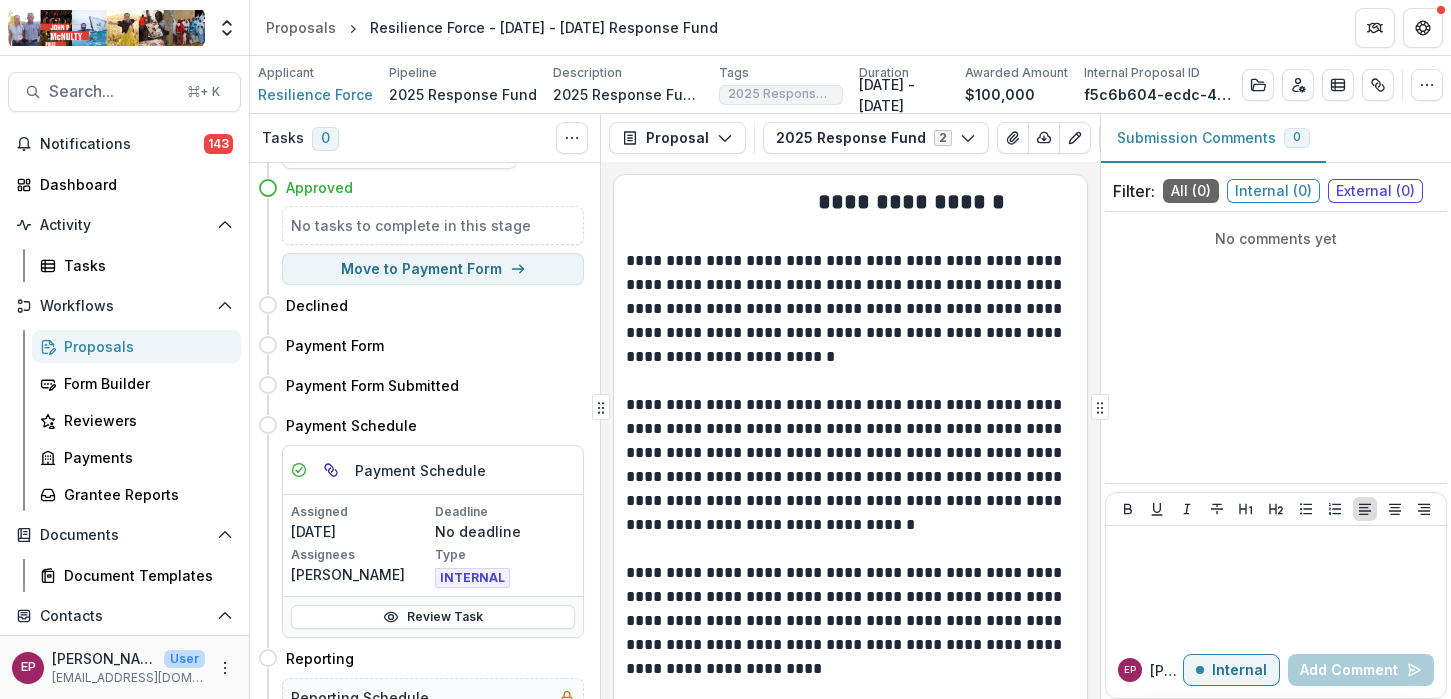 scroll, scrollTop: 26, scrollLeft: 0, axis: vertical 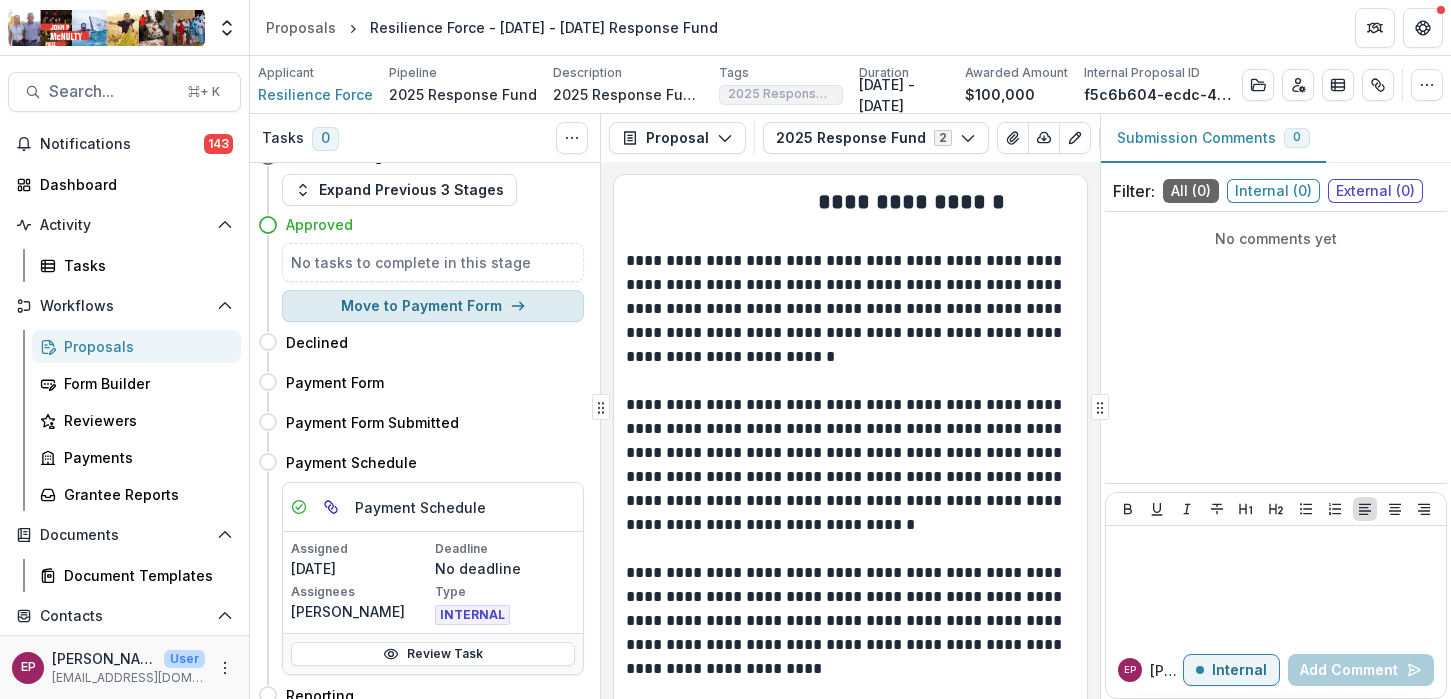 click on "Move to Payment Form" at bounding box center (433, 306) 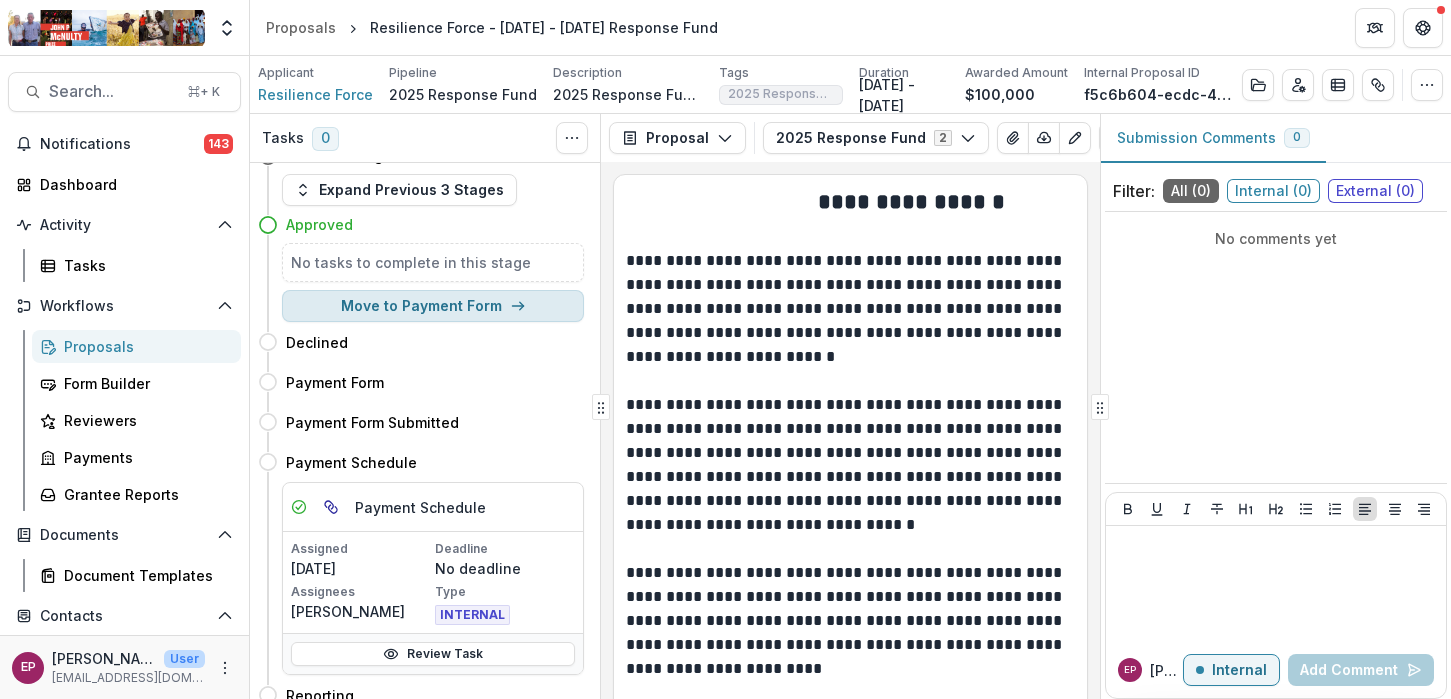 select on "**********" 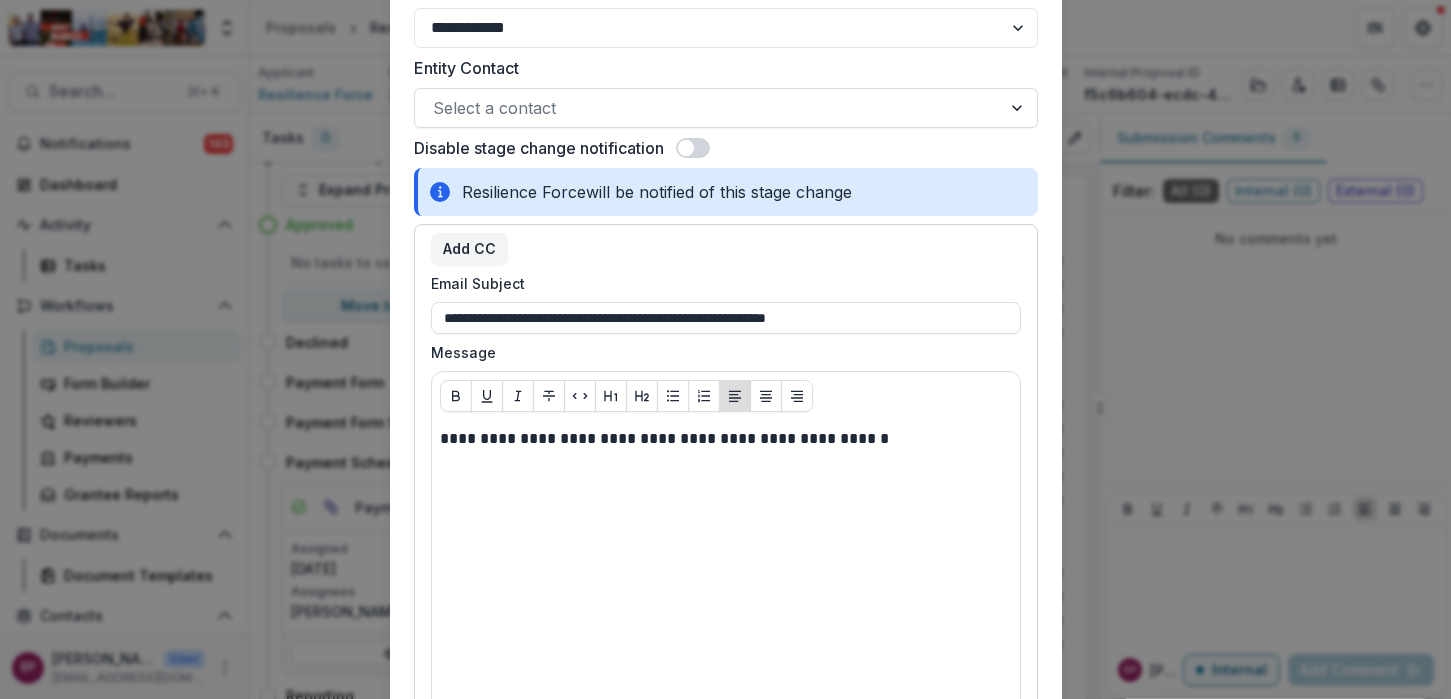 scroll, scrollTop: 168, scrollLeft: 0, axis: vertical 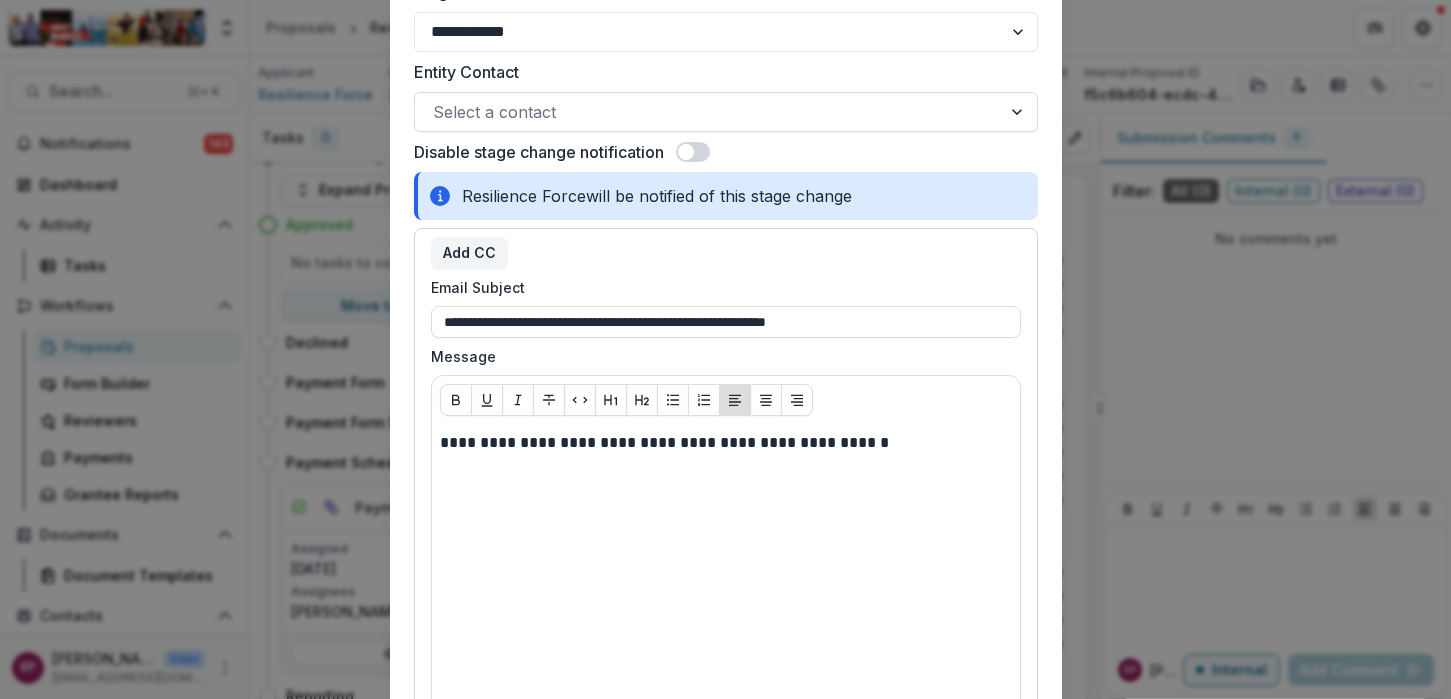 click at bounding box center [686, 152] 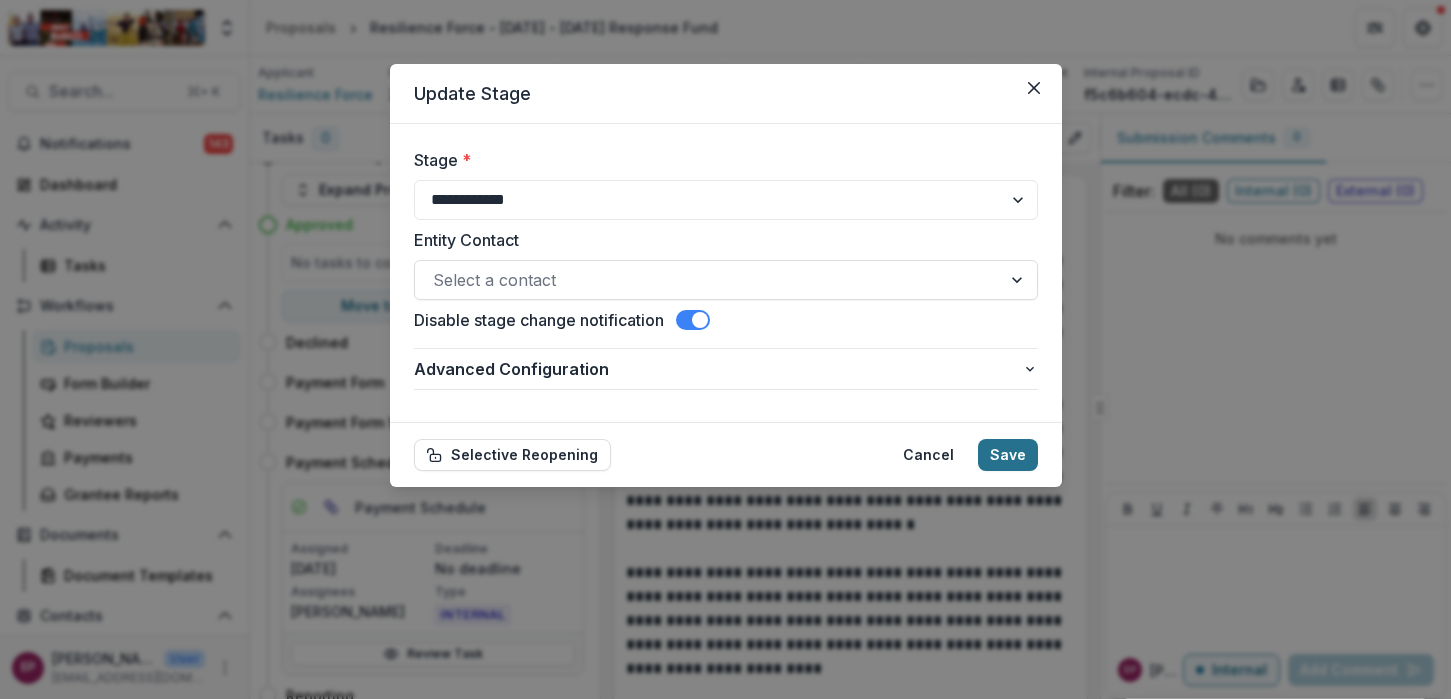 click on "Save" at bounding box center [1008, 455] 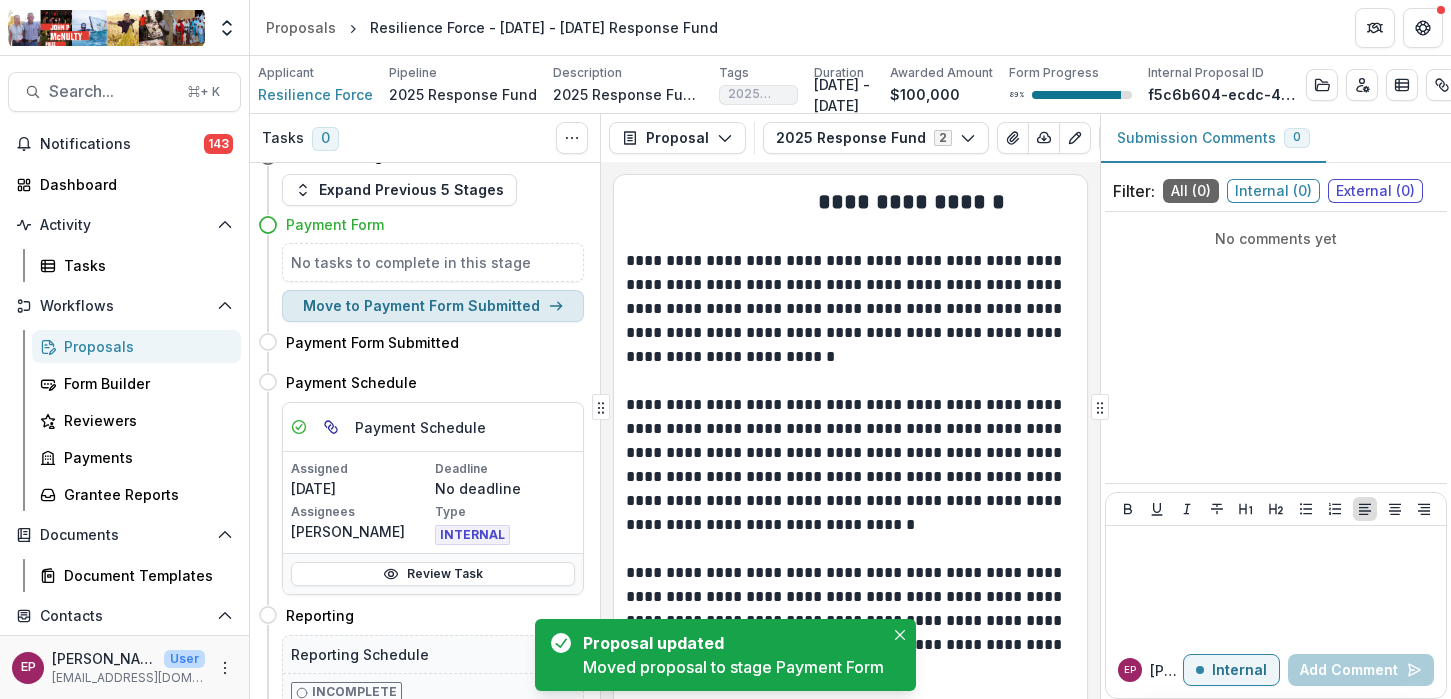 click 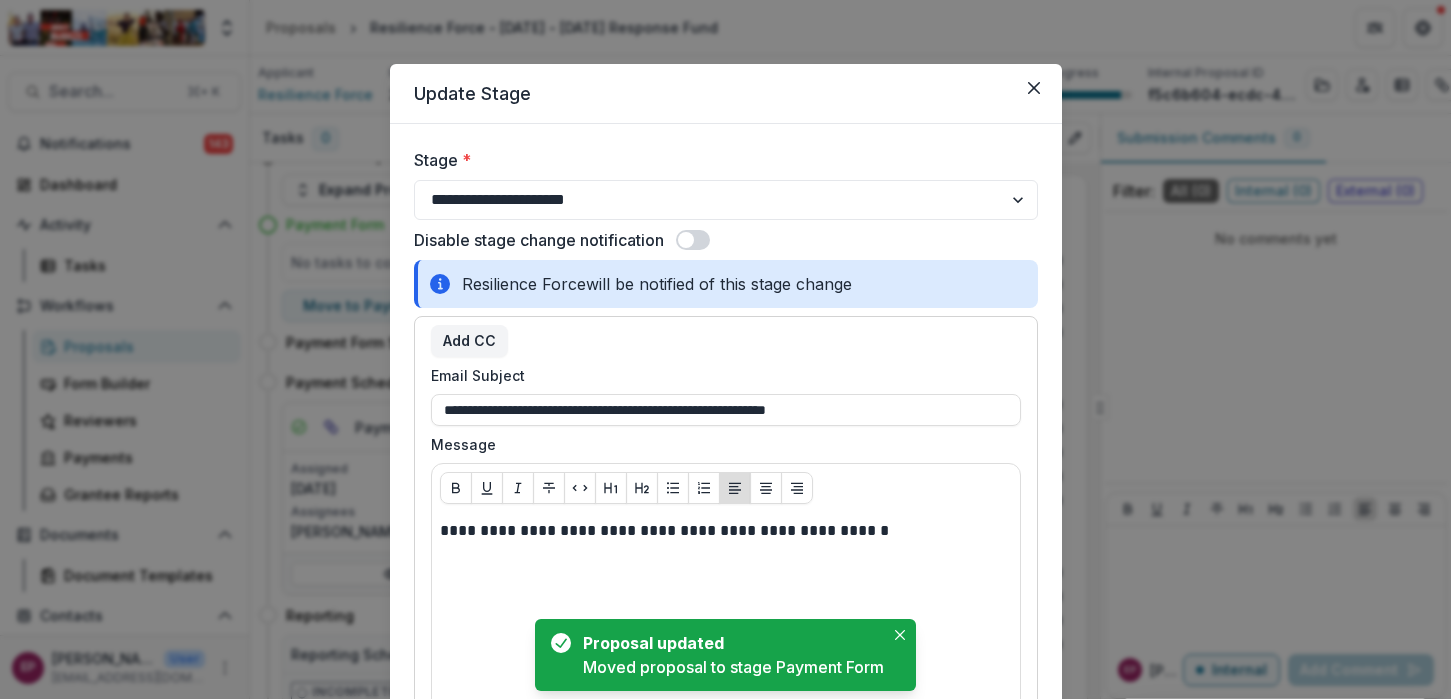 click on "**********" at bounding box center [726, 566] 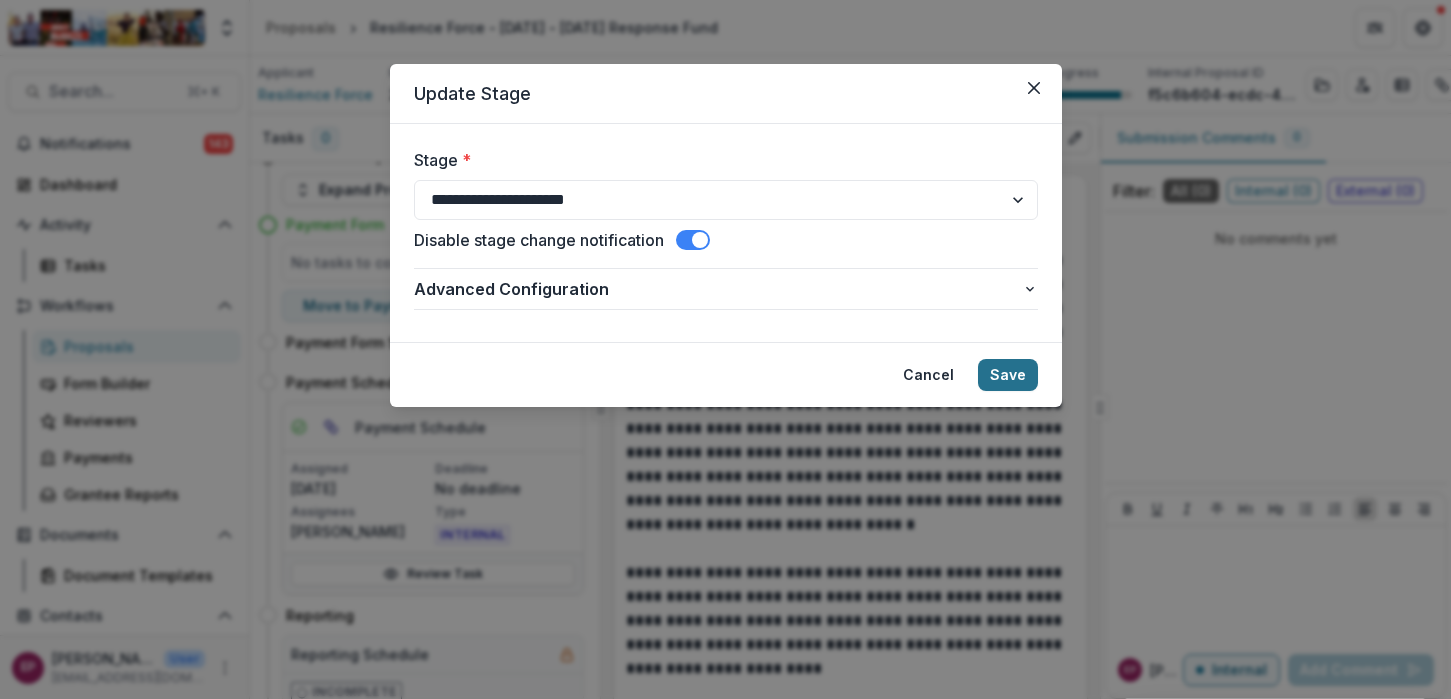 click on "Save" at bounding box center (1008, 375) 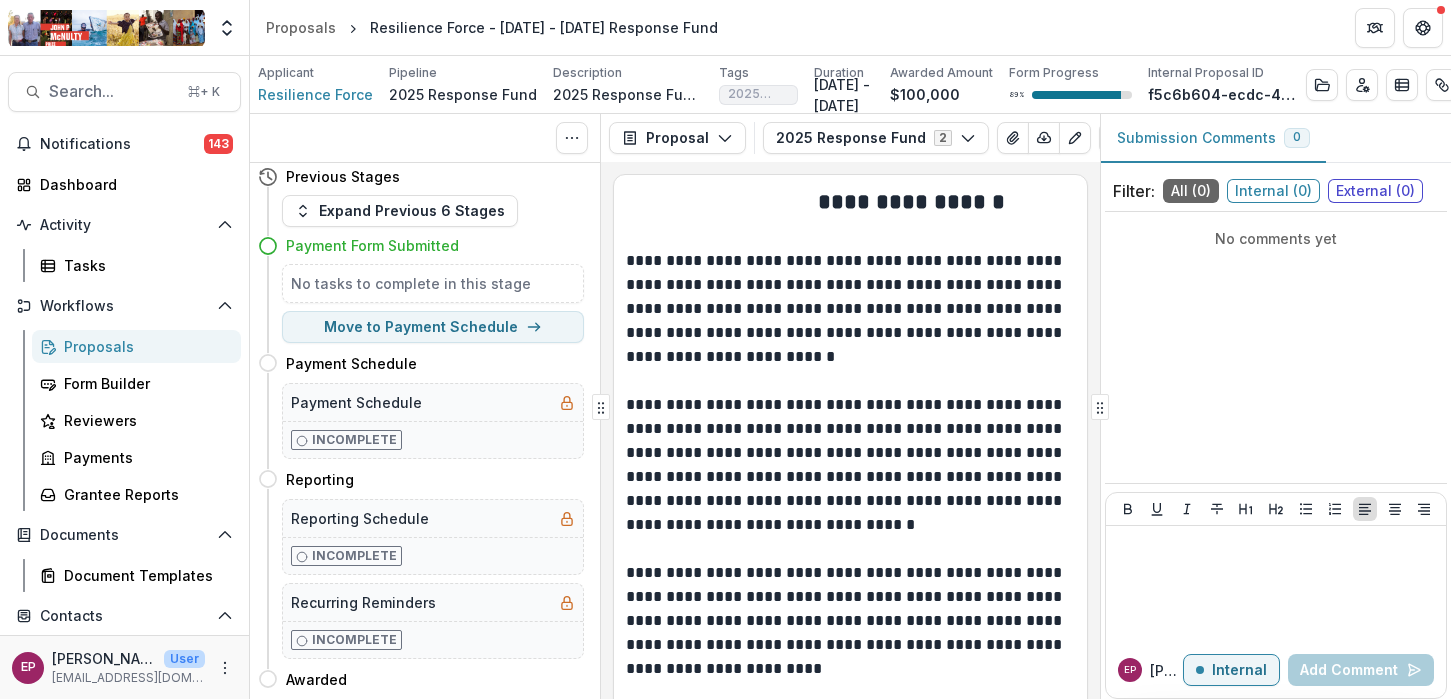 scroll, scrollTop: 26, scrollLeft: 0, axis: vertical 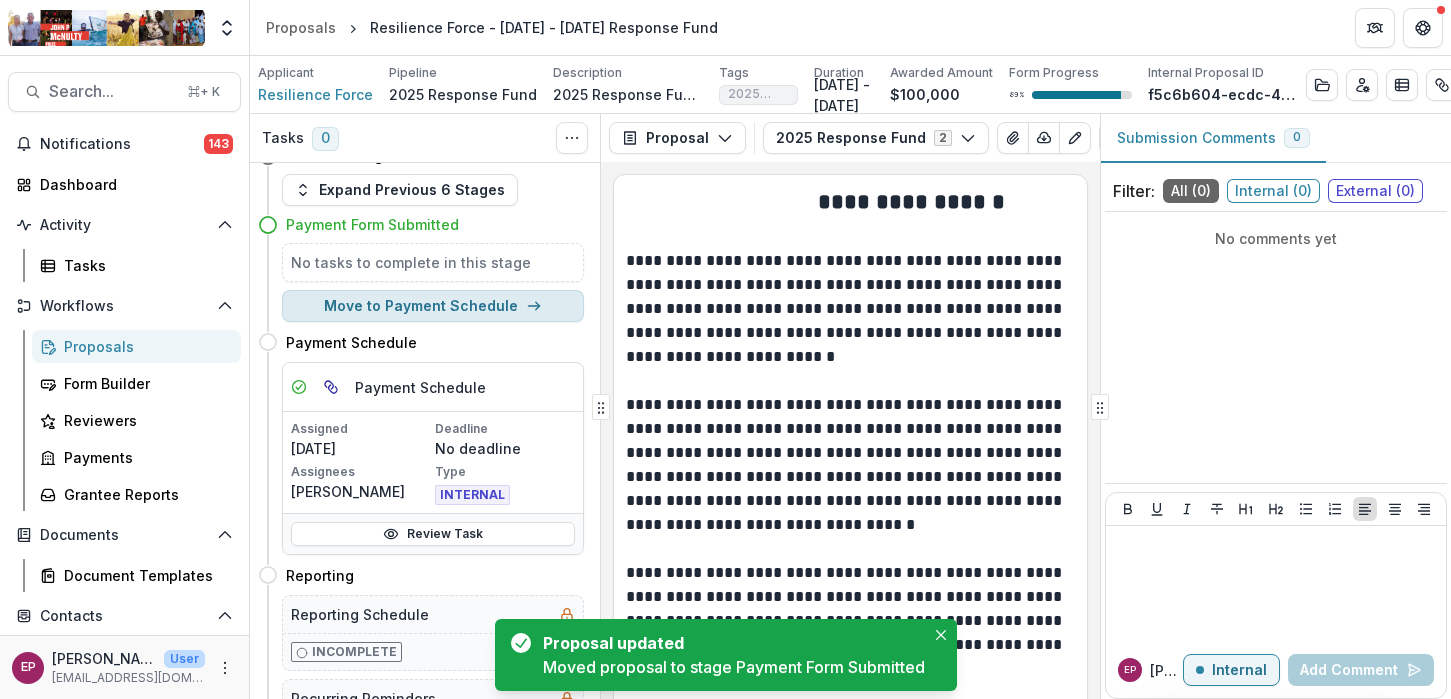 click on "Move to Payment Schedule" at bounding box center [433, 306] 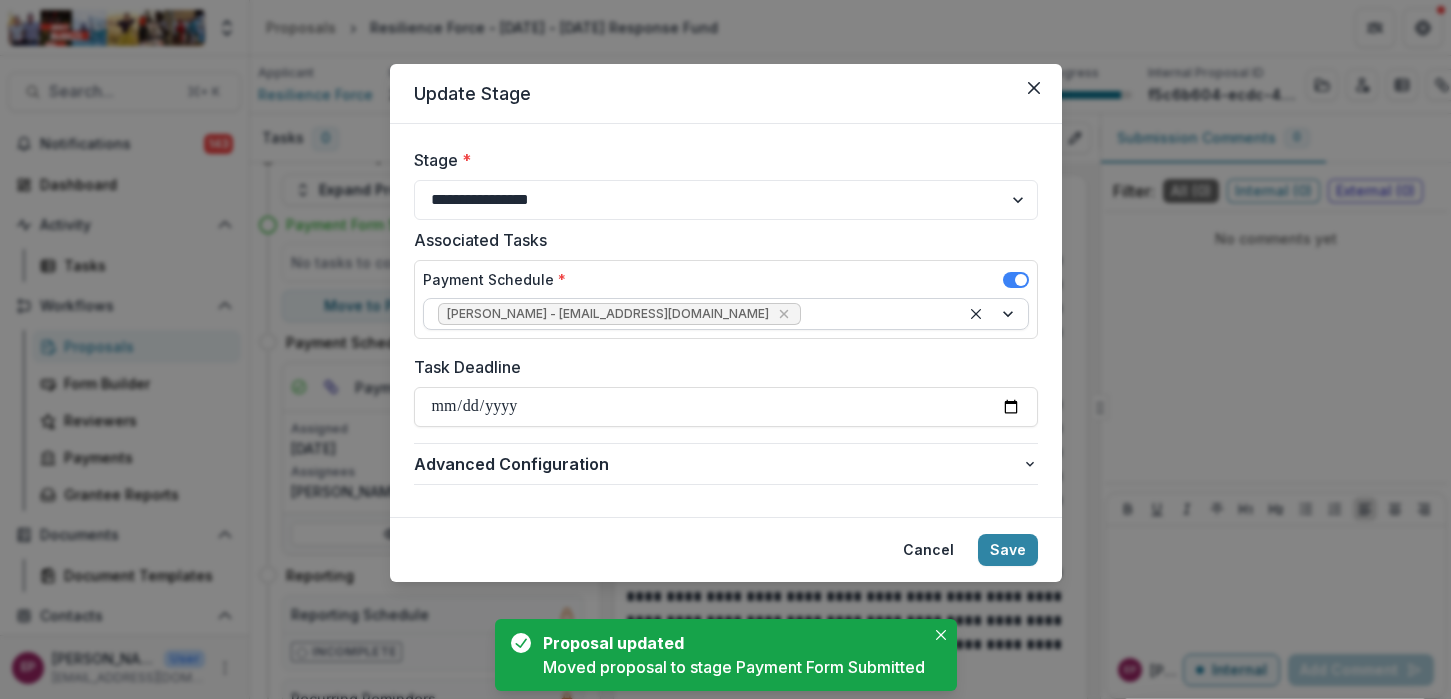 click on "[PERSON_NAME] - [EMAIL_ADDRESS][DOMAIN_NAME]" at bounding box center [608, 314] 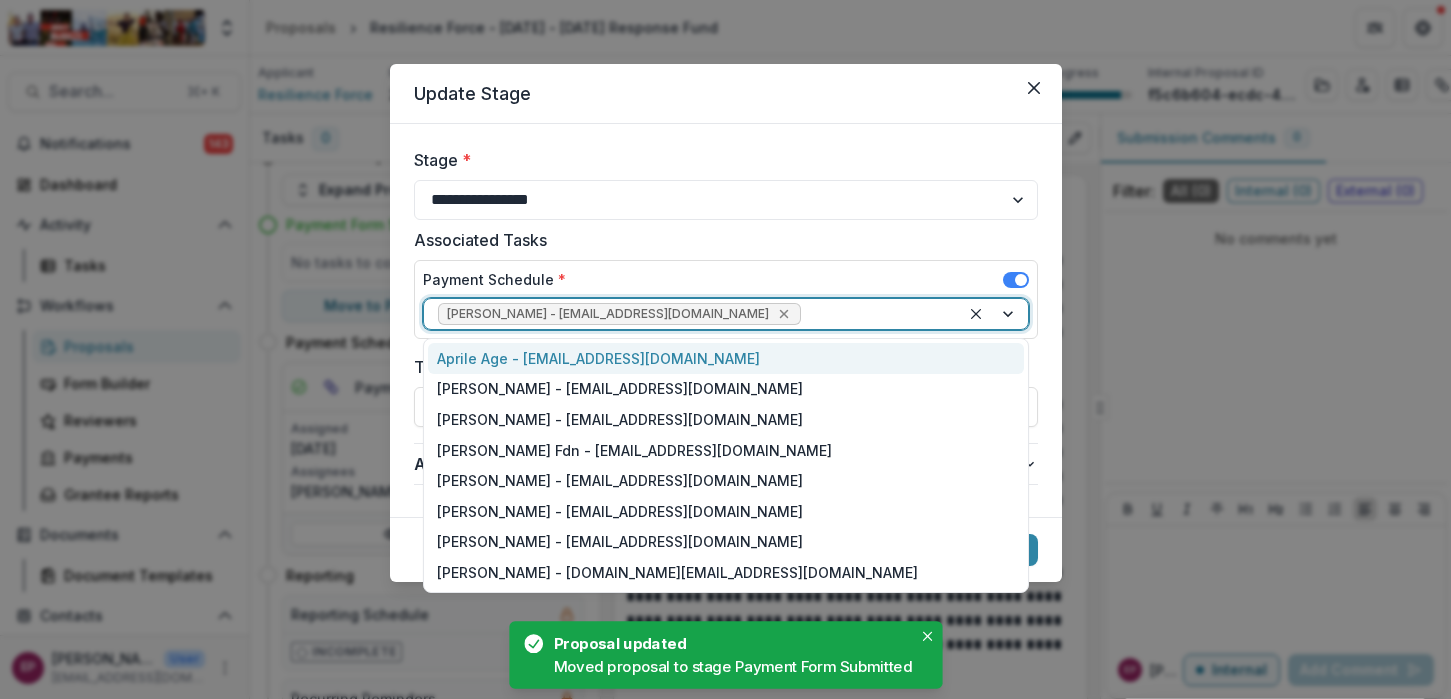 click 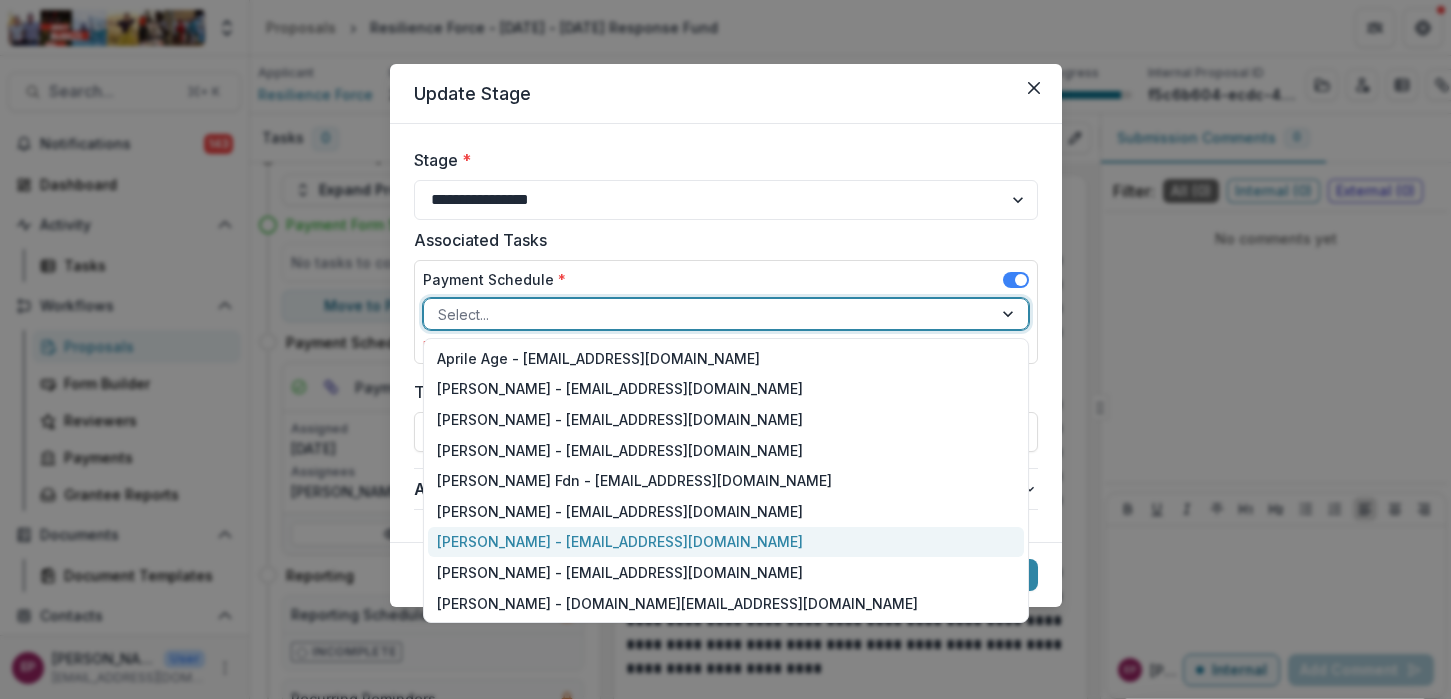 click on "[PERSON_NAME] - [EMAIL_ADDRESS][DOMAIN_NAME]" at bounding box center (726, 542) 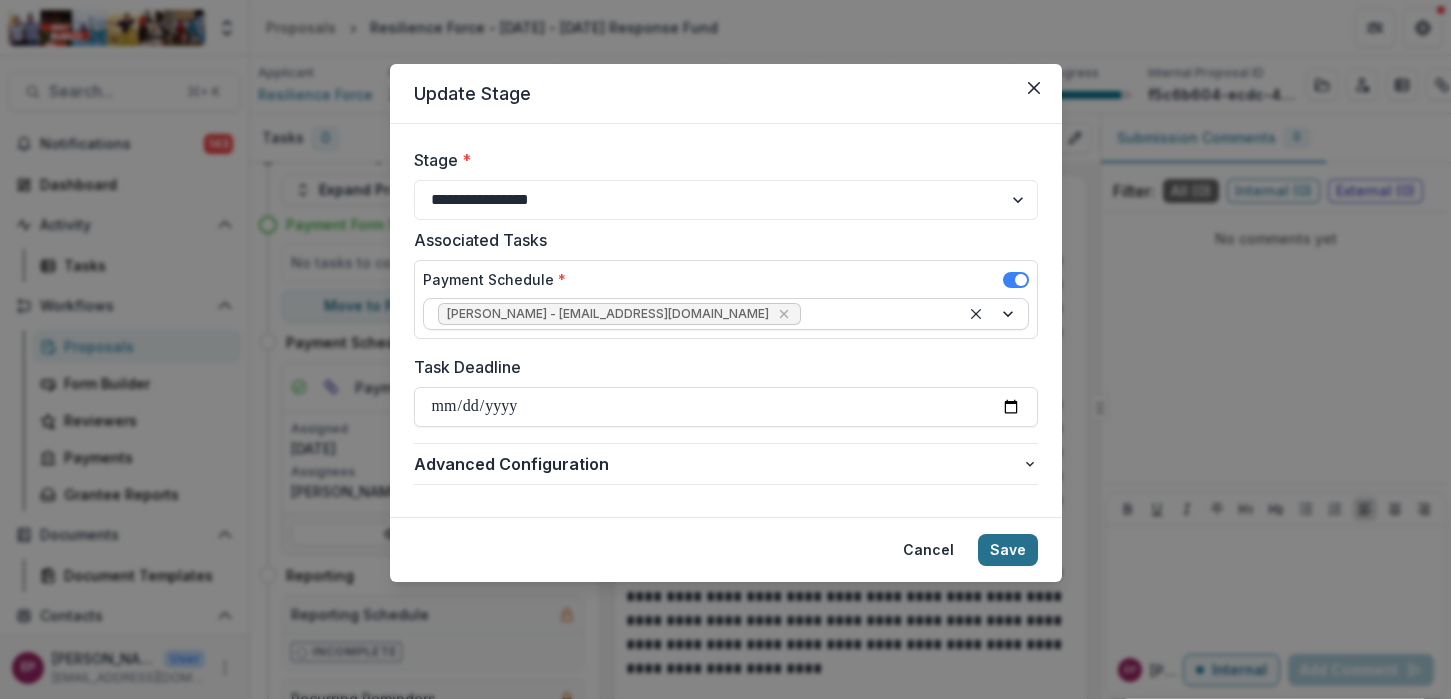 click on "Save" at bounding box center [1008, 550] 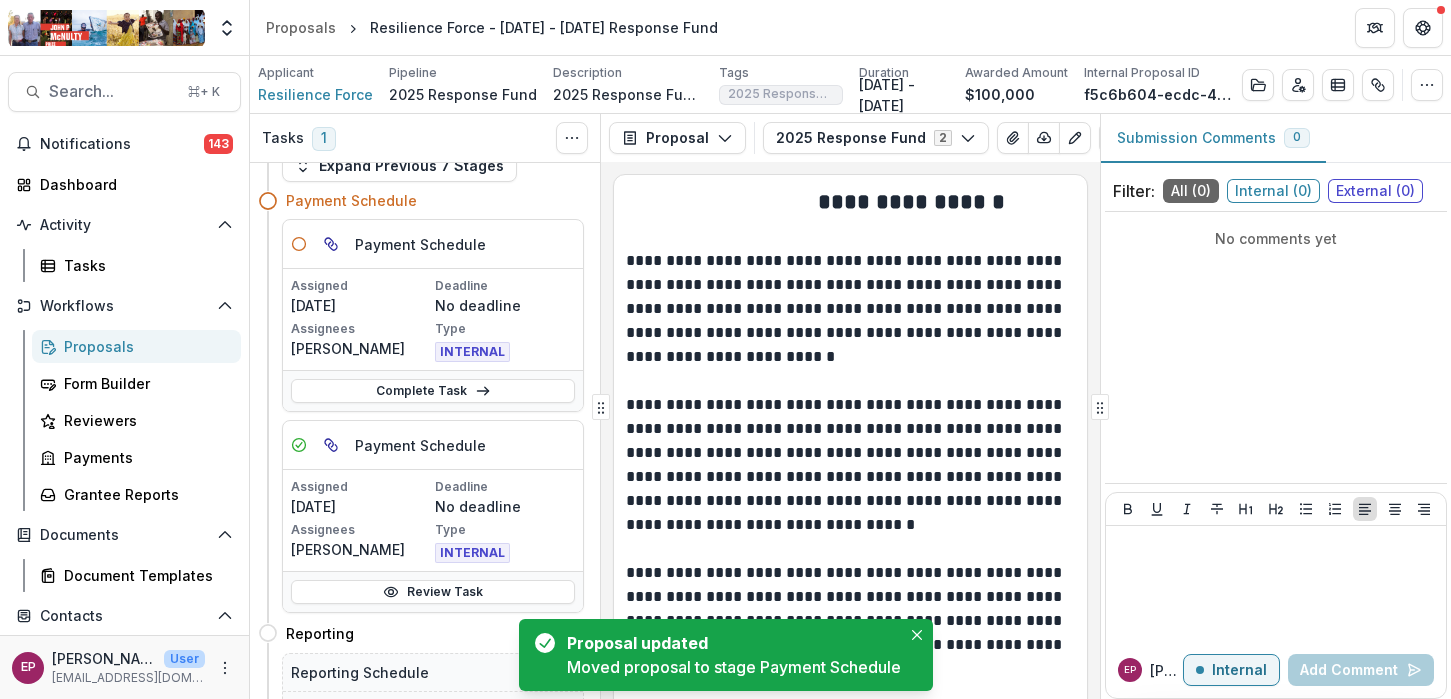 scroll, scrollTop: 34, scrollLeft: 0, axis: vertical 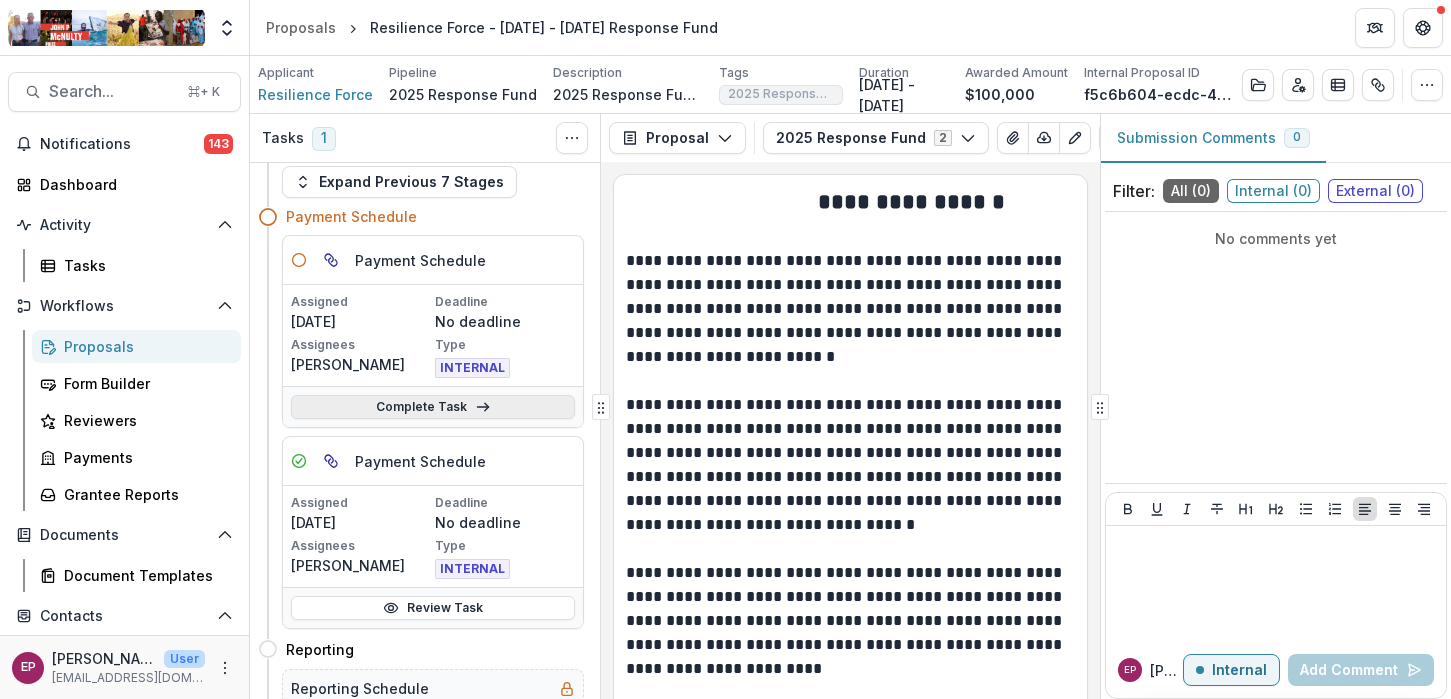 click on "Complete Task" at bounding box center (433, 407) 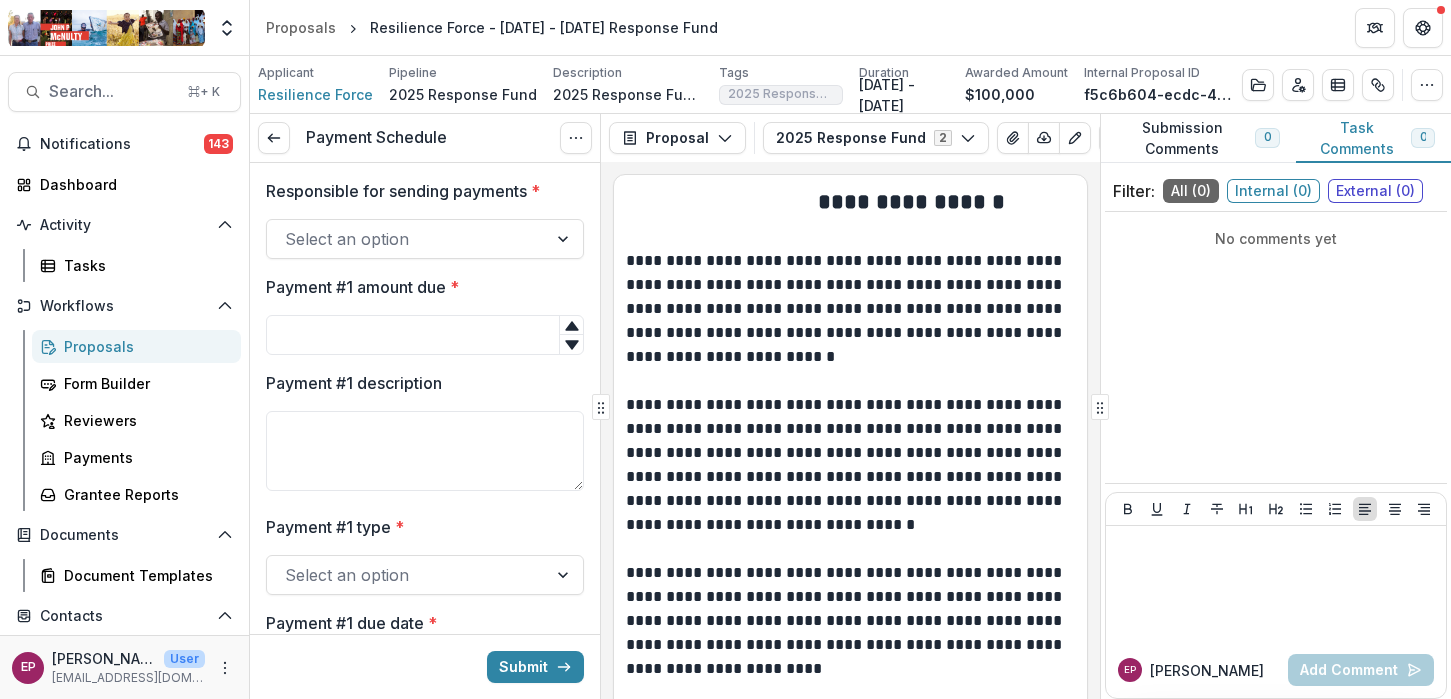 click at bounding box center [407, 239] 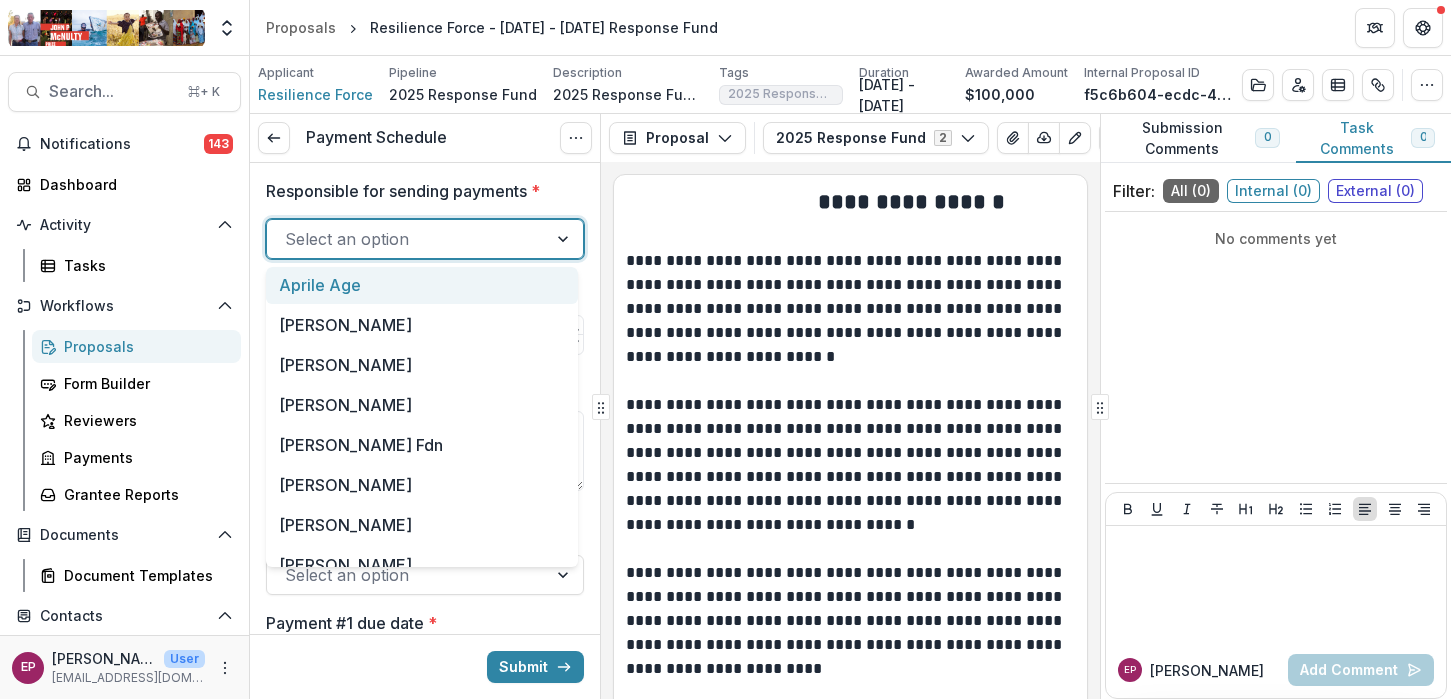 click on "Aprile Age" at bounding box center (422, 285) 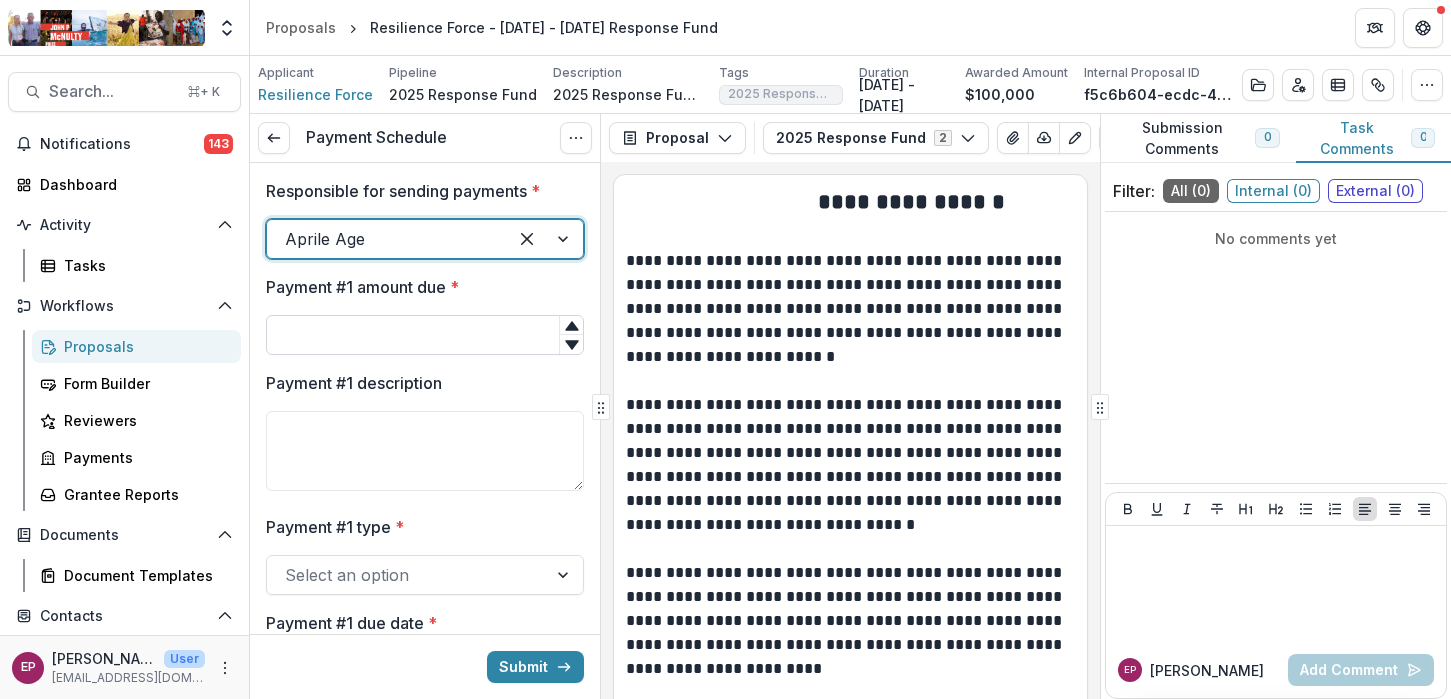 click on "Payment #1 amount due *" at bounding box center (425, 335) 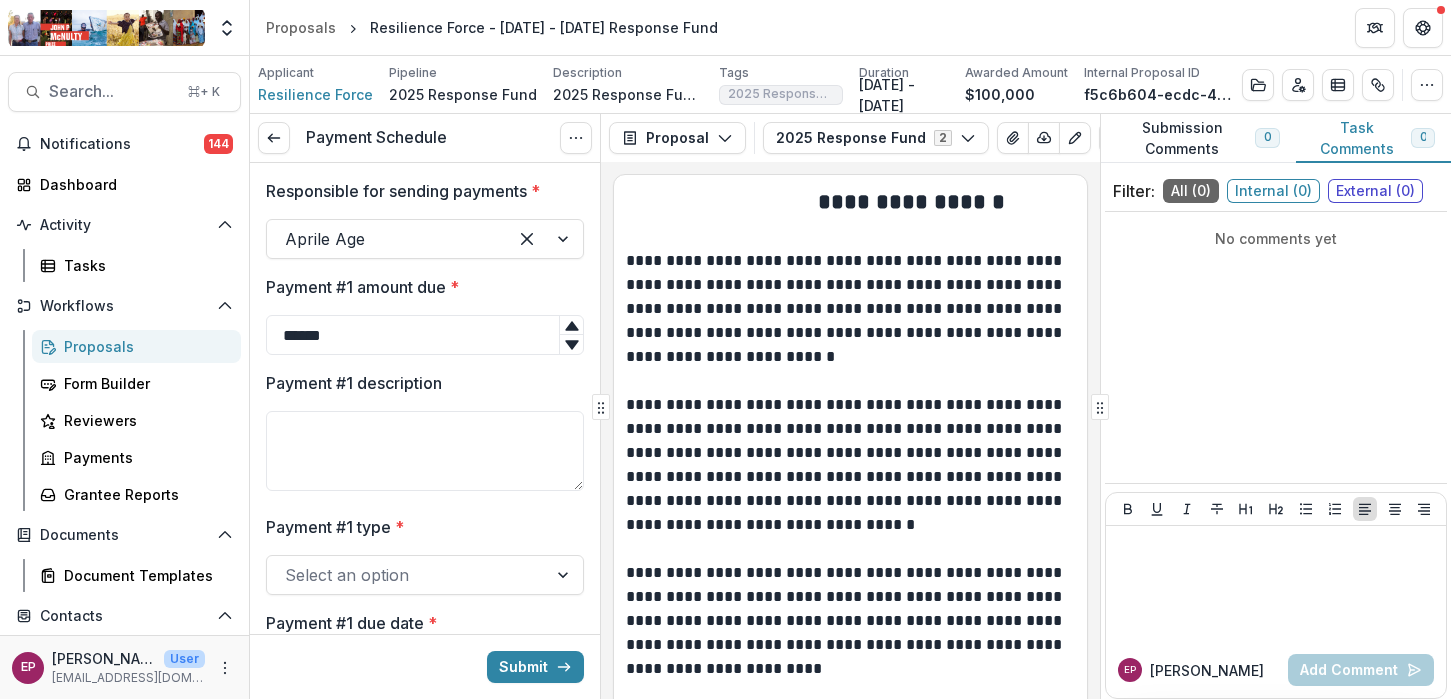 type on "******" 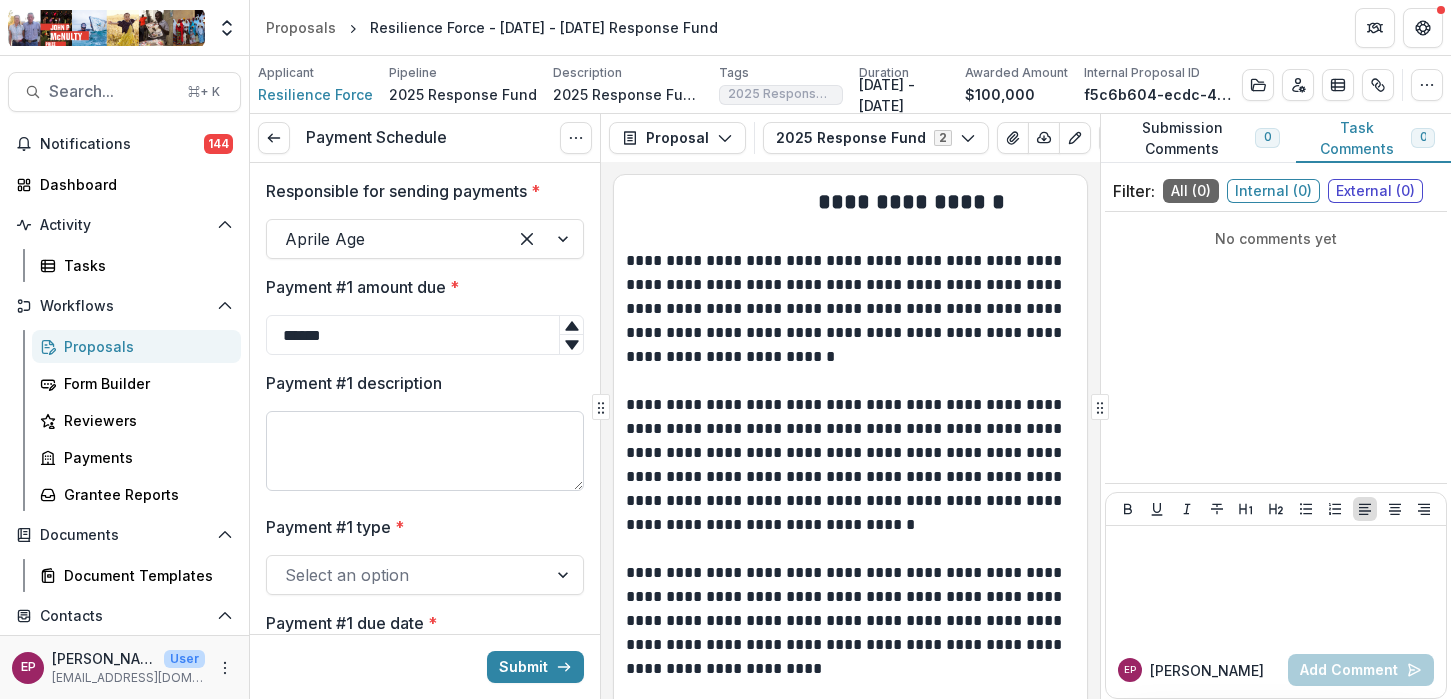 click on "Payment #1 description" at bounding box center (425, 451) 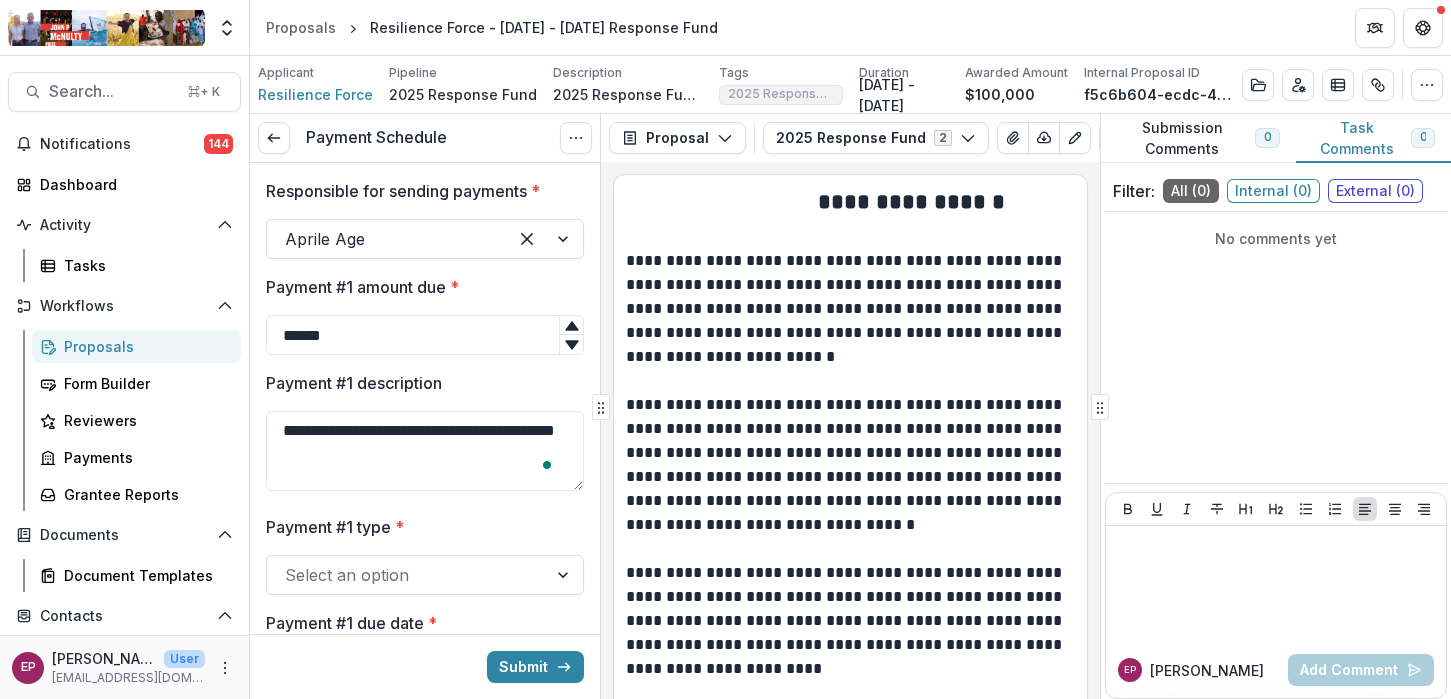 type on "**********" 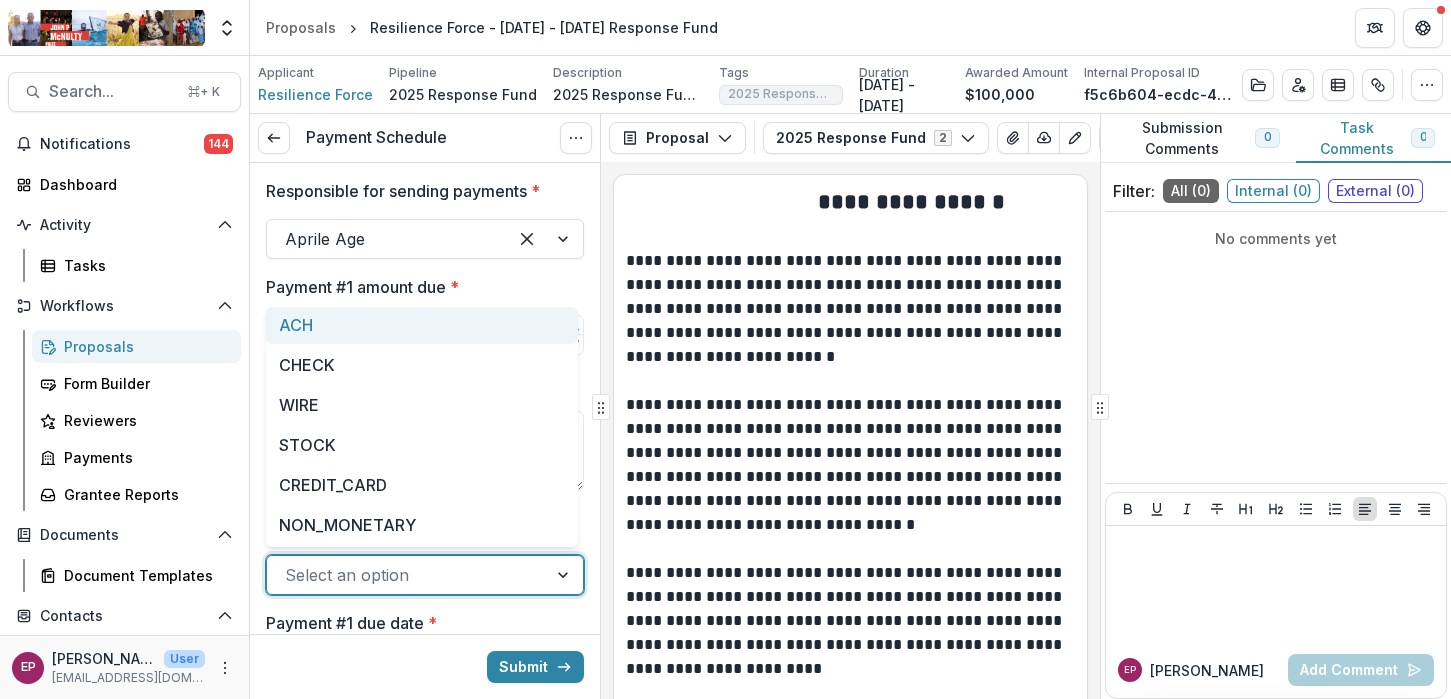 click on "ACH" at bounding box center (422, 325) 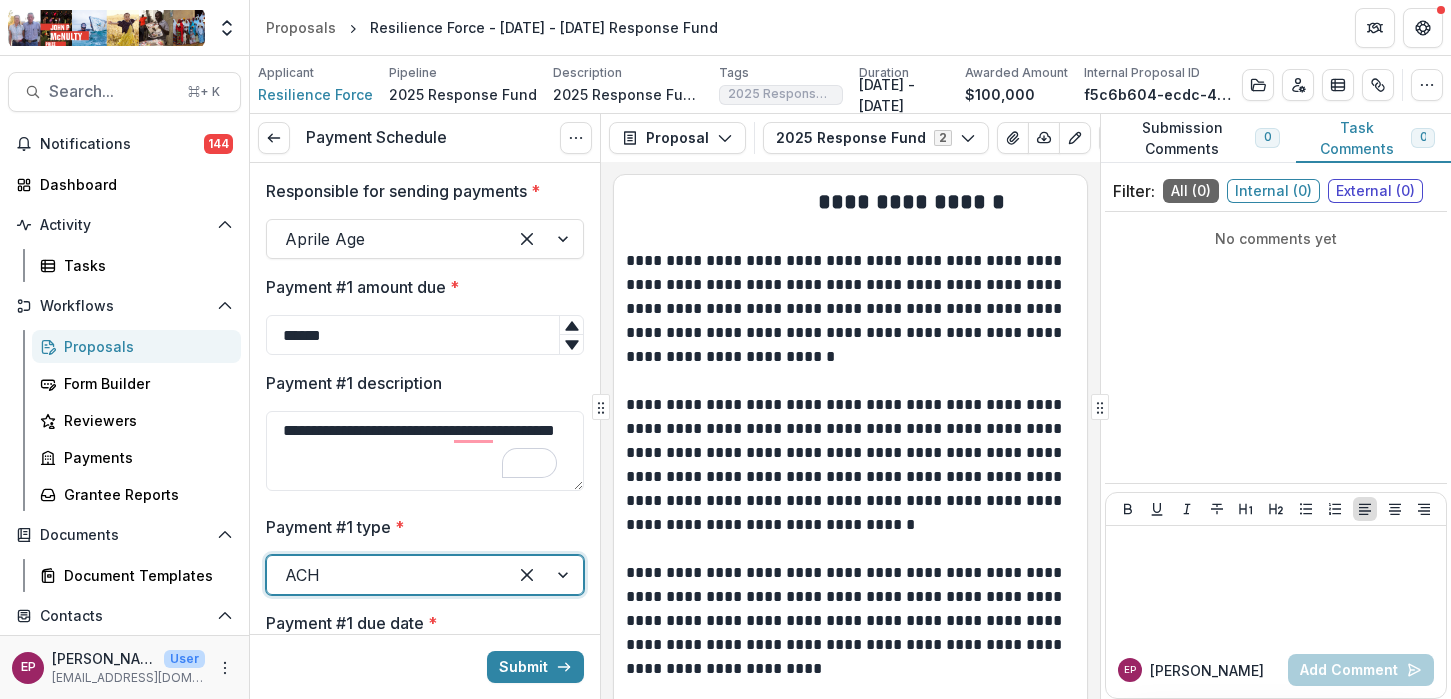 scroll, scrollTop: 140, scrollLeft: 0, axis: vertical 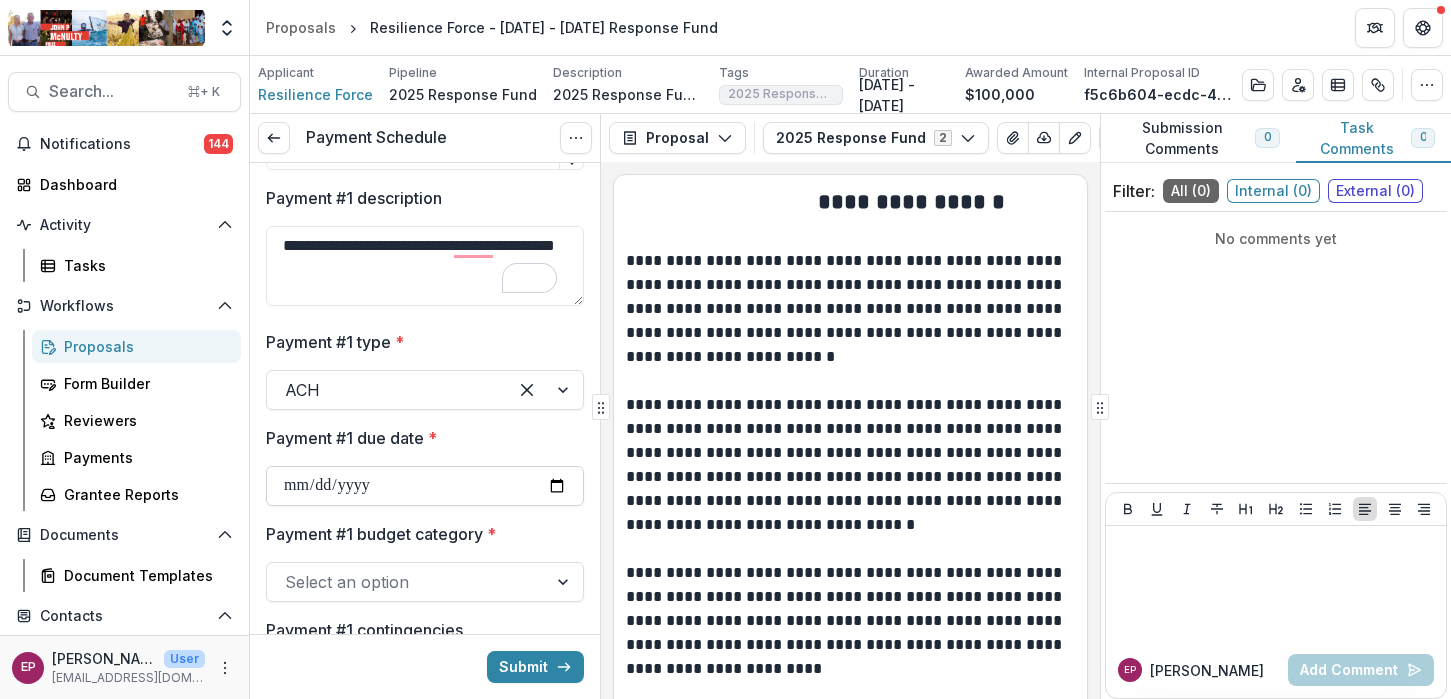 click on "Payment #1 due date *" at bounding box center [425, 486] 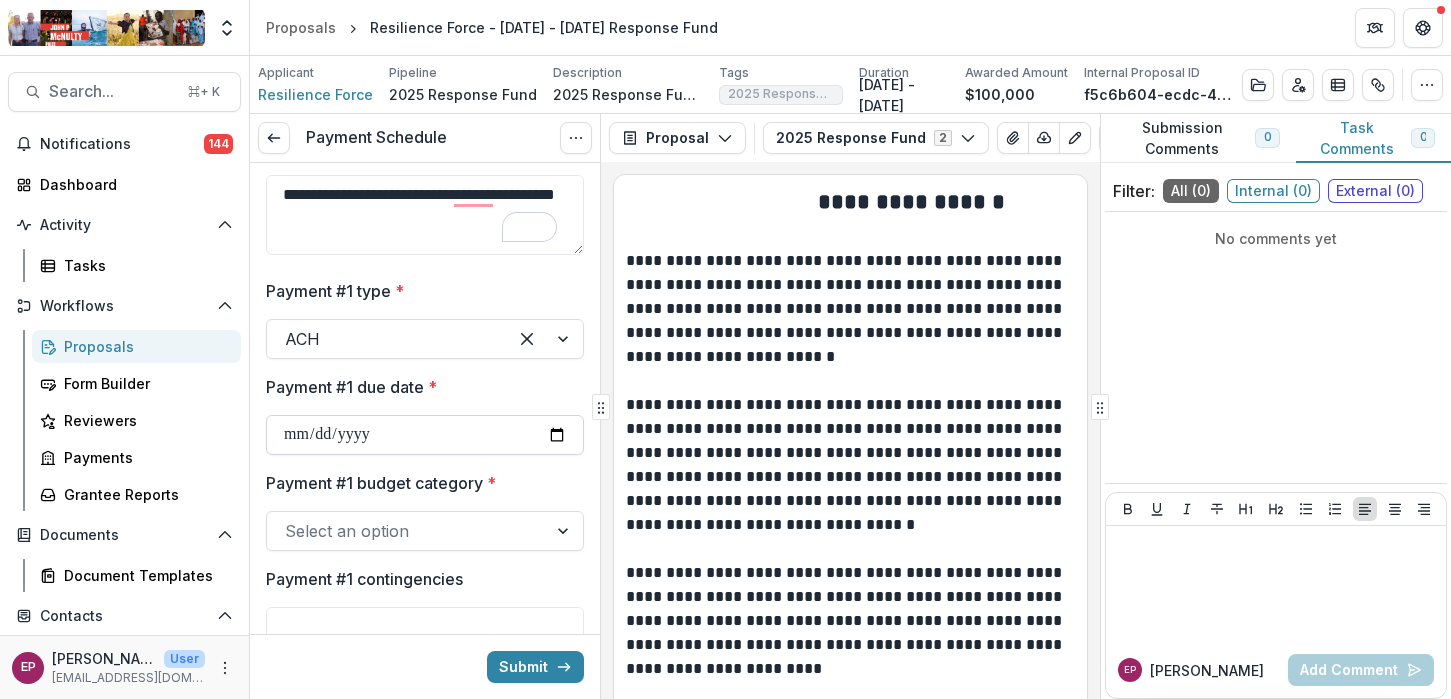 scroll, scrollTop: 313, scrollLeft: 0, axis: vertical 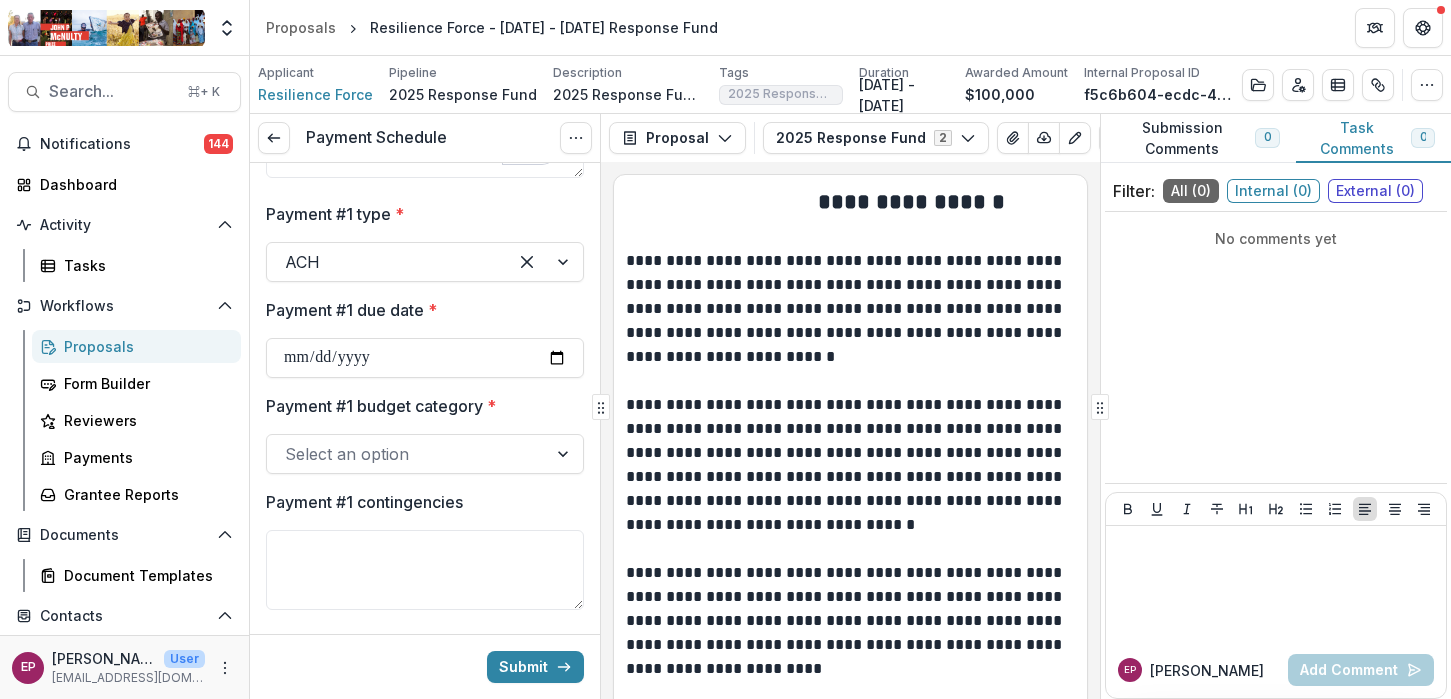 type on "**********" 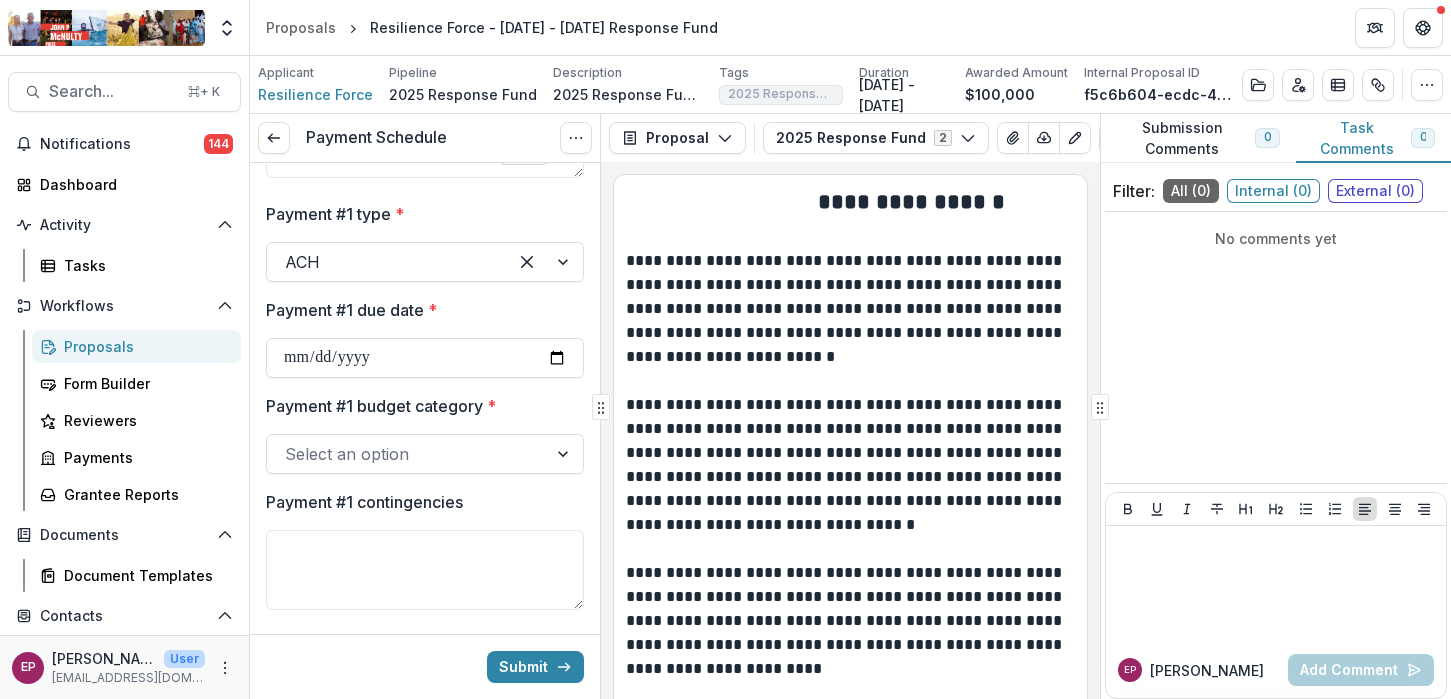 click at bounding box center [407, 454] 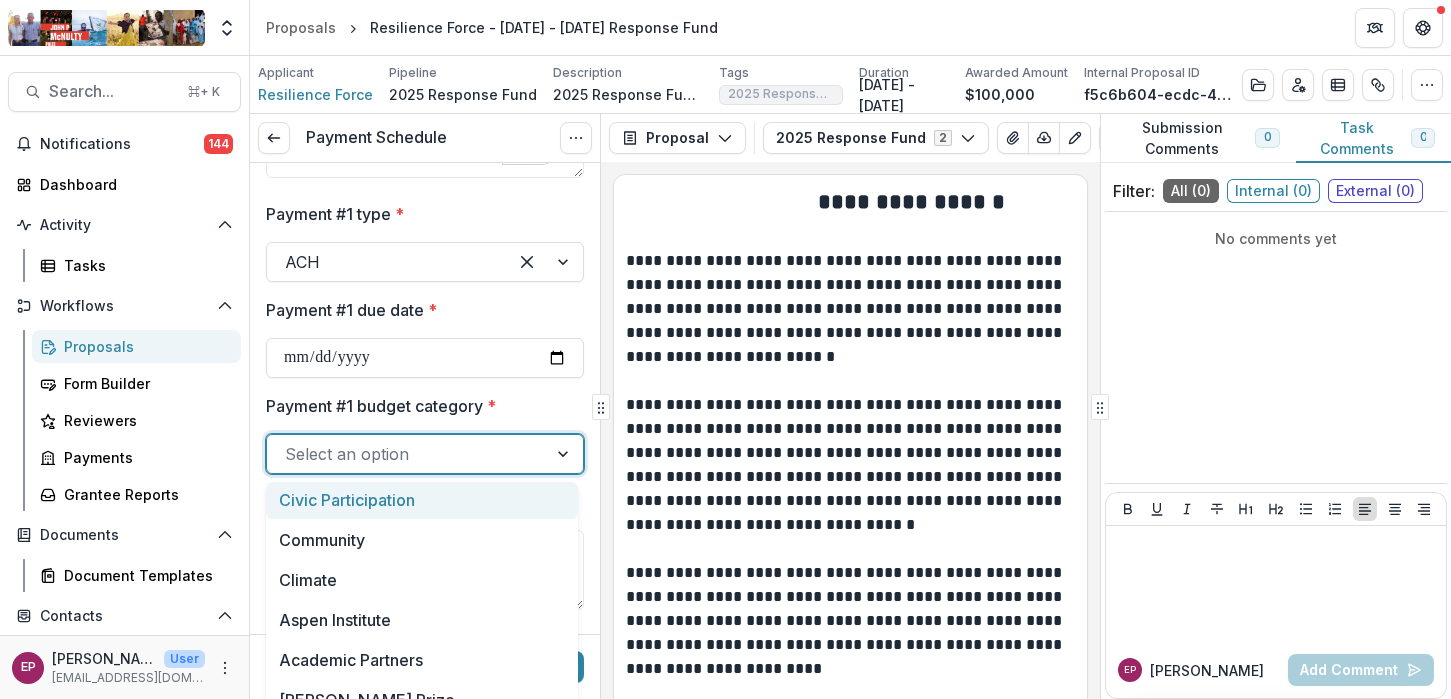 scroll, scrollTop: 488, scrollLeft: 0, axis: vertical 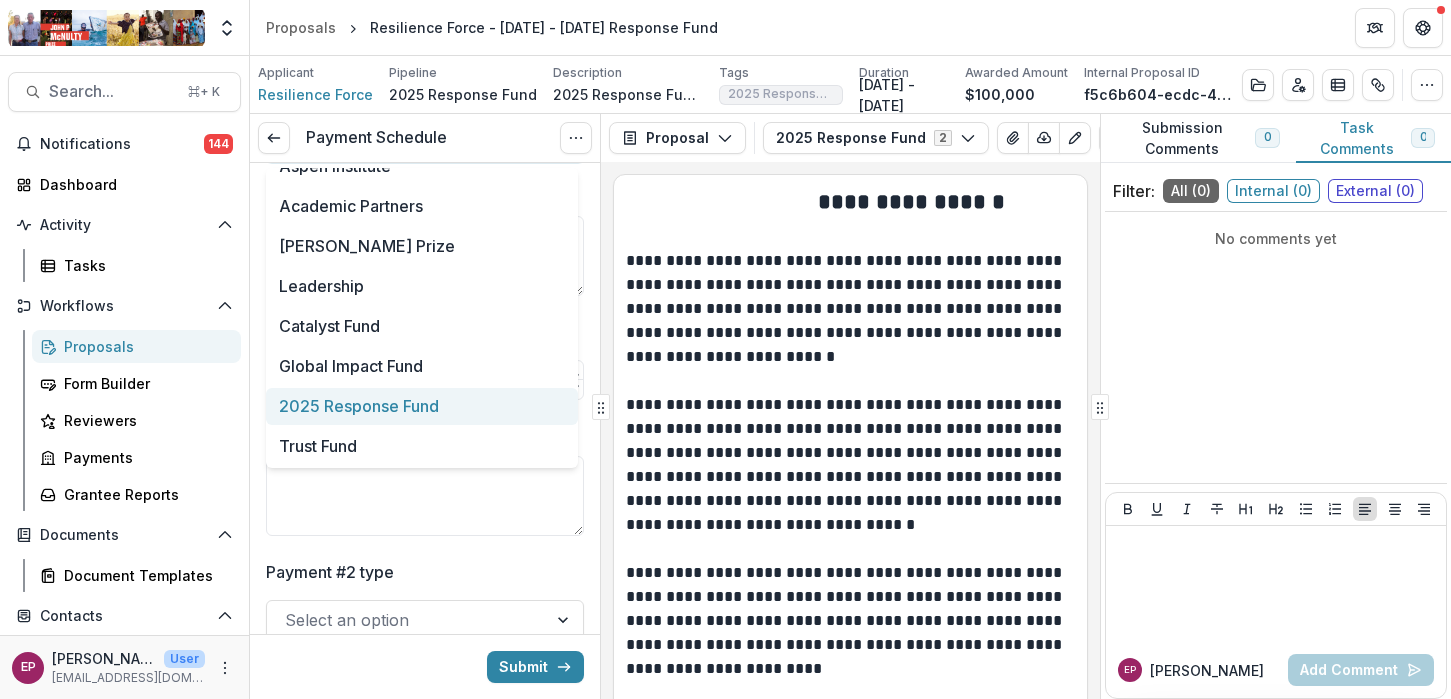 click on "2025 Response Fund" at bounding box center [422, 406] 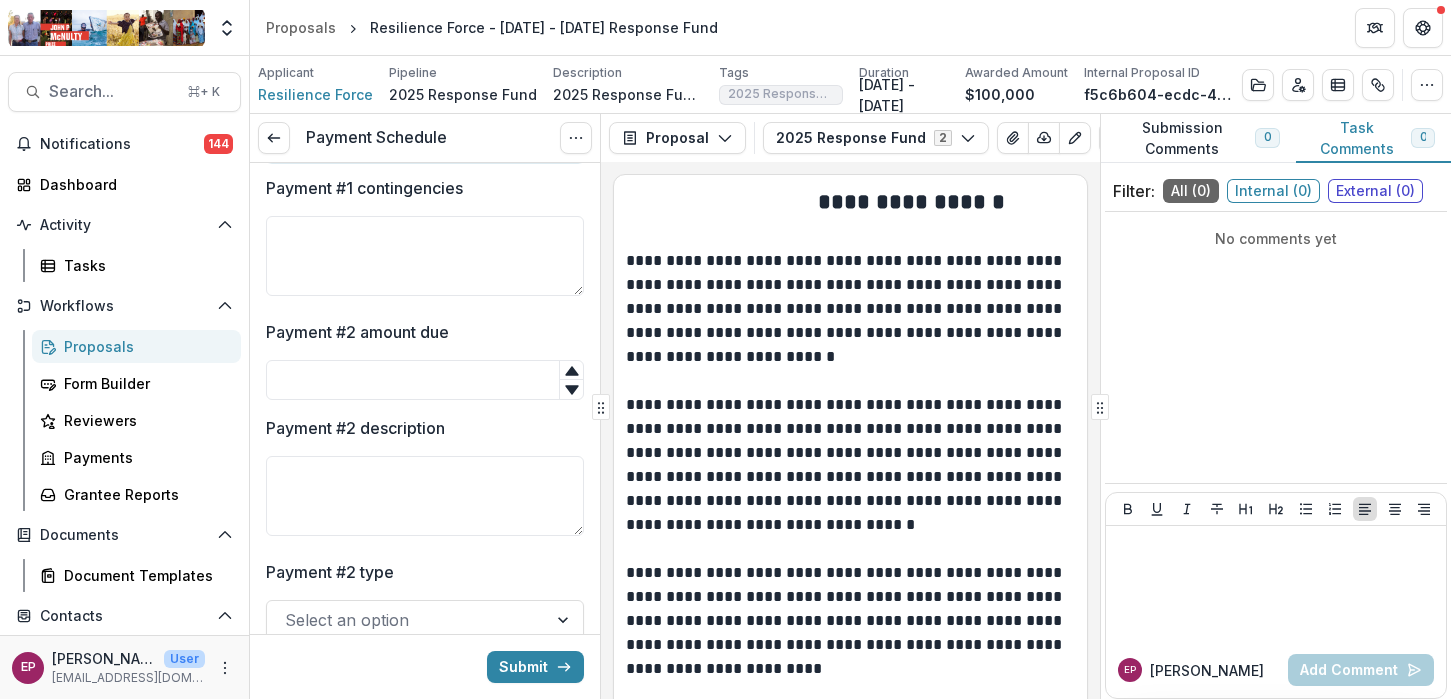 scroll, scrollTop: 517, scrollLeft: 0, axis: vertical 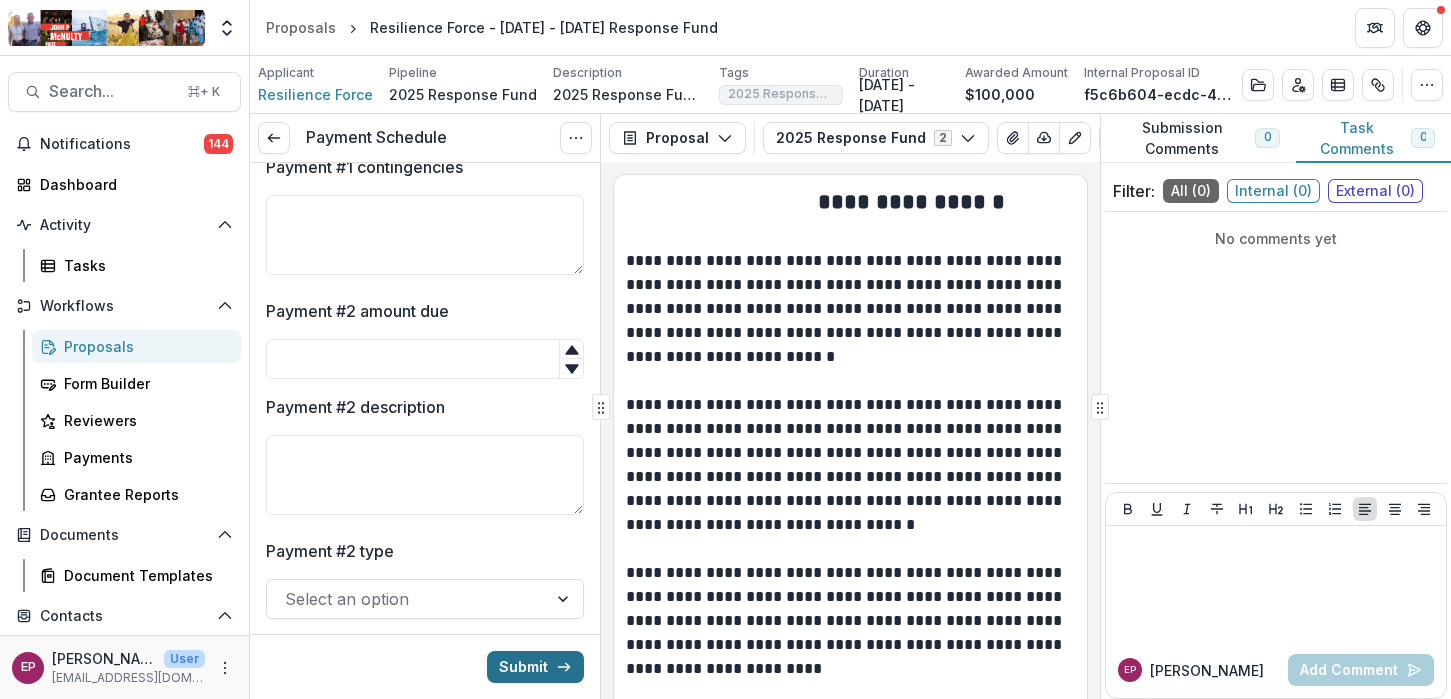 click on "Submit" at bounding box center (535, 667) 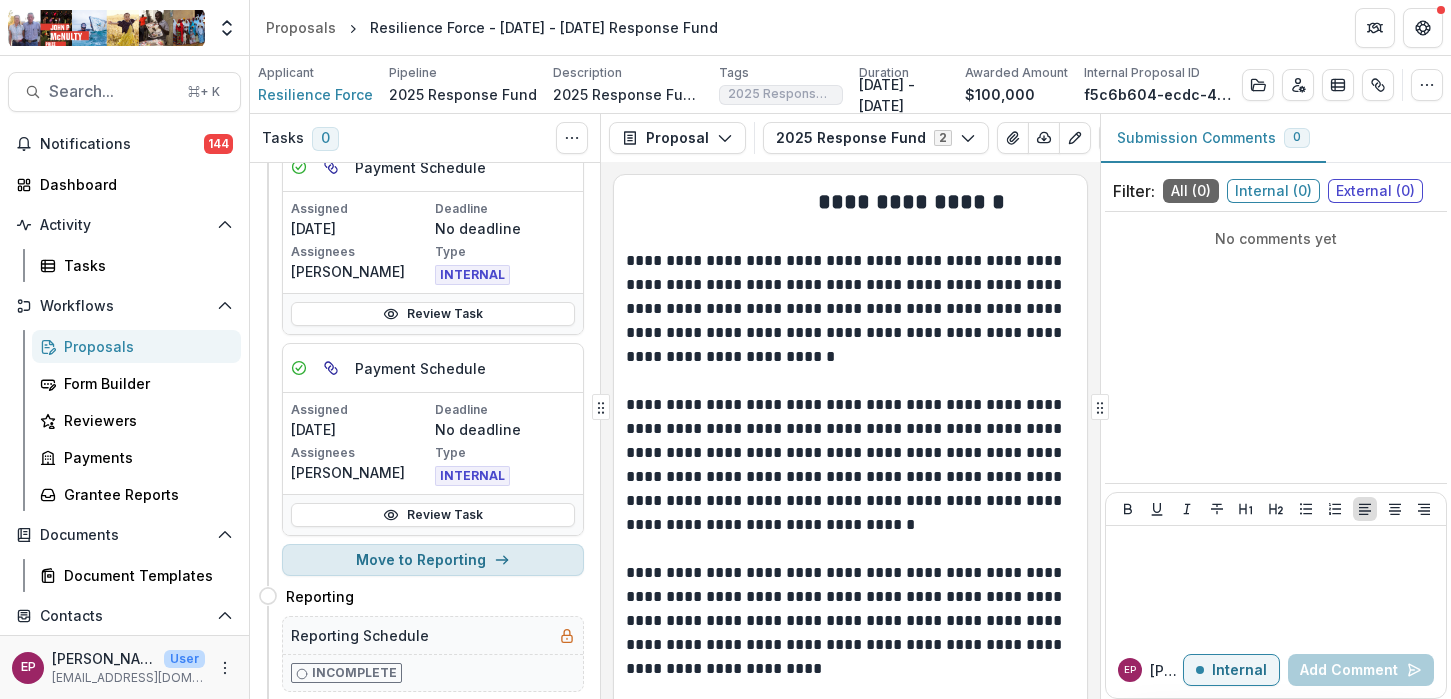 click on "Move to Reporting" at bounding box center [433, 560] 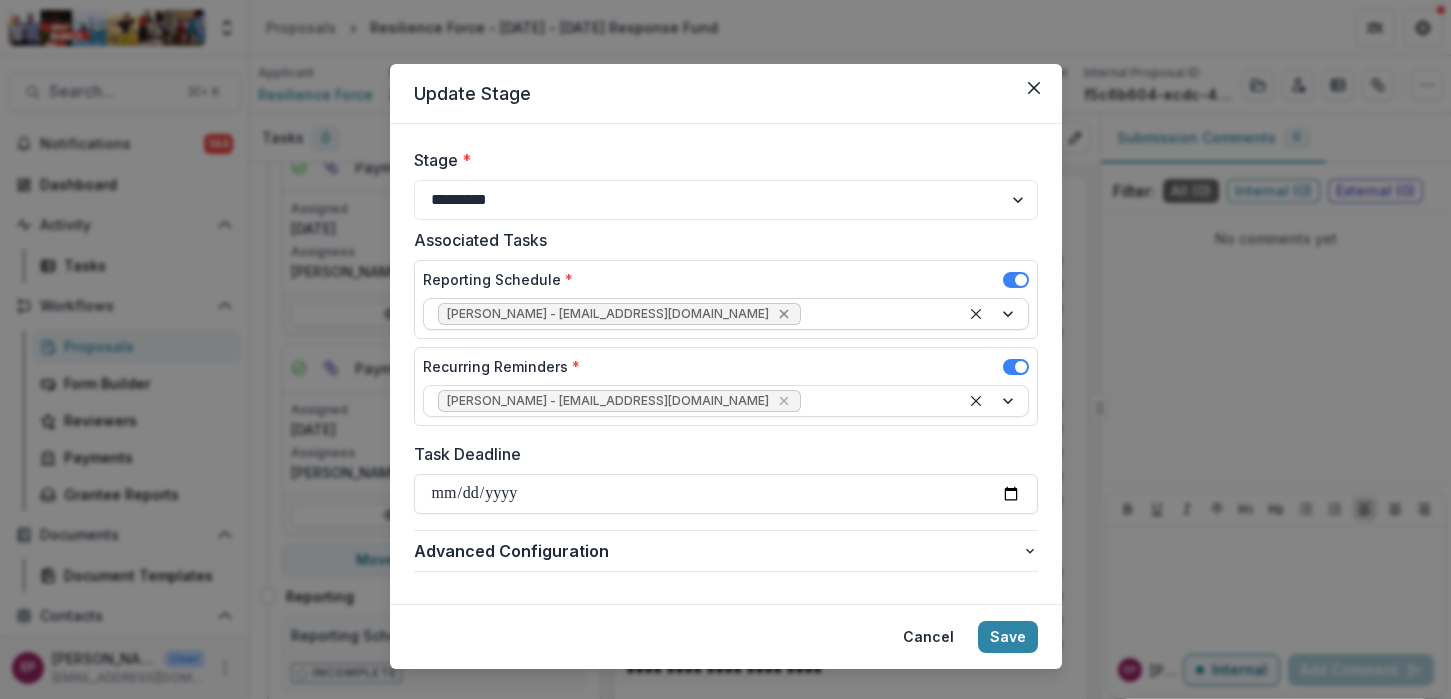 click 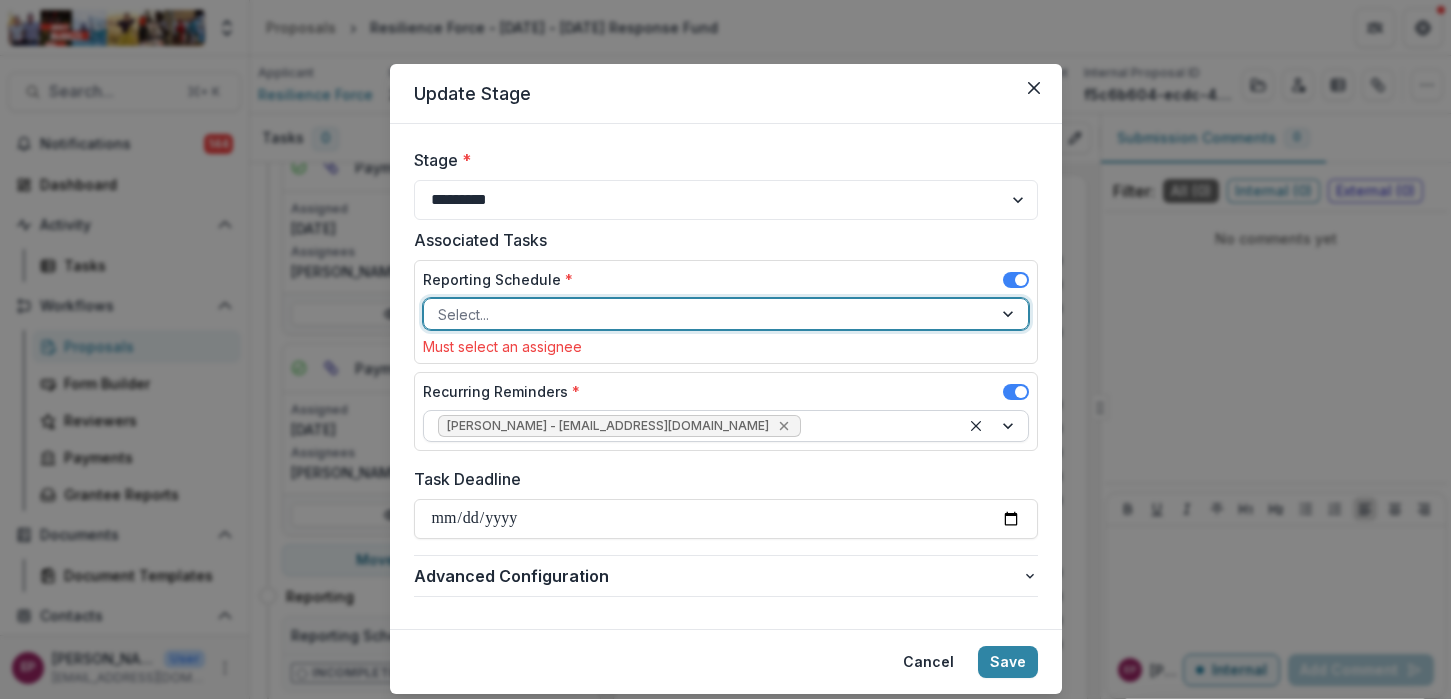 click 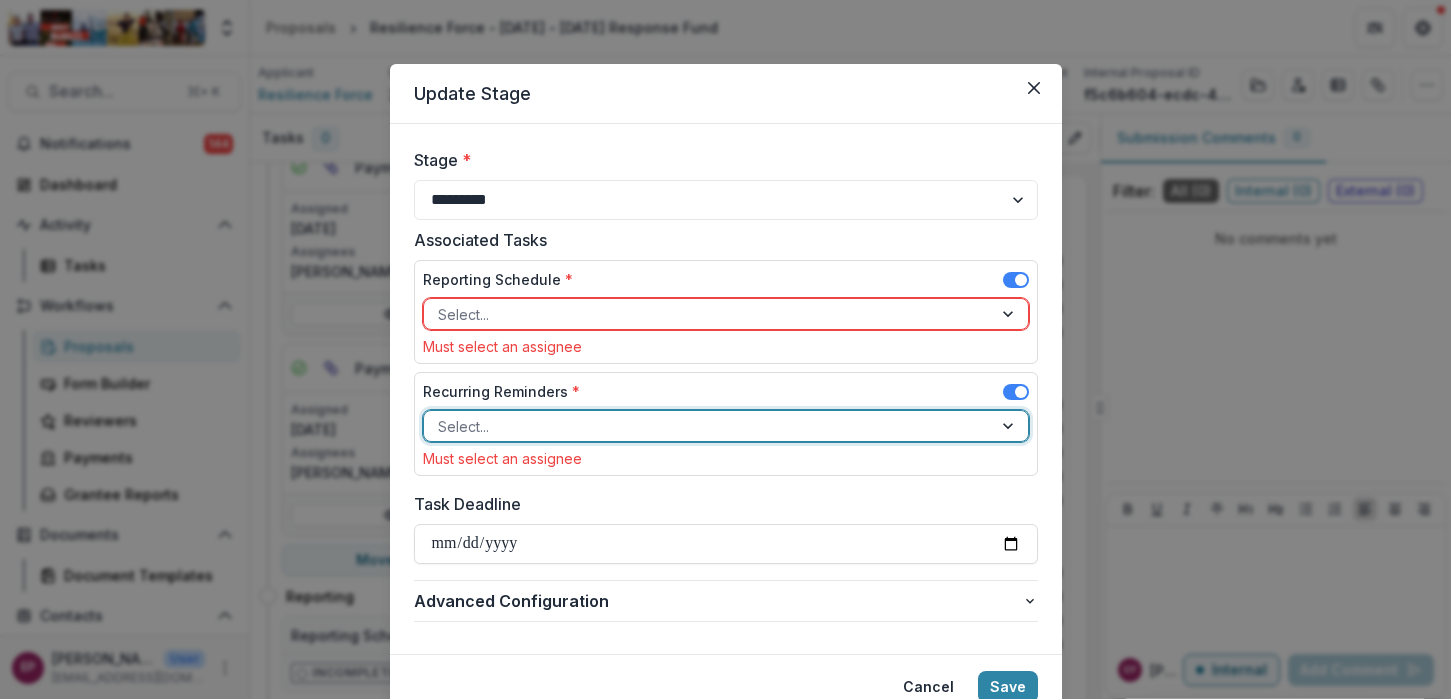 click at bounding box center (708, 314) 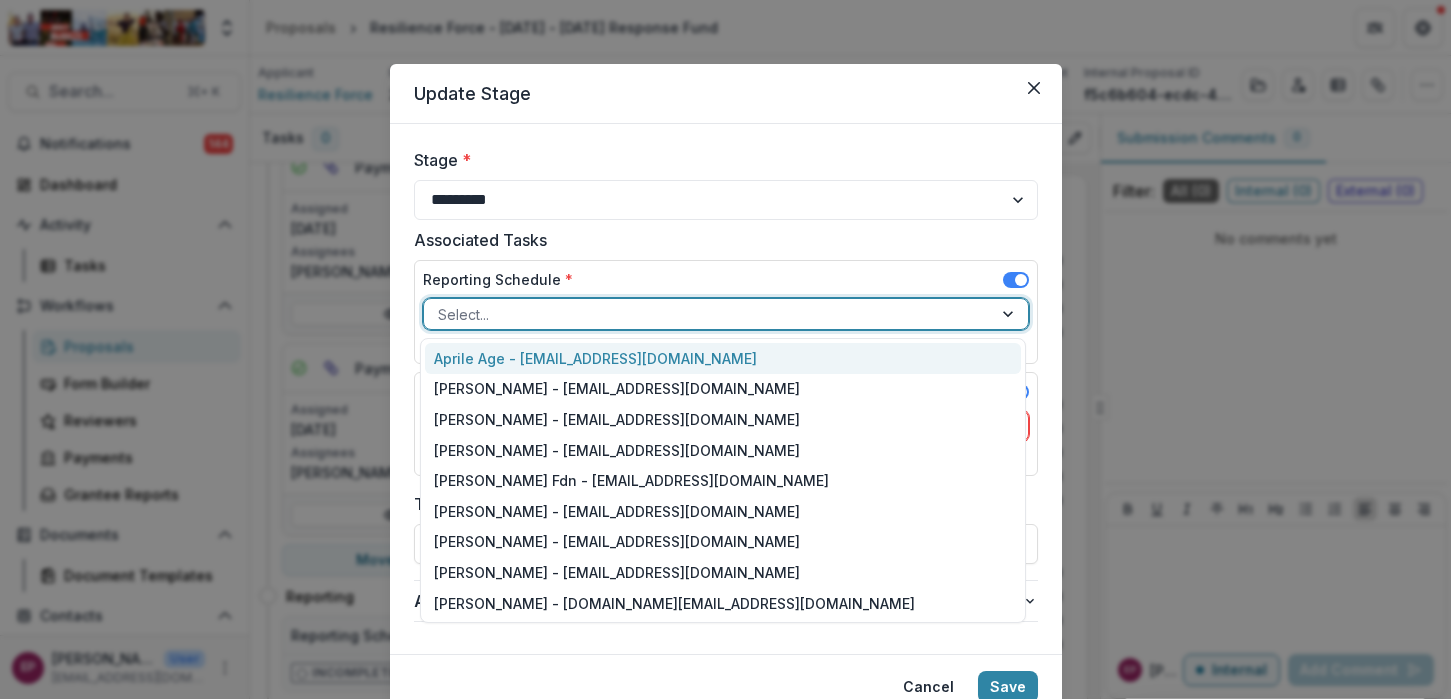 type on "*" 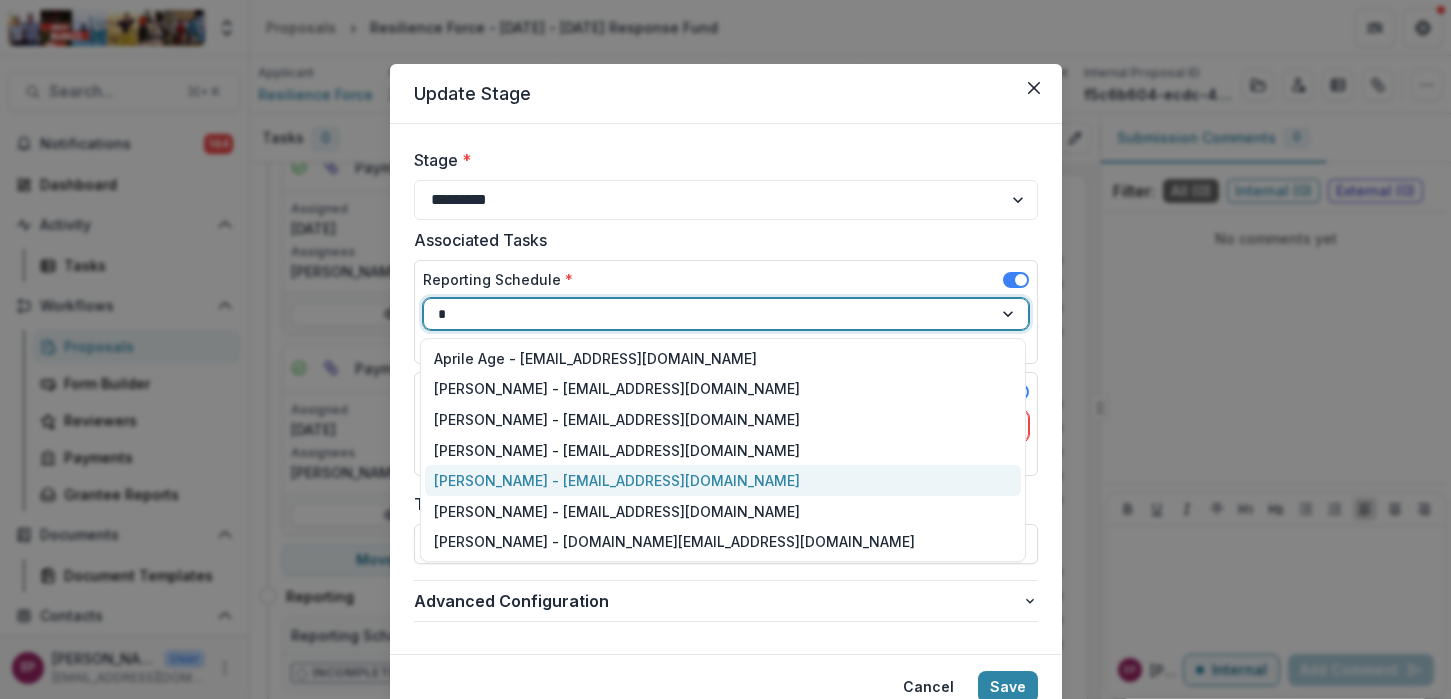 click on "[PERSON_NAME] - [EMAIL_ADDRESS][DOMAIN_NAME]" at bounding box center [723, 480] 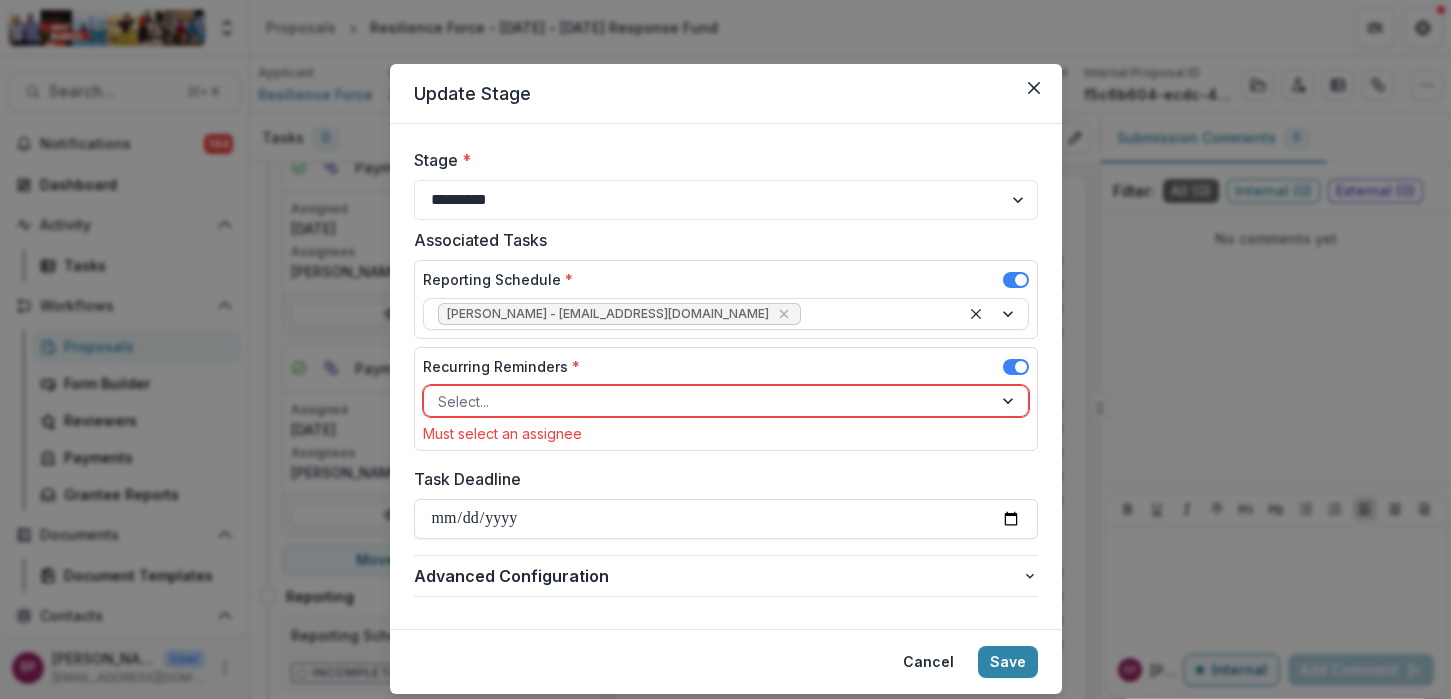 click on "Recurring Reminders *" at bounding box center (726, 370) 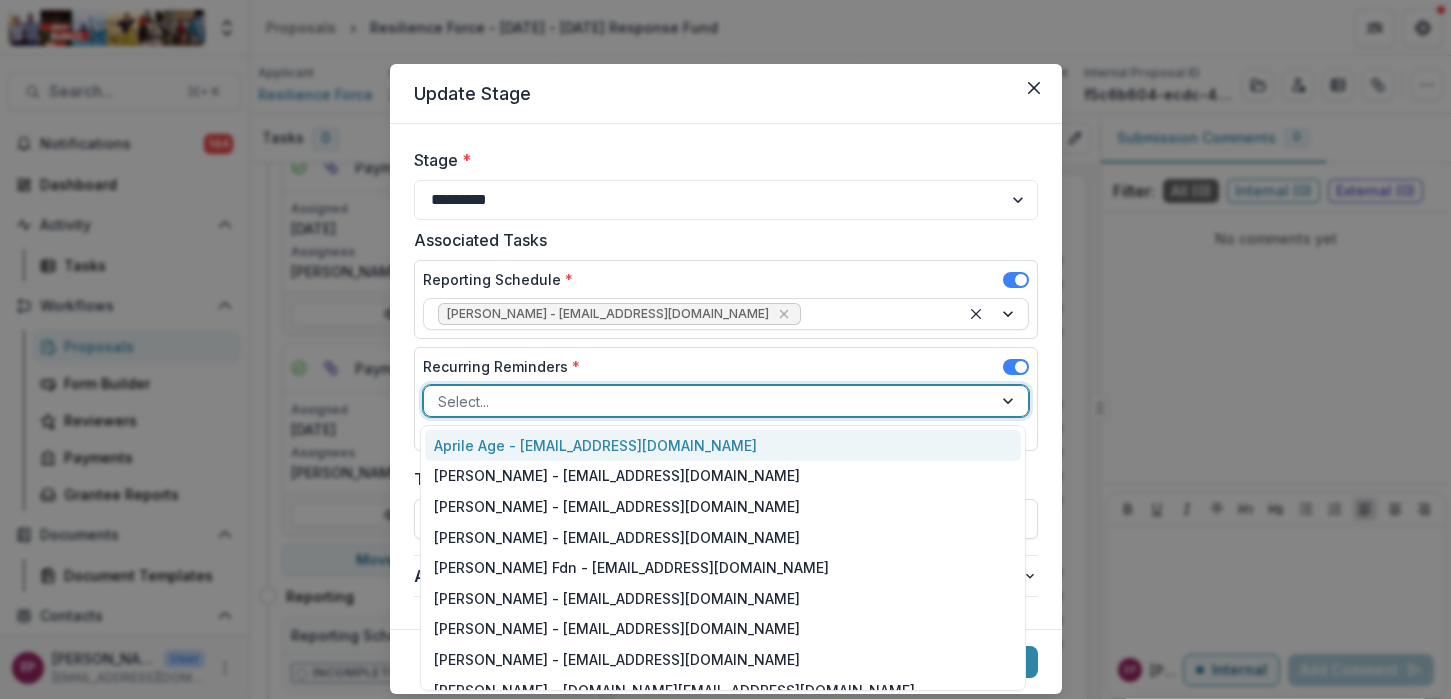 type on "*" 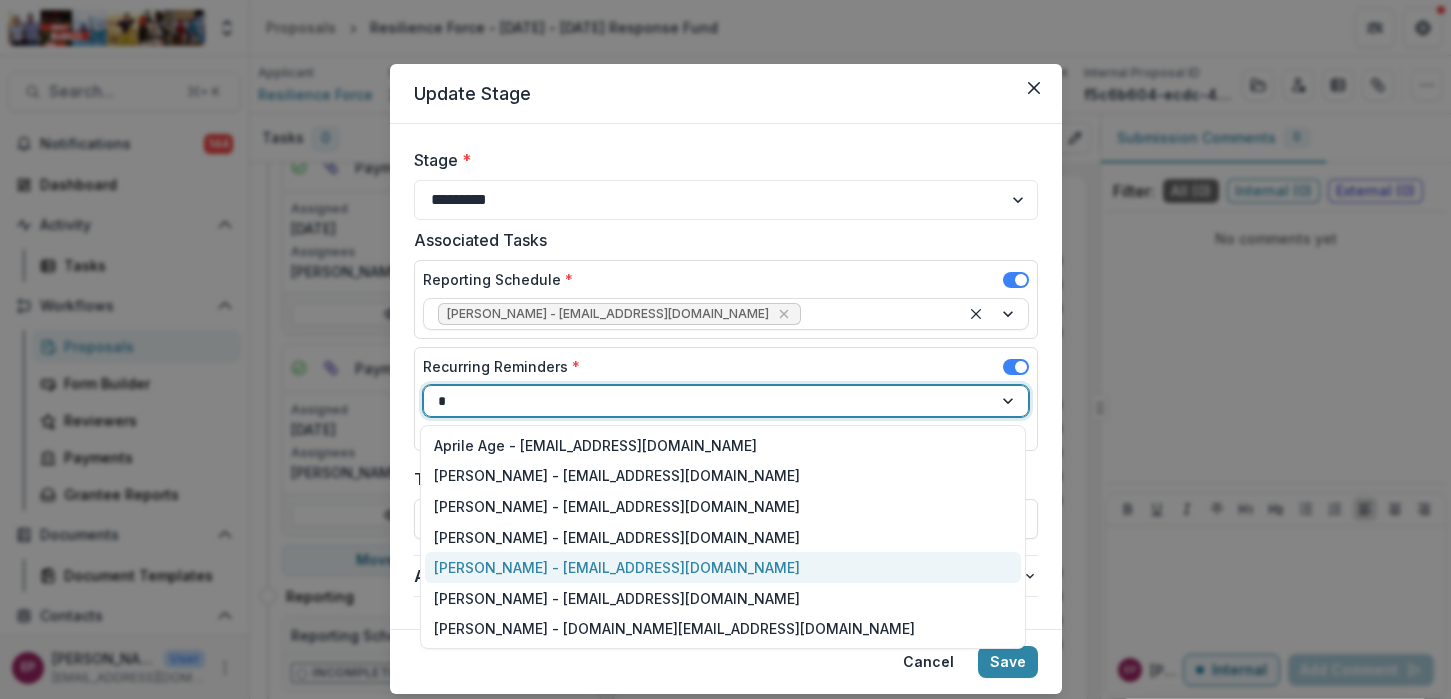 click on "[PERSON_NAME] - [EMAIL_ADDRESS][DOMAIN_NAME]" at bounding box center [723, 567] 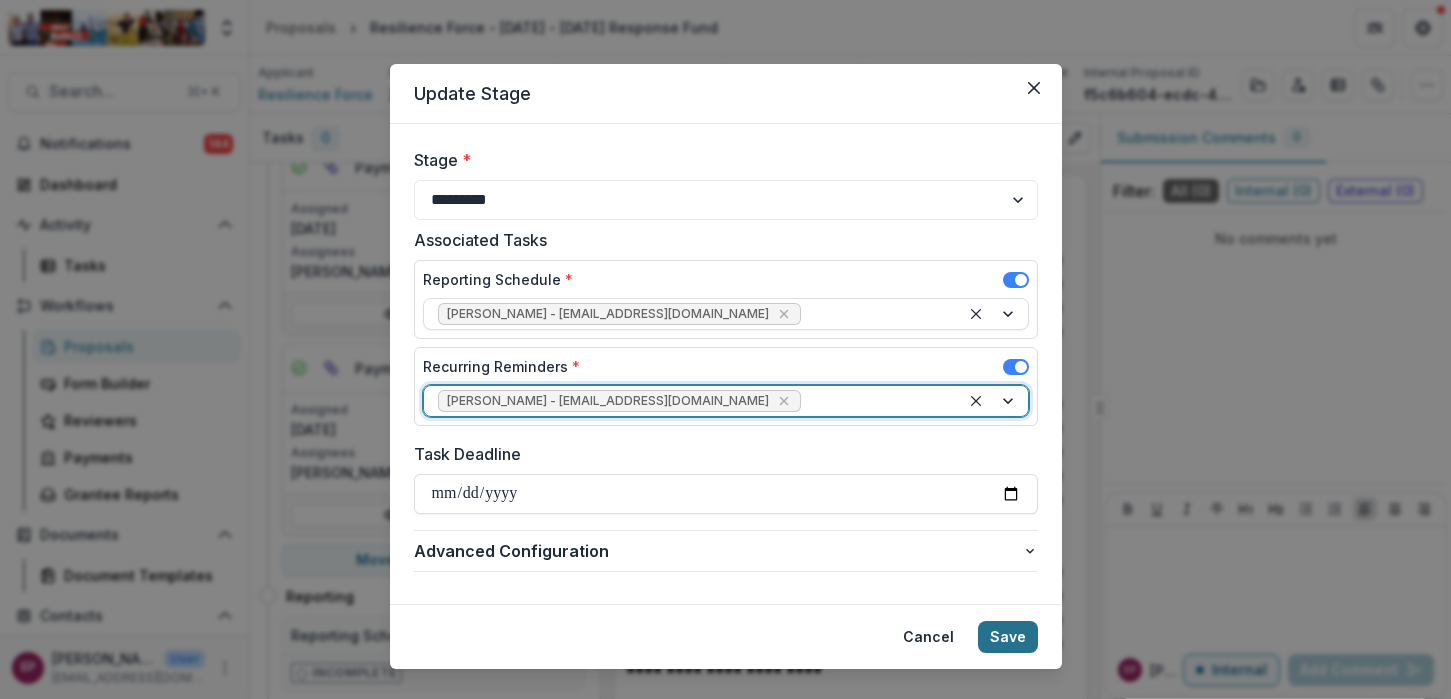 click on "Save" at bounding box center [1008, 637] 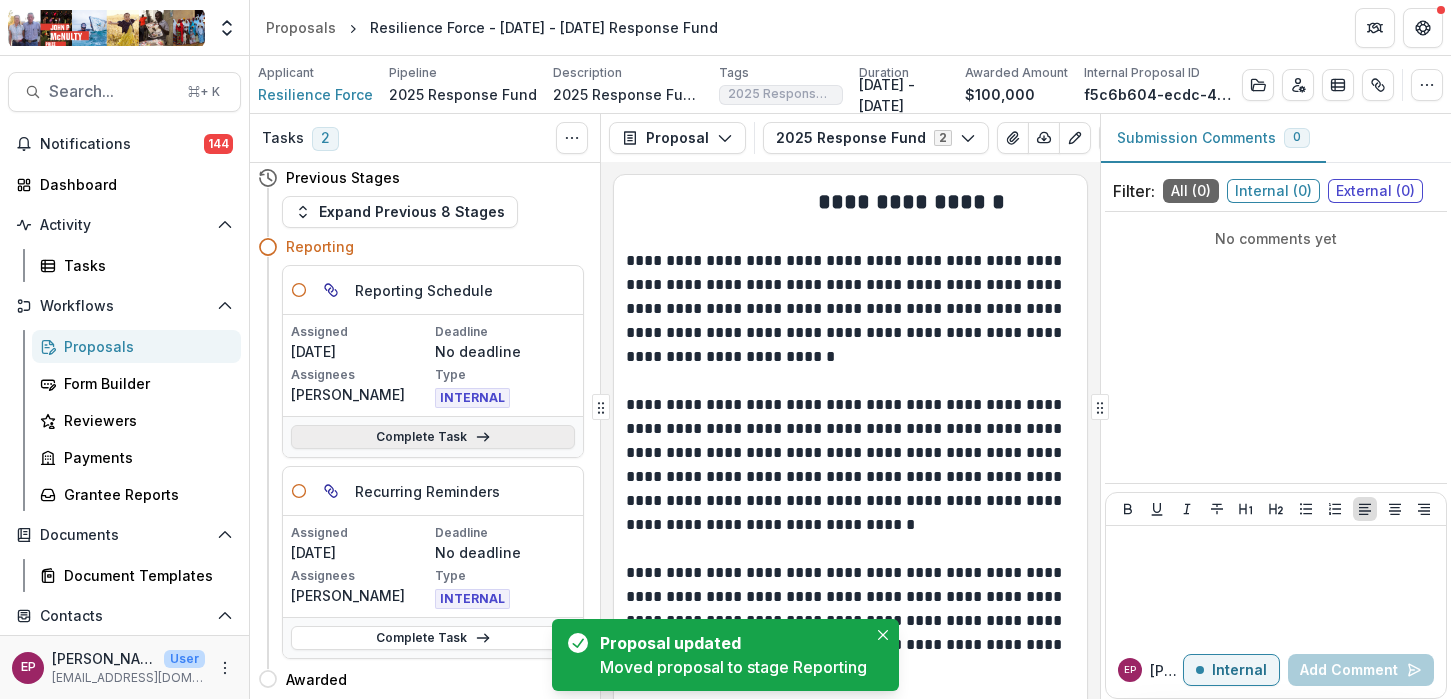 click on "Complete Task" at bounding box center (433, 437) 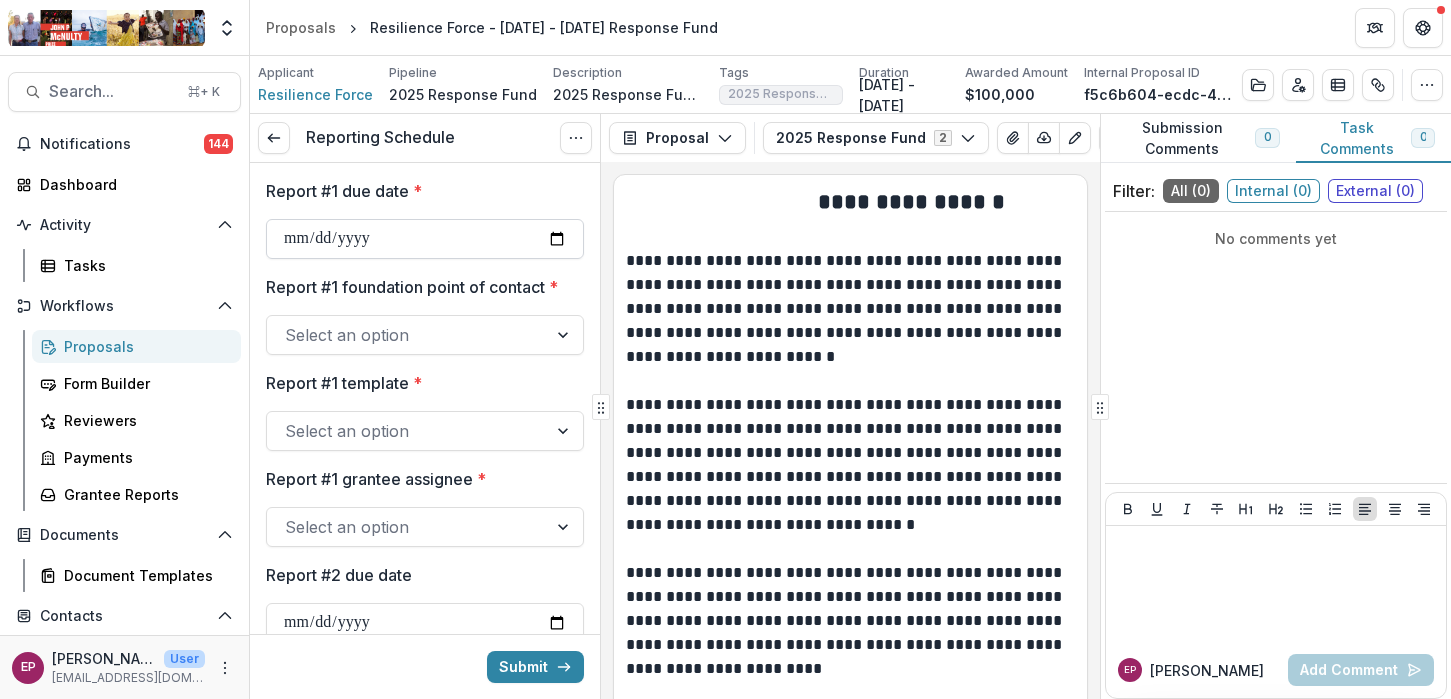 click on "Report #1 due date *" at bounding box center [425, 239] 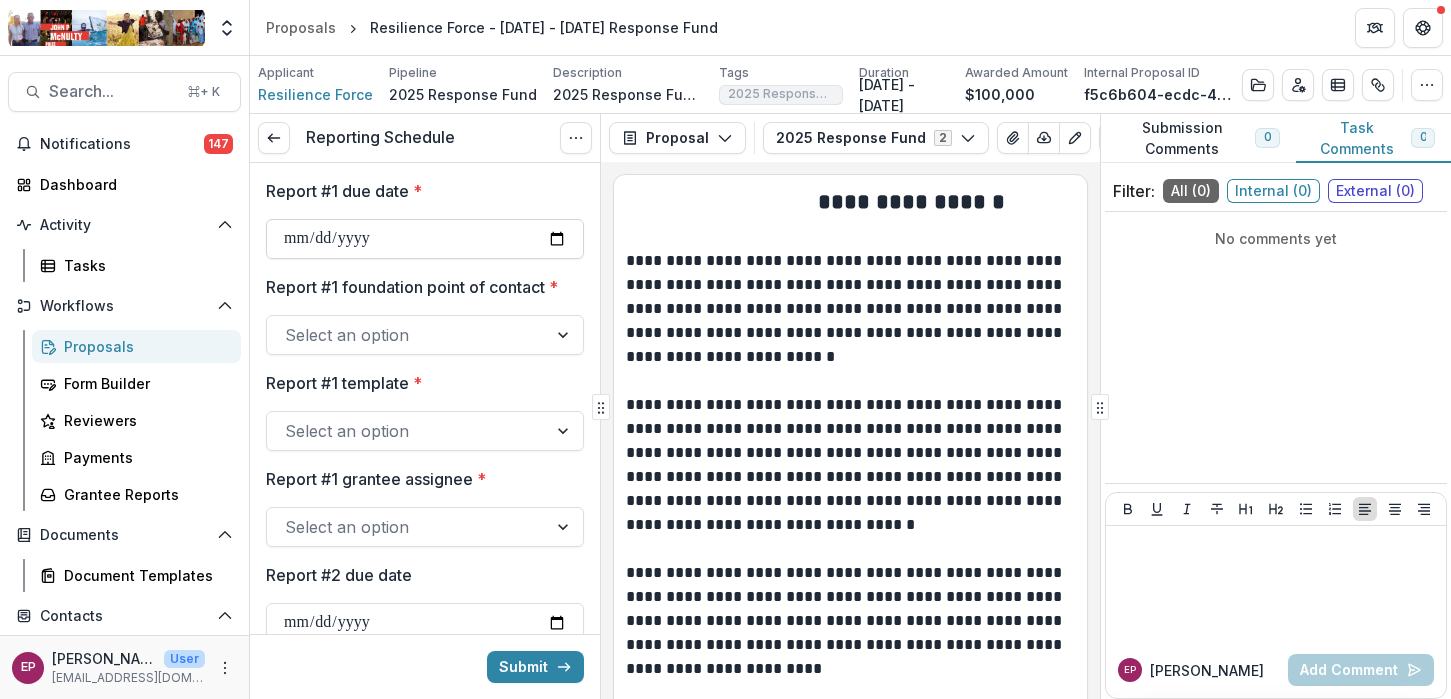 type on "**********" 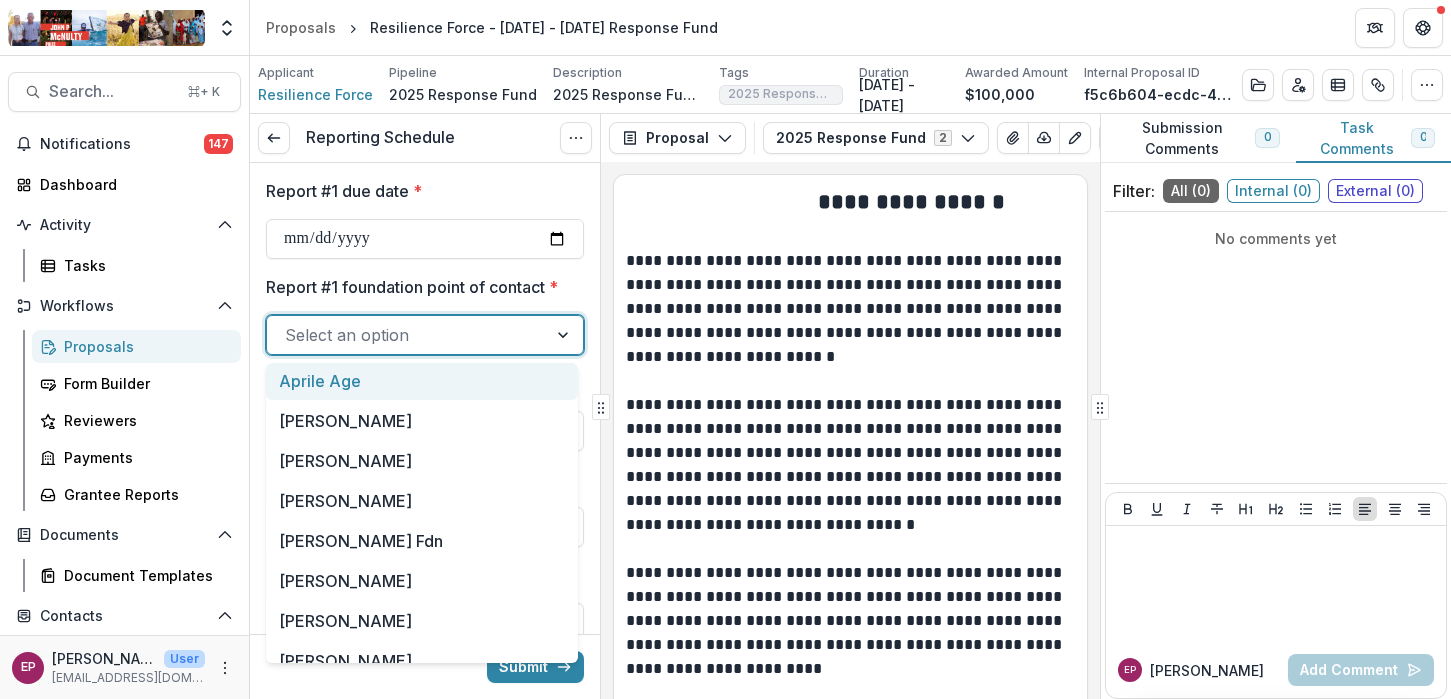 click at bounding box center [407, 335] 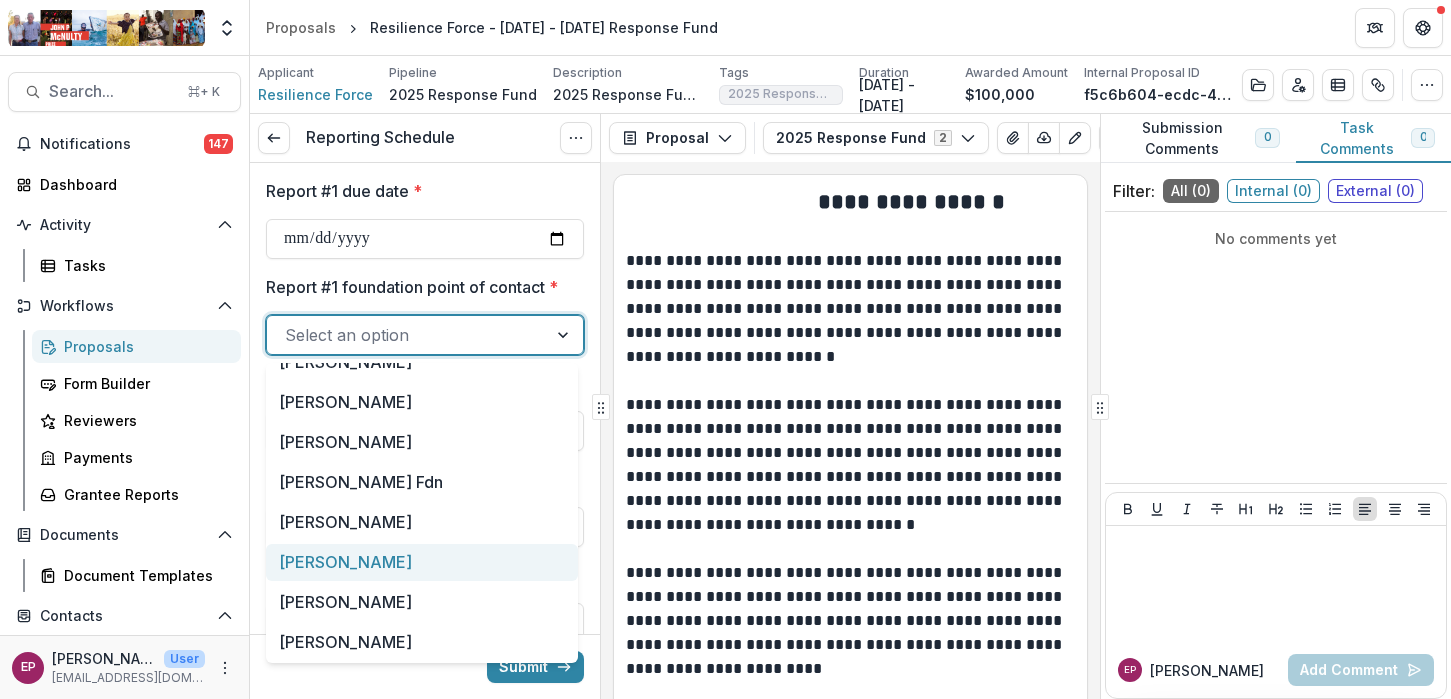 click on "[PERSON_NAME]" at bounding box center (422, 562) 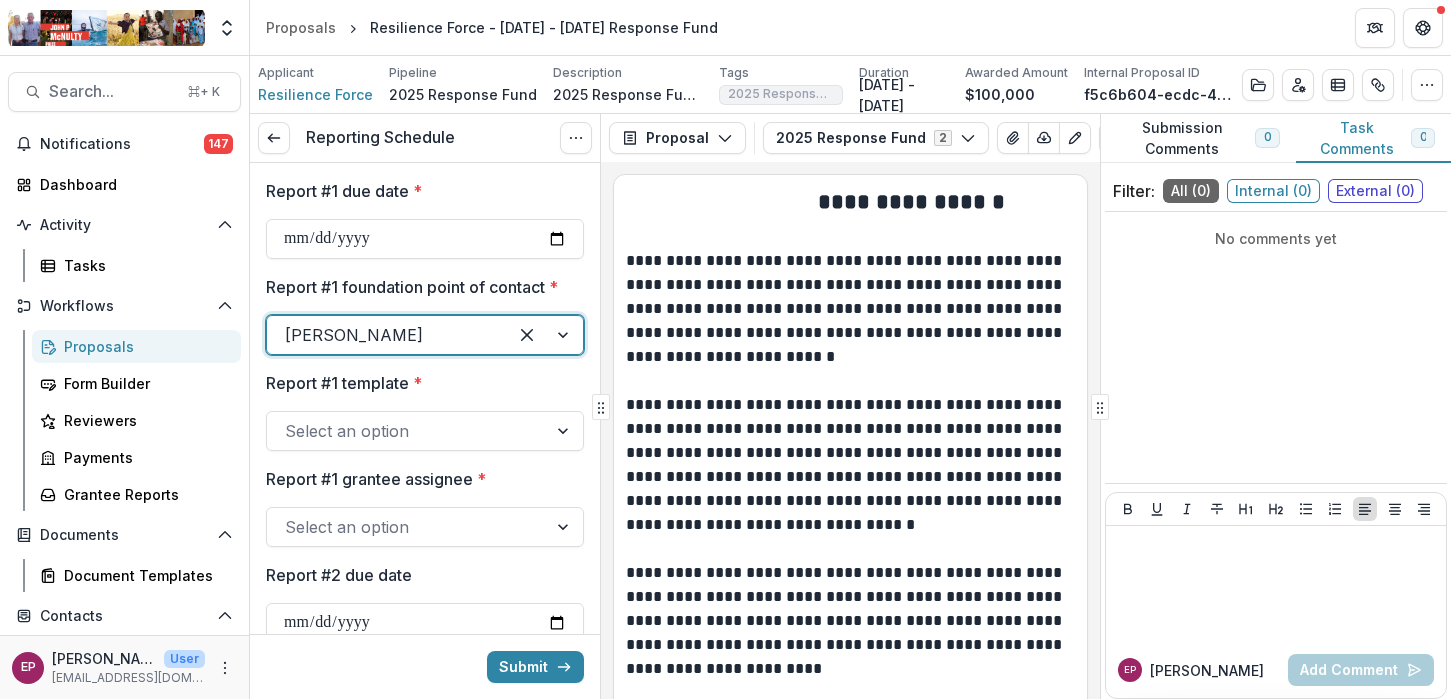 click on "Select an option" at bounding box center [425, 431] 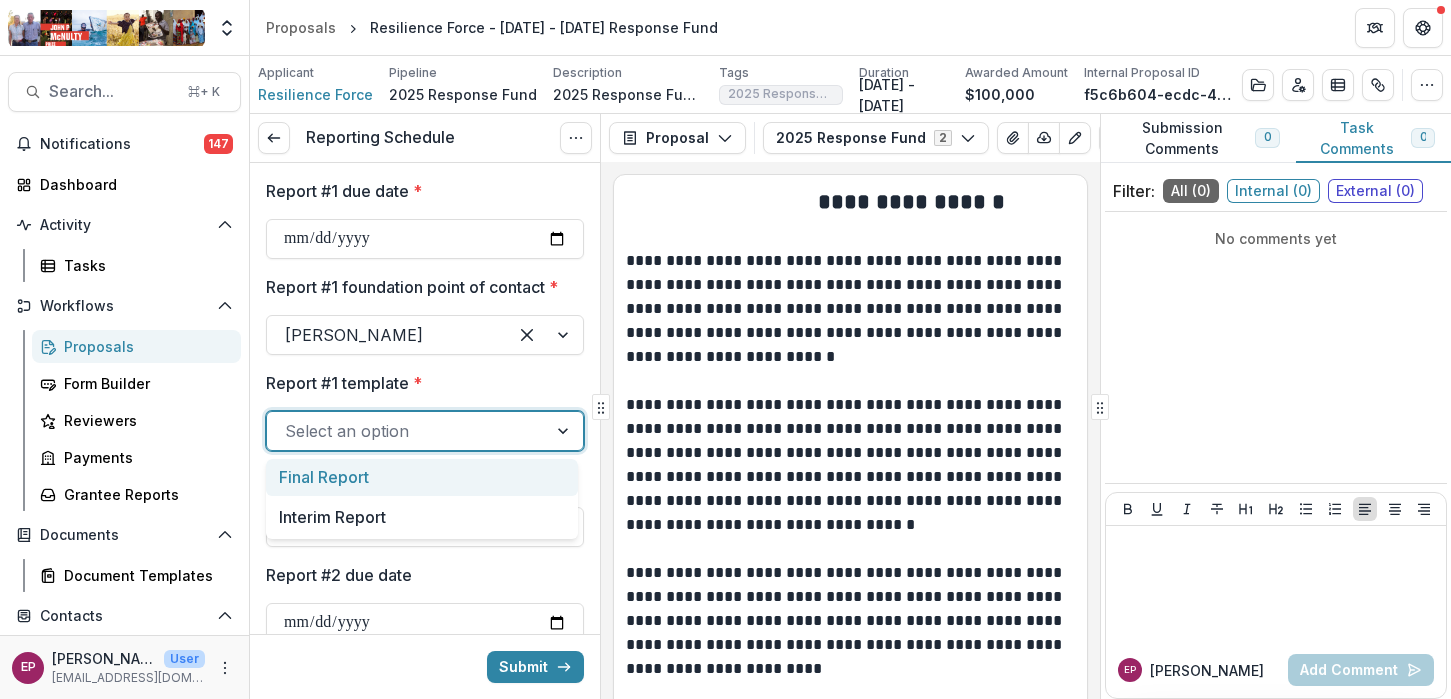 click on "Final Report" at bounding box center (422, 477) 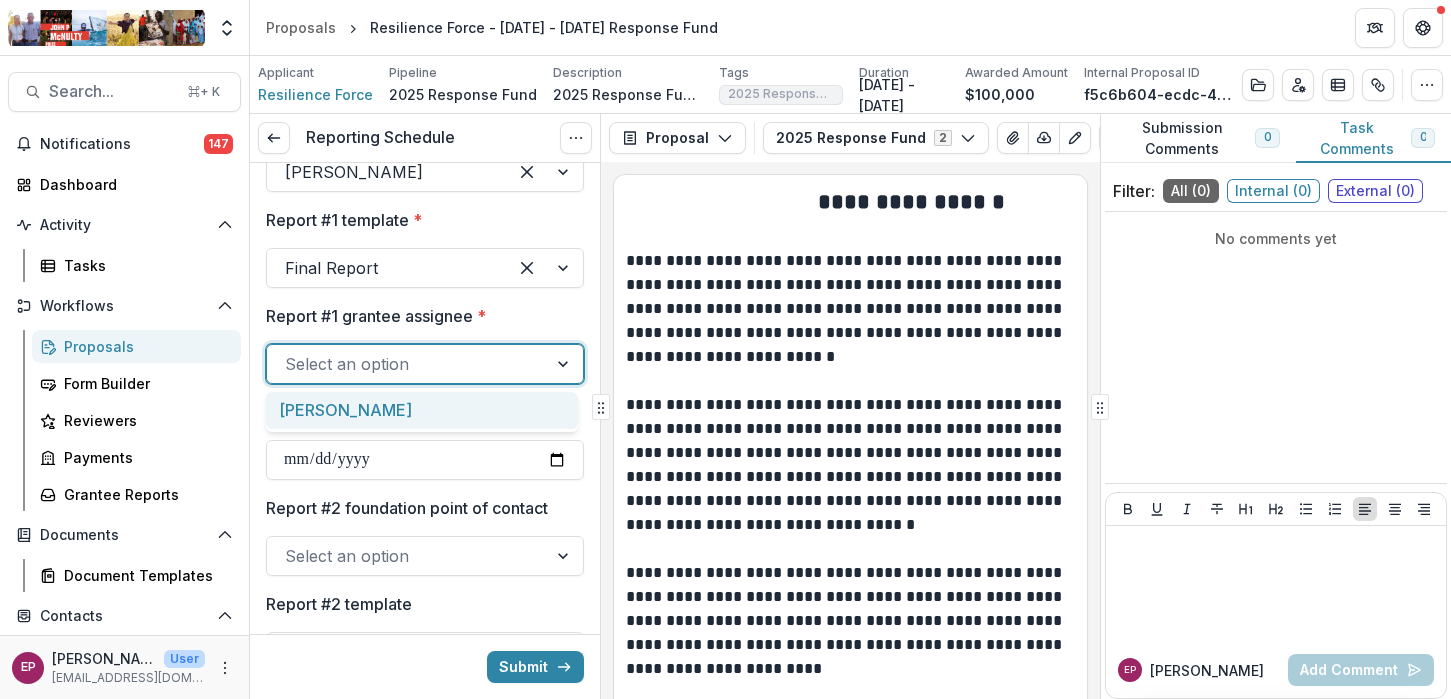 click at bounding box center [407, 364] 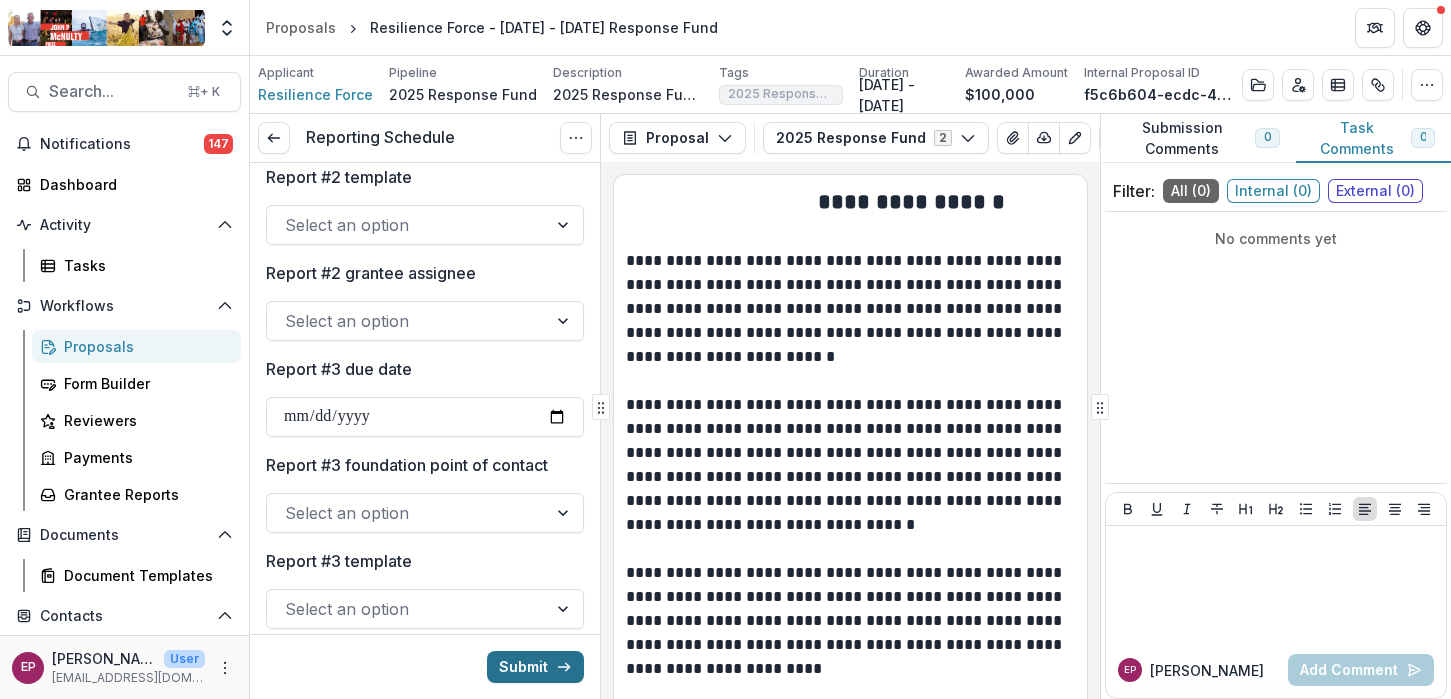 click on "Submit" at bounding box center [535, 667] 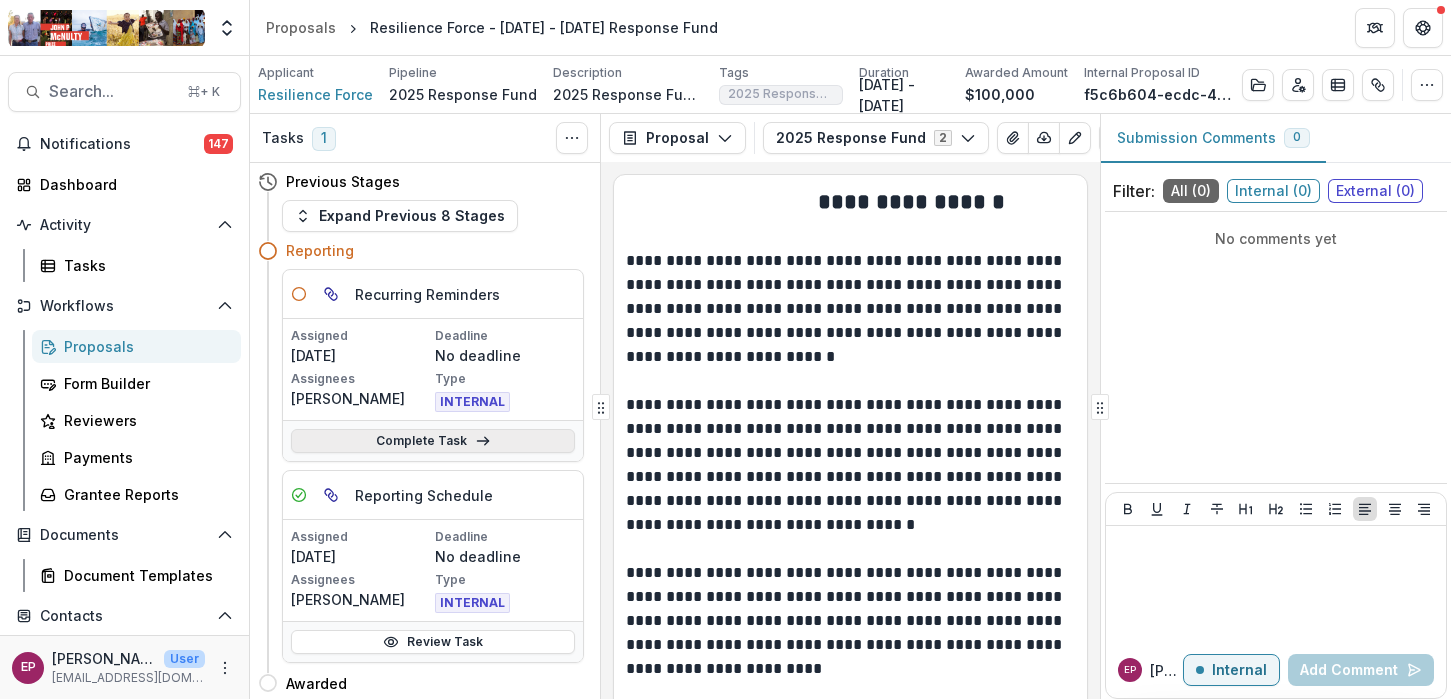 click on "Complete Task" at bounding box center (433, 441) 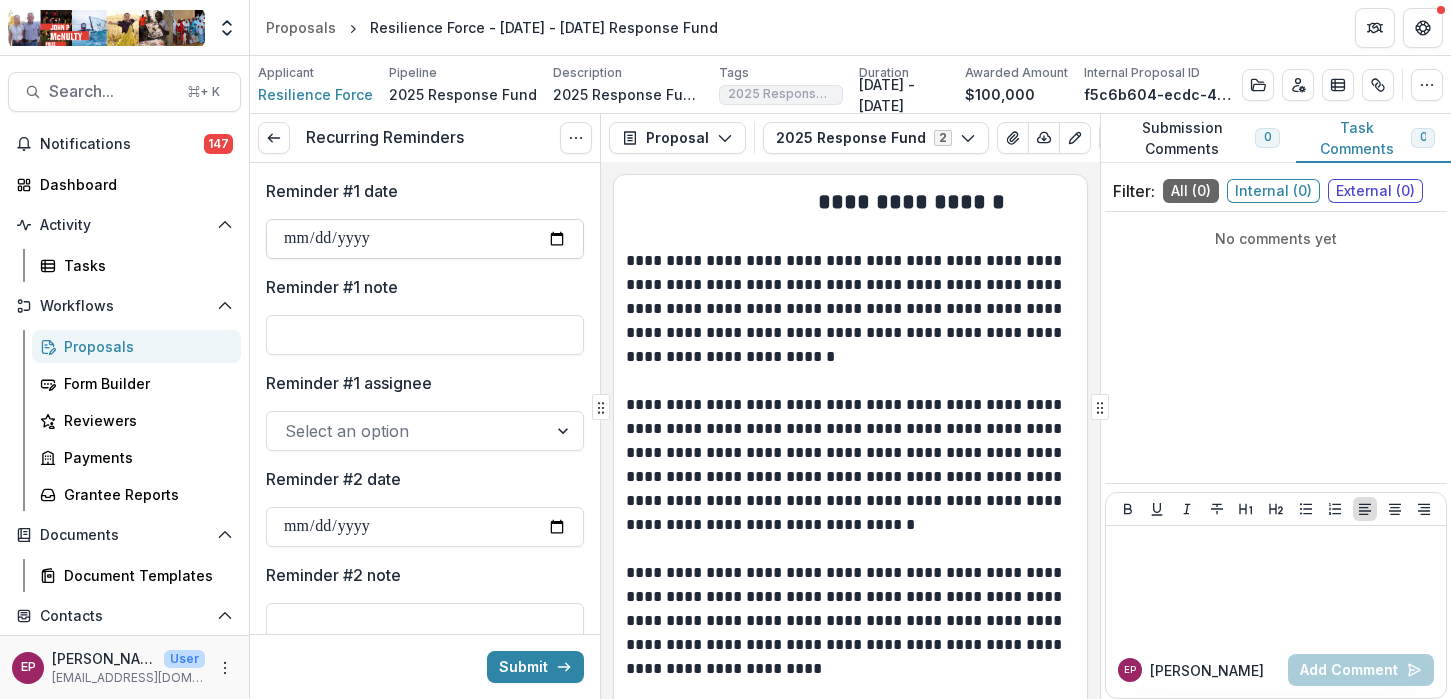 click on "Reminder #1 date" at bounding box center [425, 239] 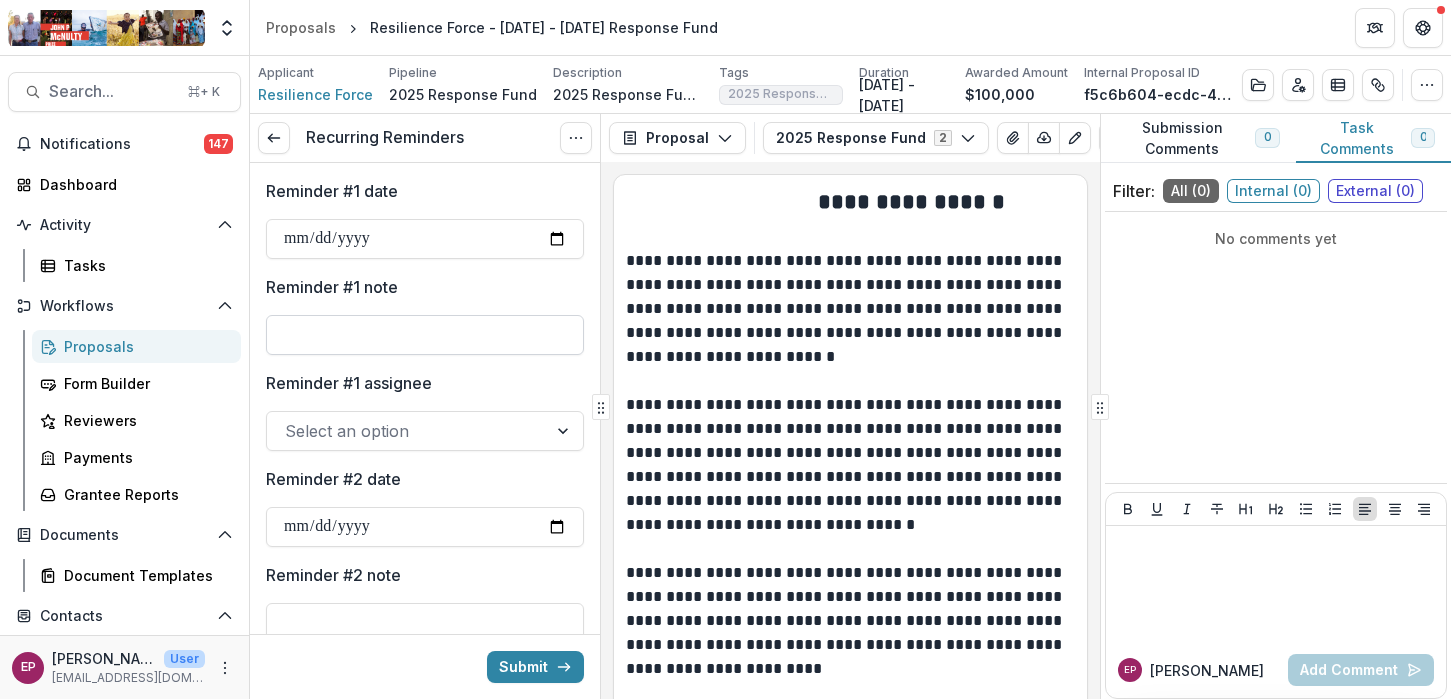 click on "Reminder #1 note" at bounding box center (425, 335) 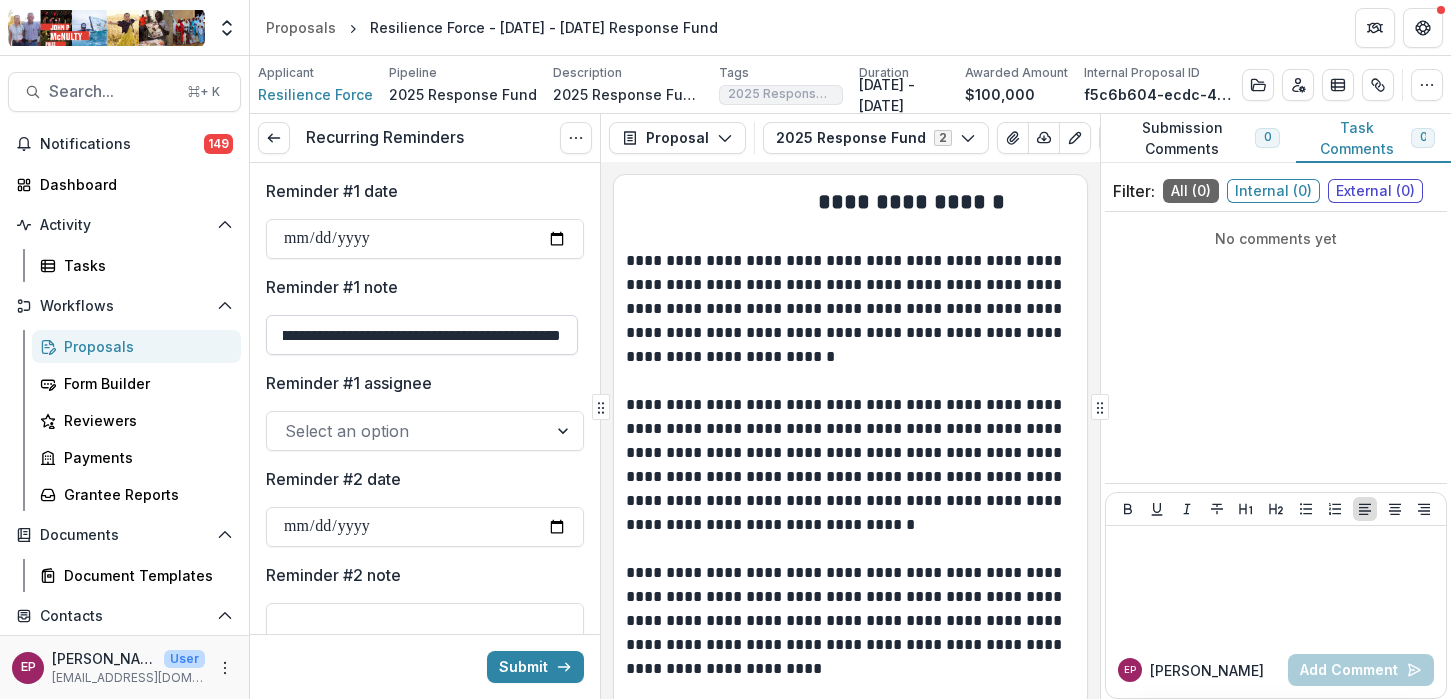 scroll, scrollTop: 0, scrollLeft: 1322, axis: horizontal 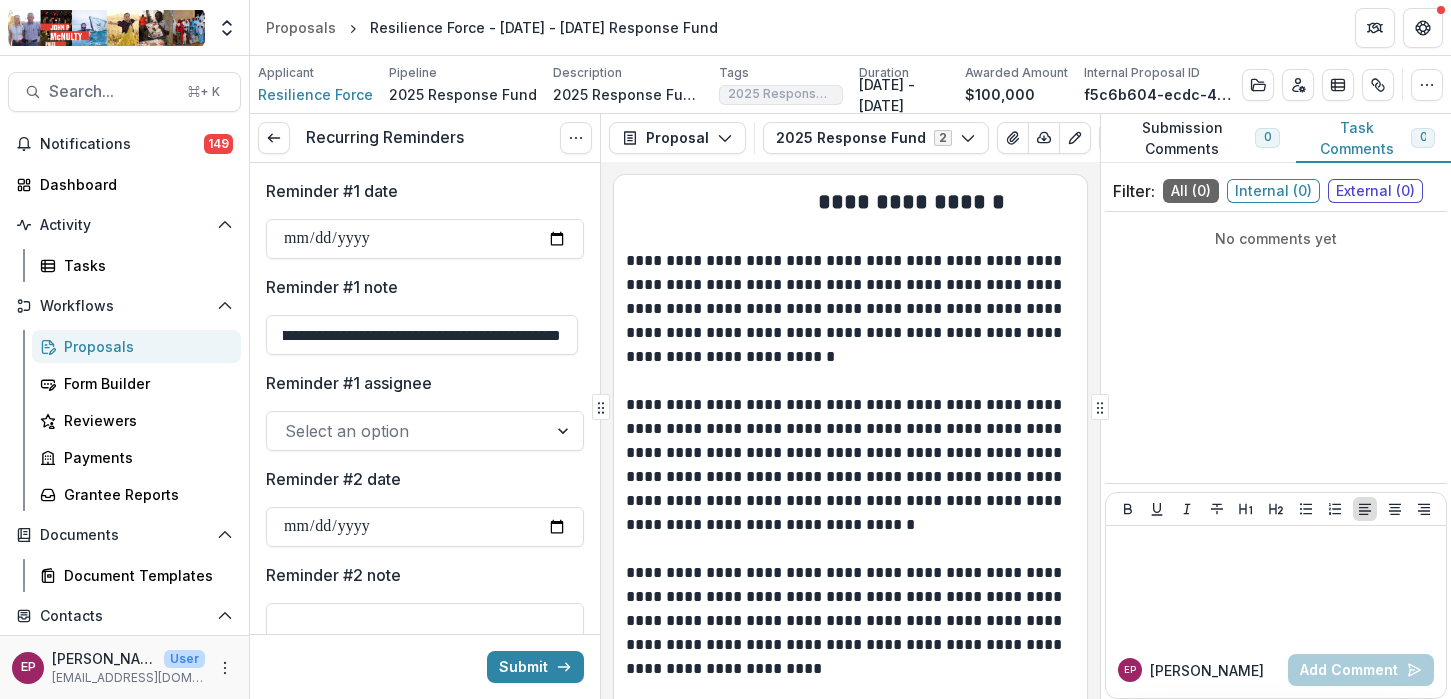 type on "**********" 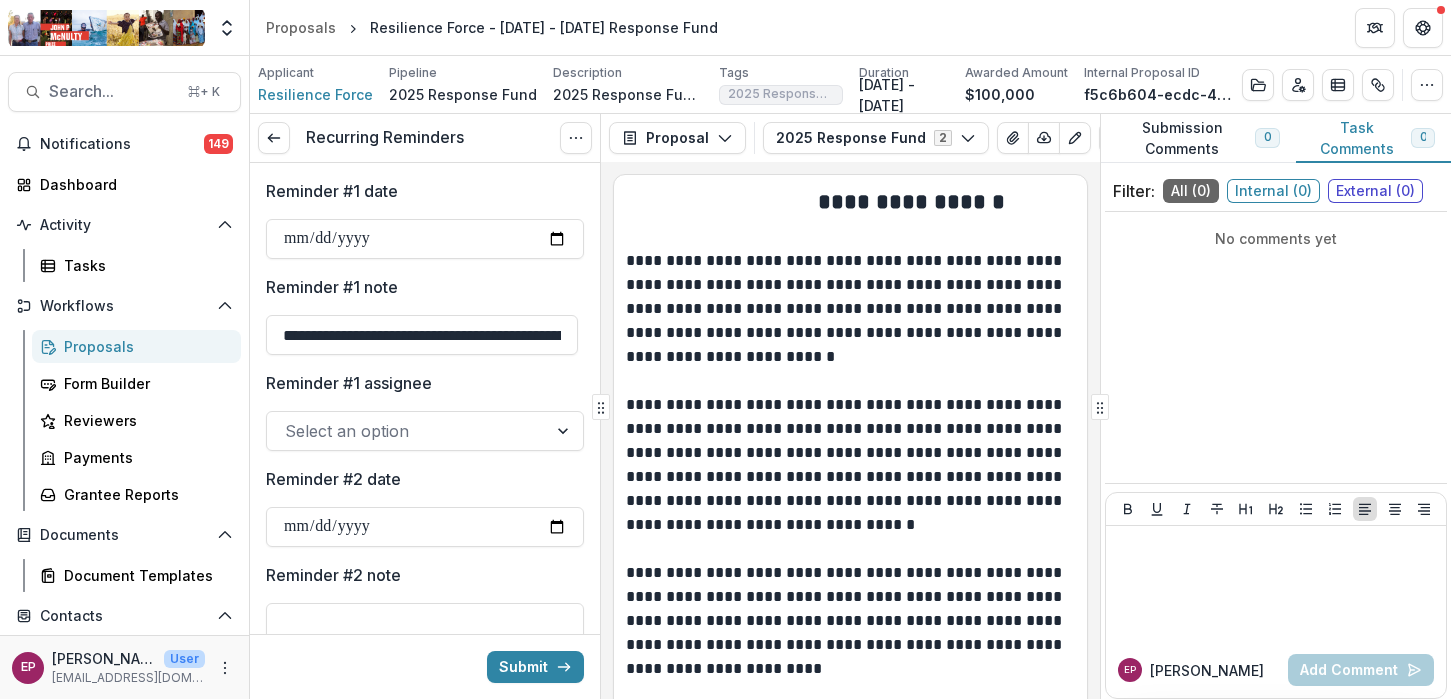 click at bounding box center (407, 431) 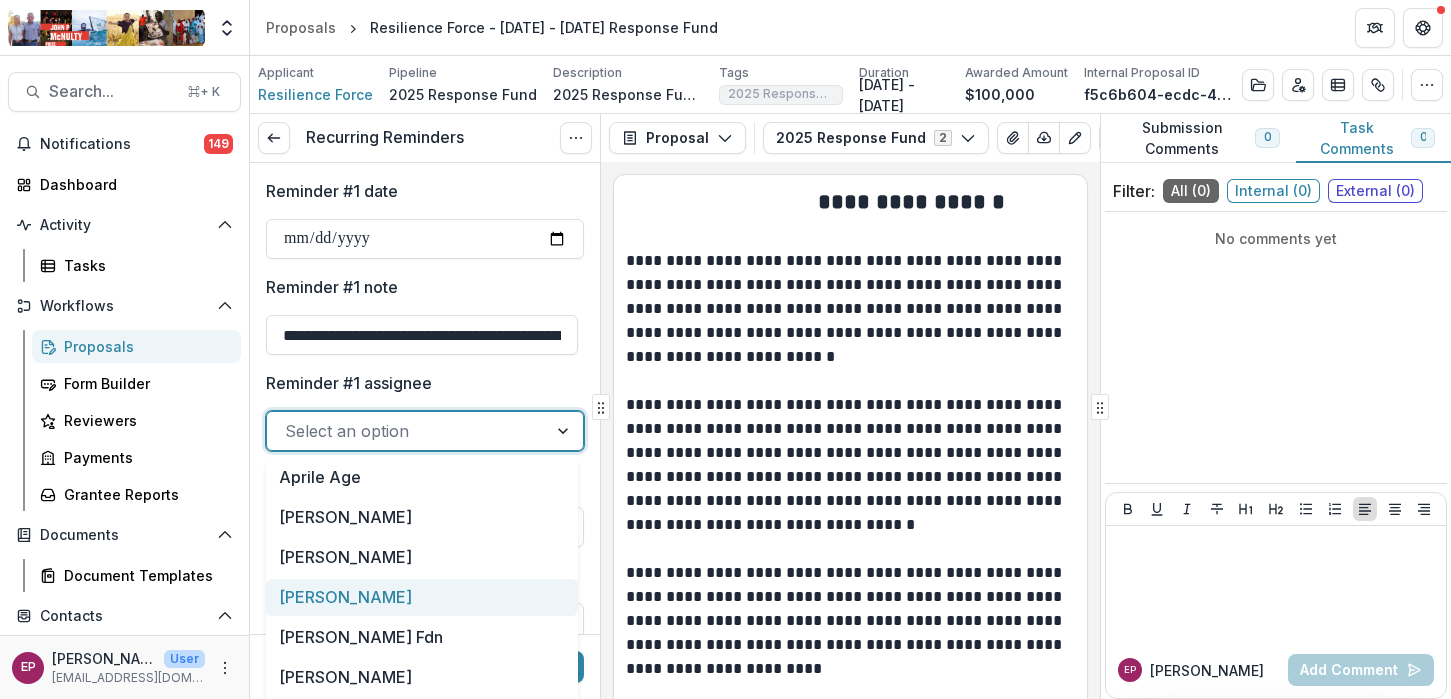 scroll, scrollTop: 60, scrollLeft: 0, axis: vertical 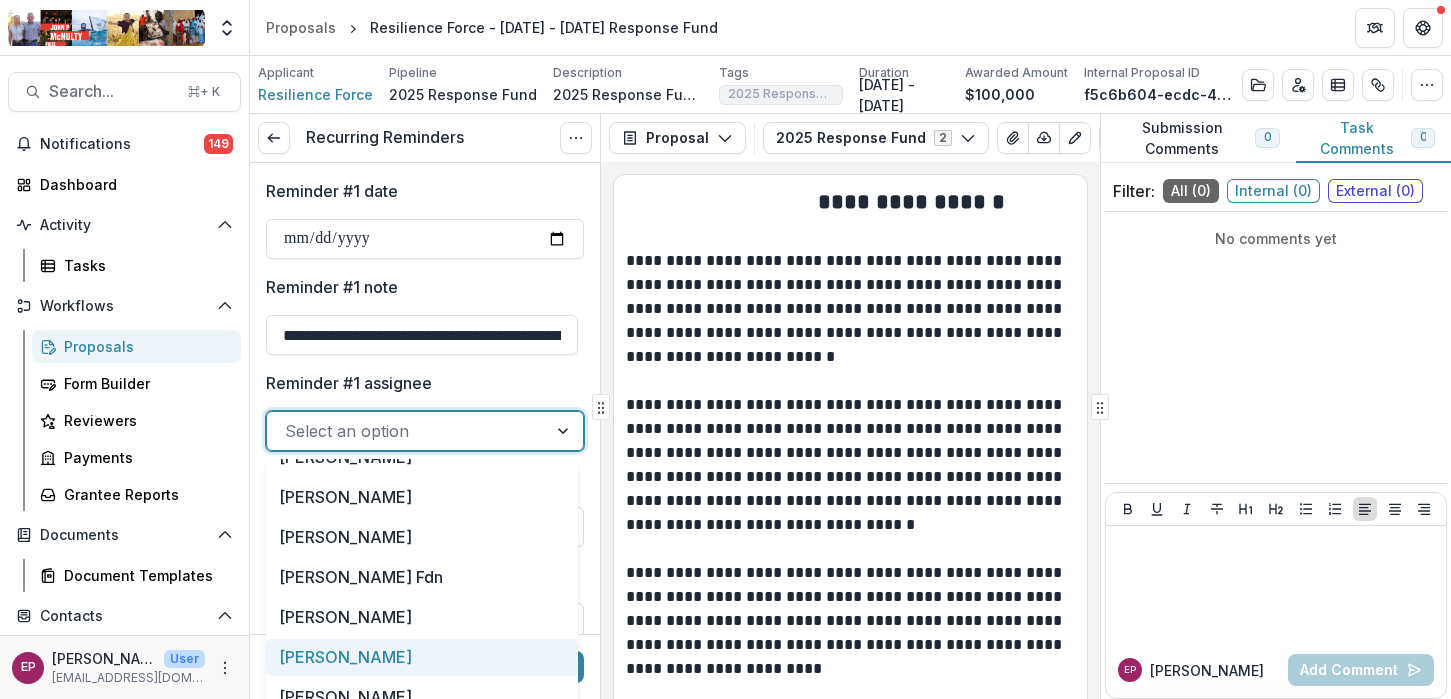 click on "[PERSON_NAME]" at bounding box center [422, 657] 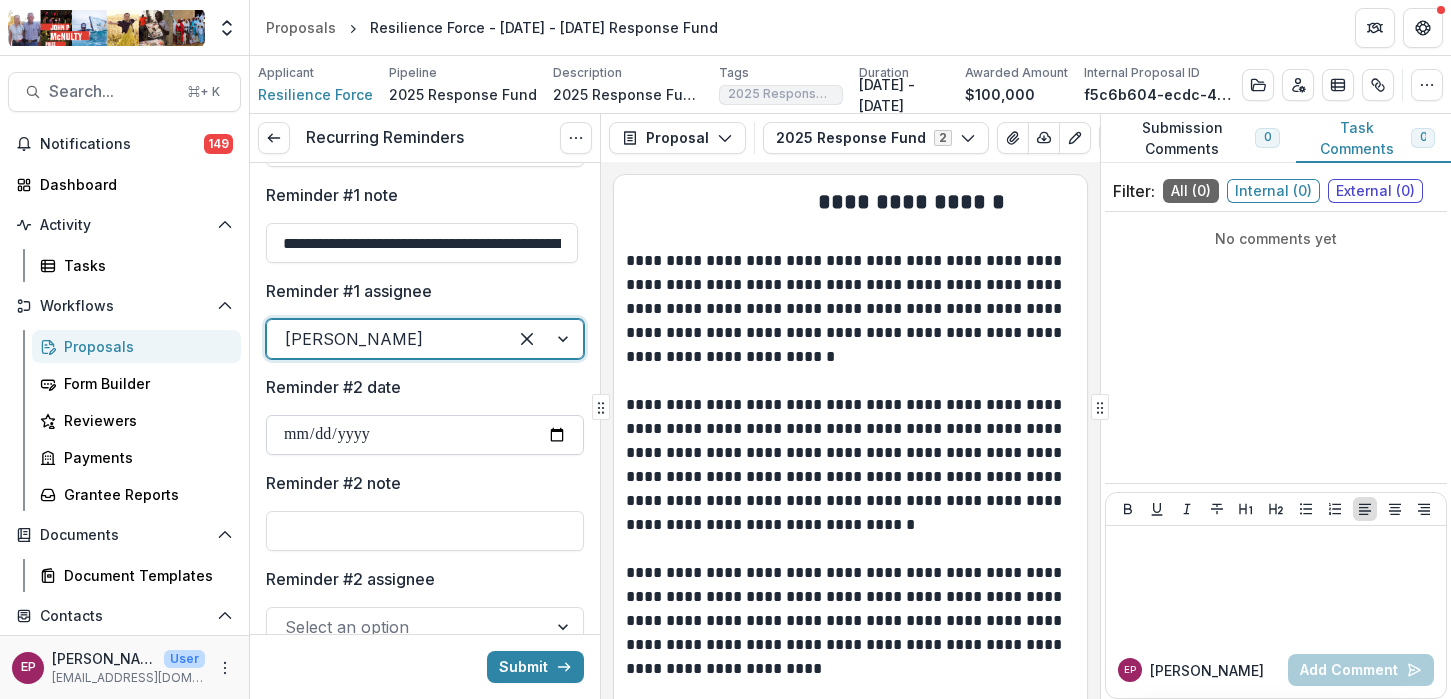 scroll, scrollTop: 93, scrollLeft: 0, axis: vertical 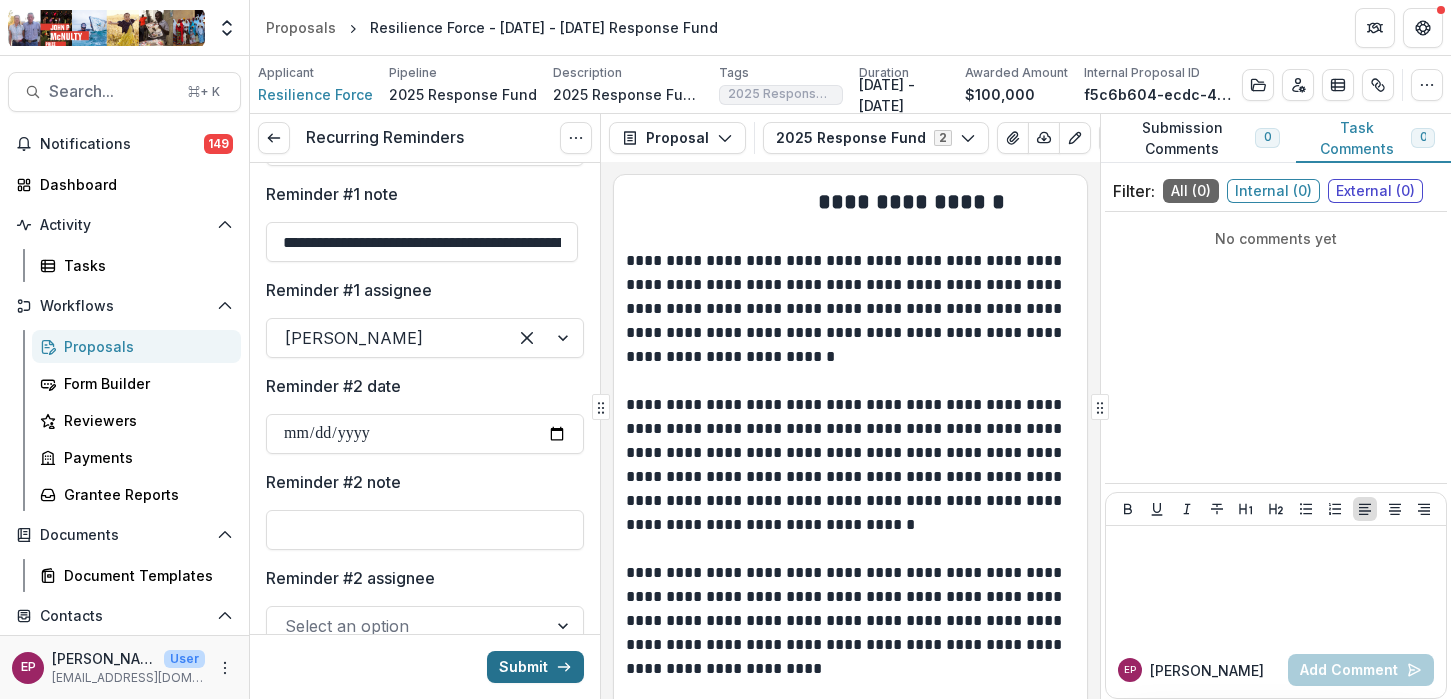 click on "Submit" at bounding box center (535, 667) 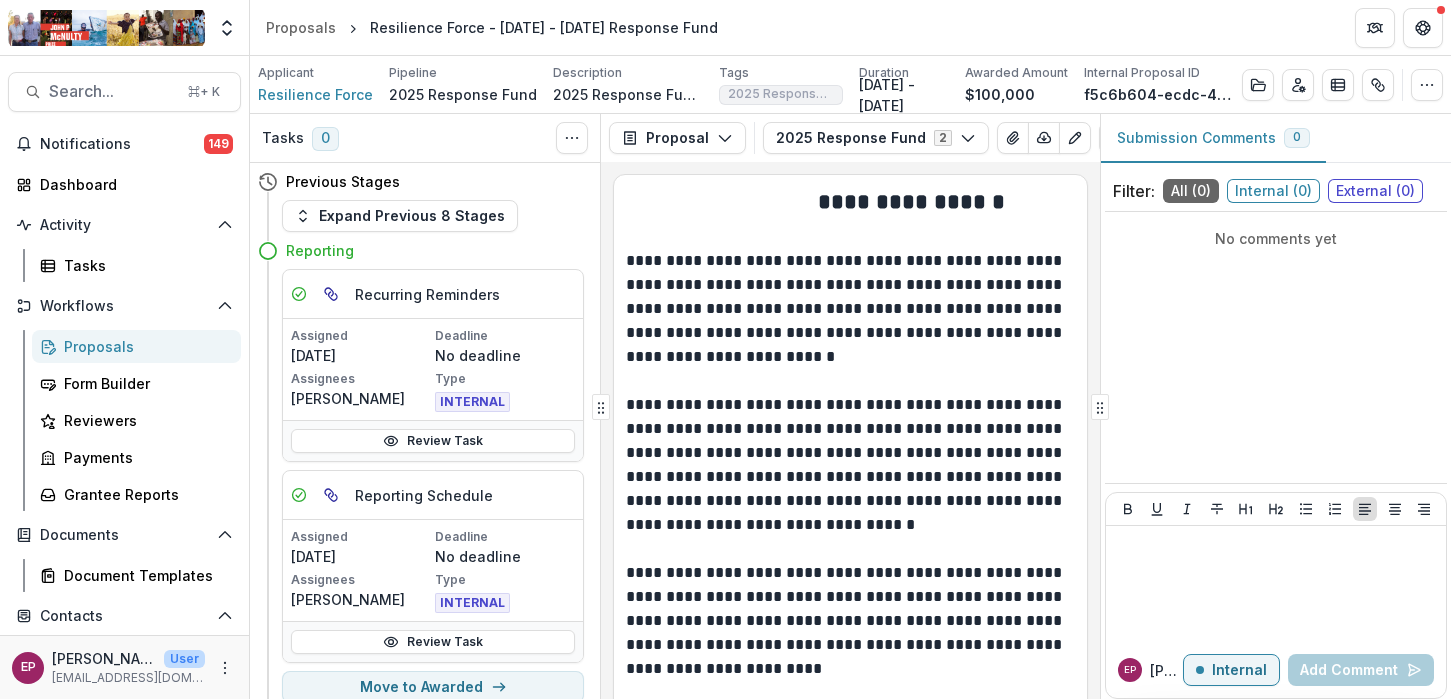 scroll, scrollTop: 44, scrollLeft: 0, axis: vertical 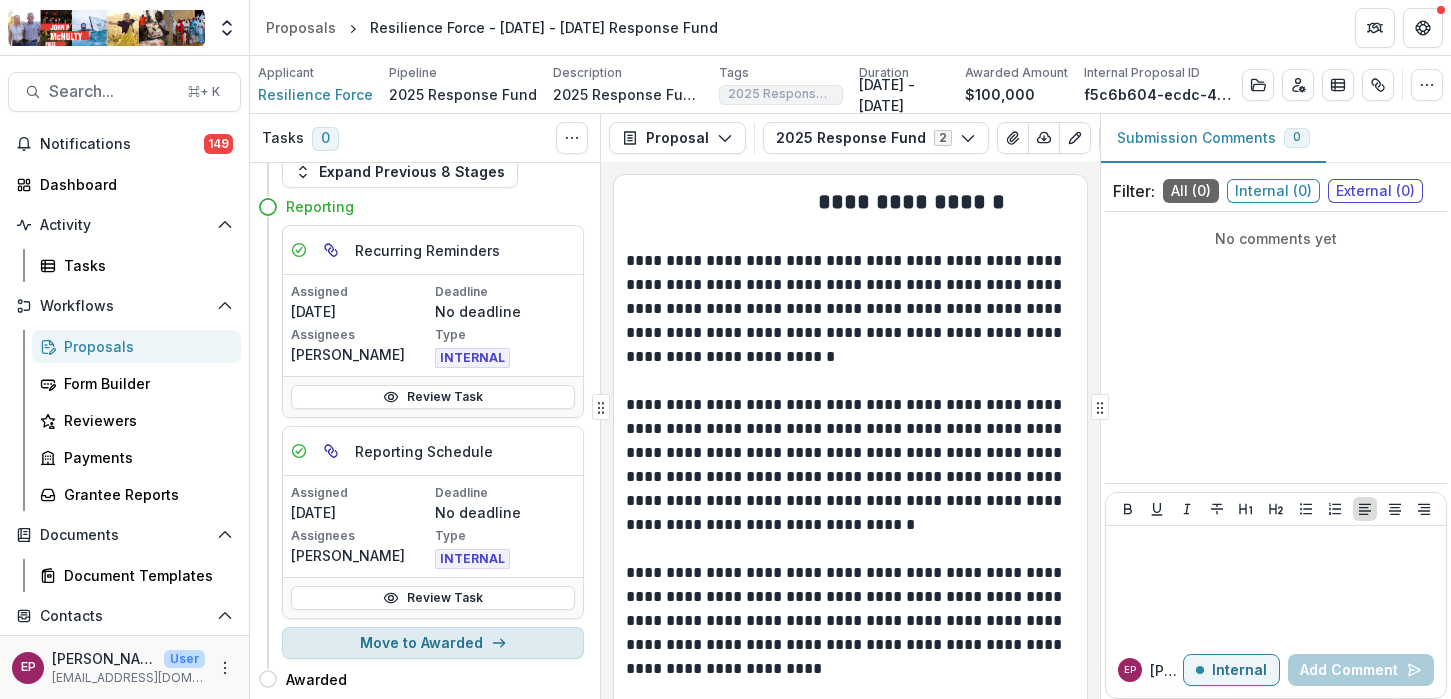 click on "Move to Awarded" at bounding box center [433, 643] 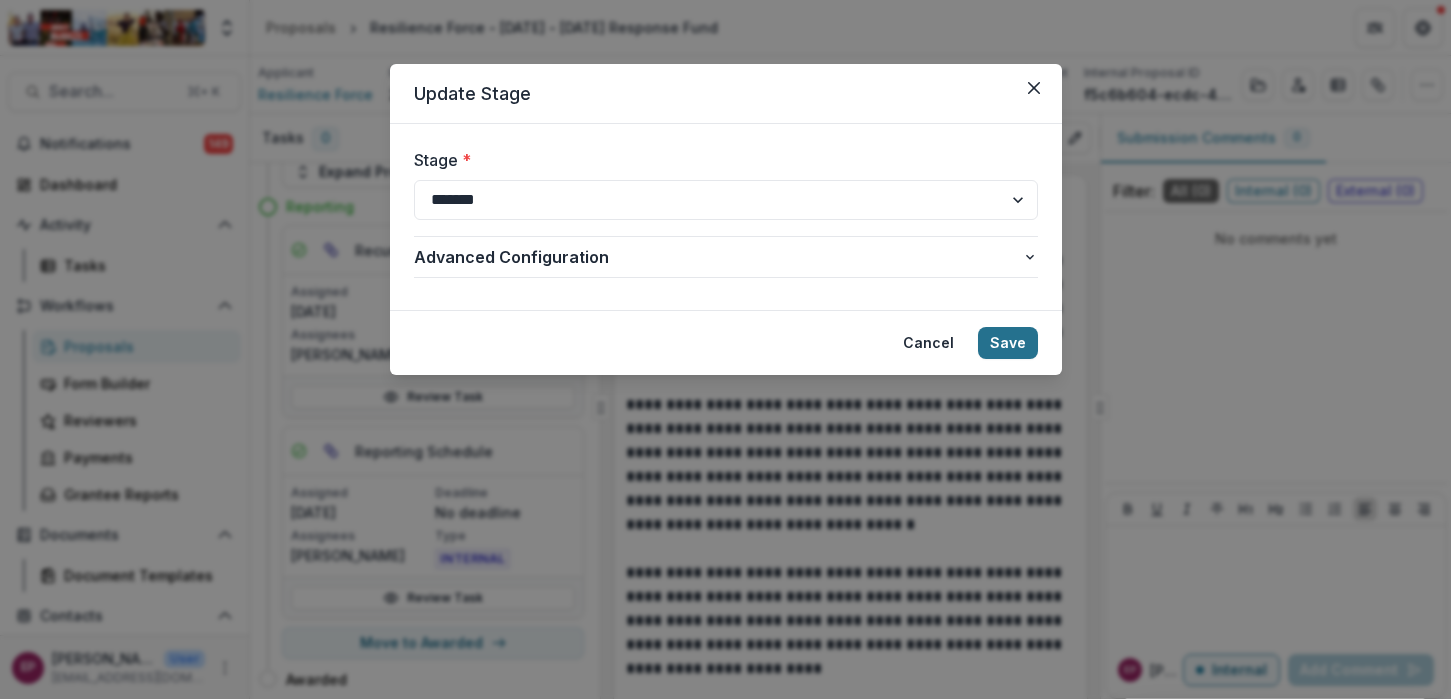 click on "Save" at bounding box center (1008, 343) 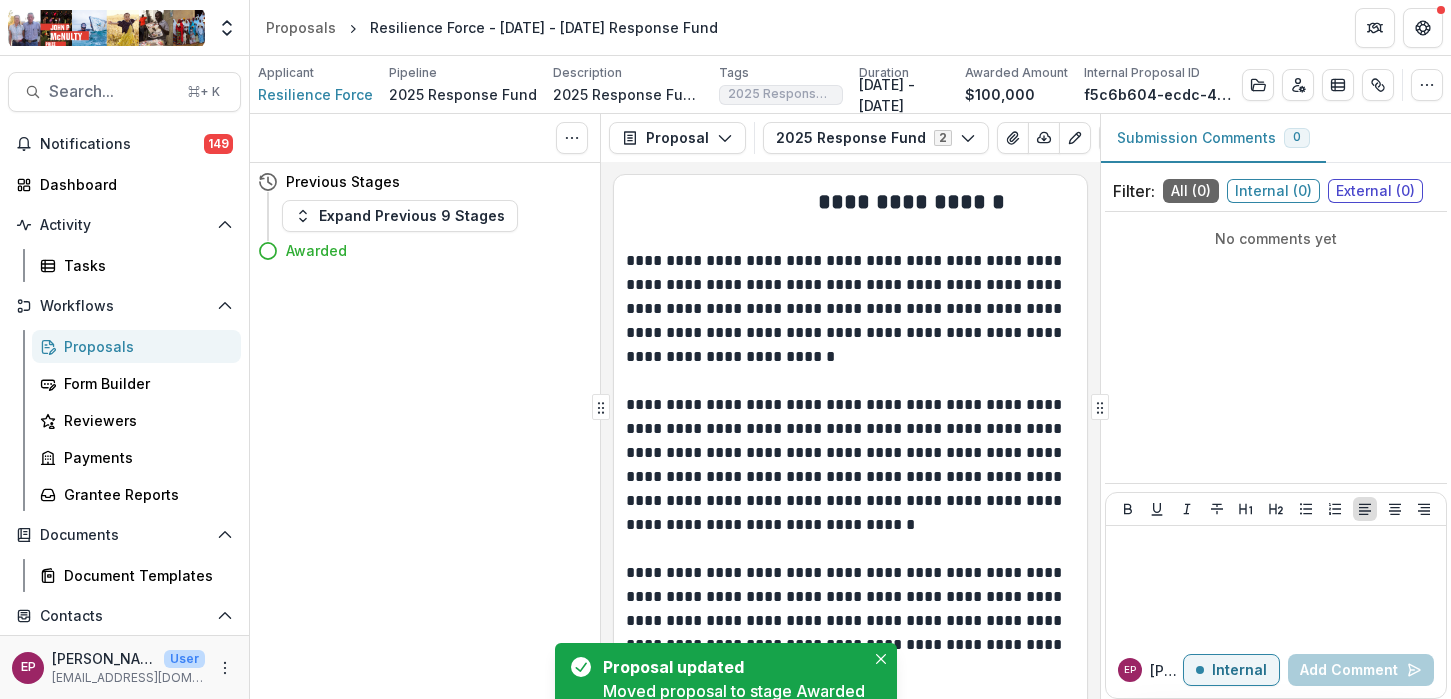 scroll, scrollTop: 0, scrollLeft: 0, axis: both 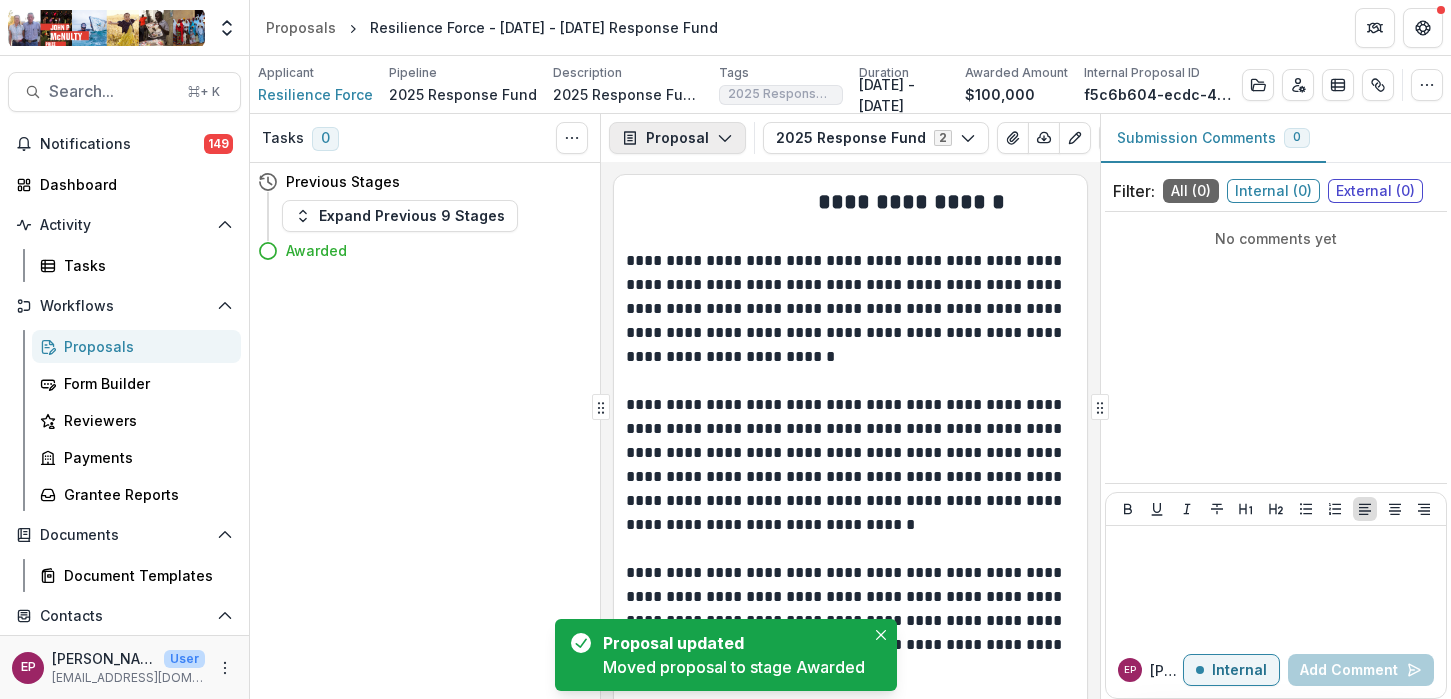 click on "Proposal" at bounding box center [677, 138] 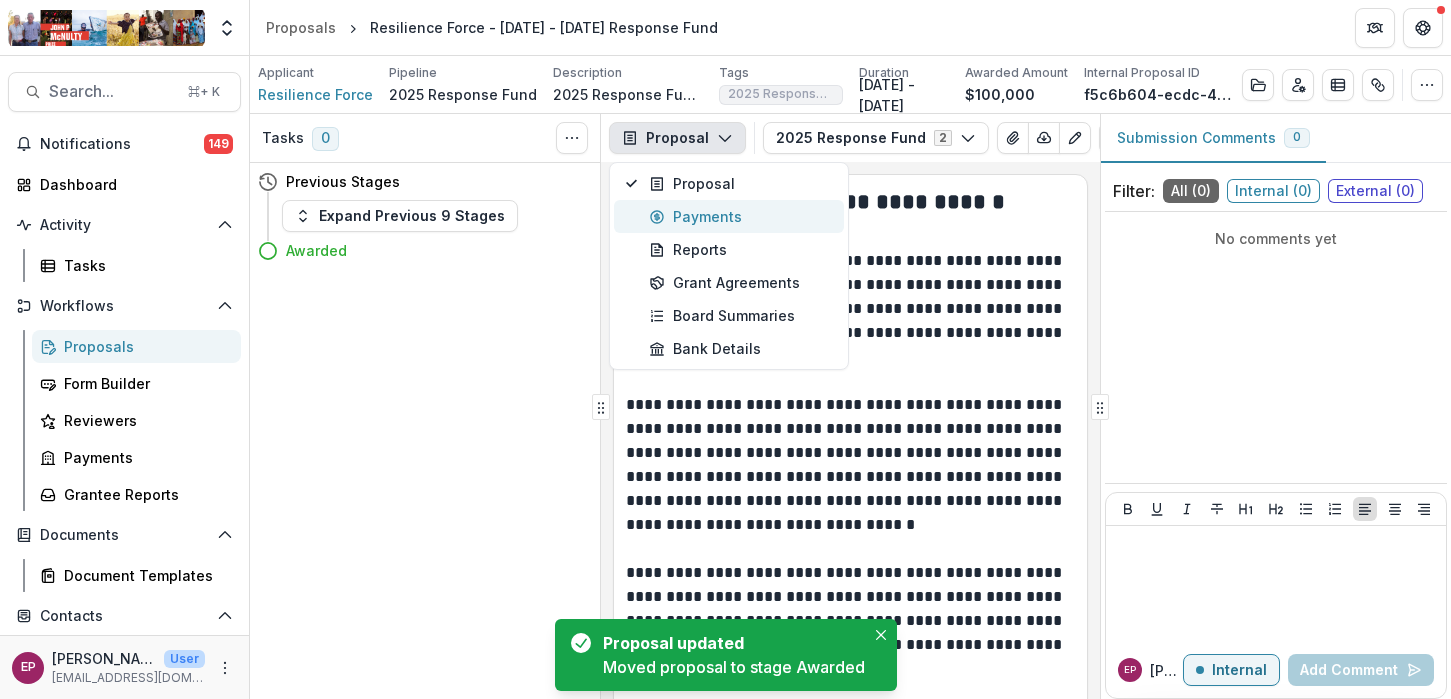 click on "Payments" at bounding box center [740, 216] 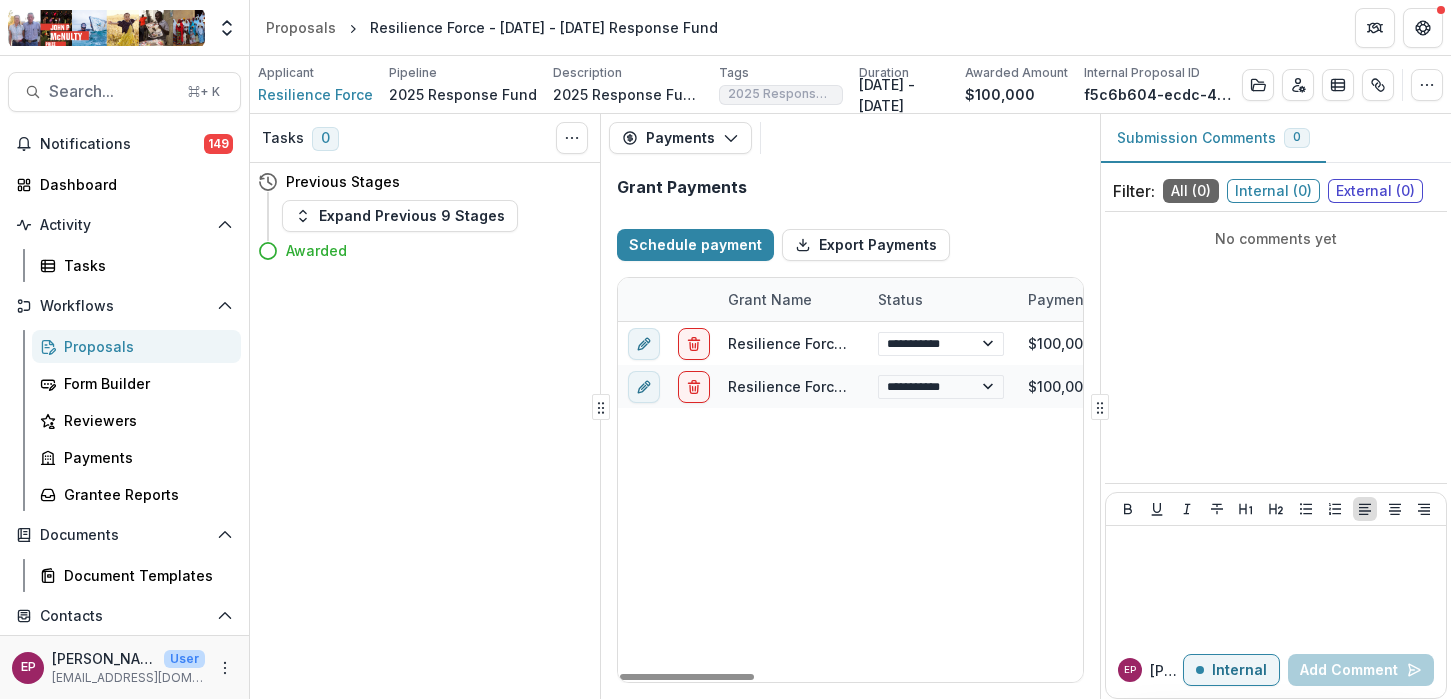 scroll, scrollTop: 0, scrollLeft: 0, axis: both 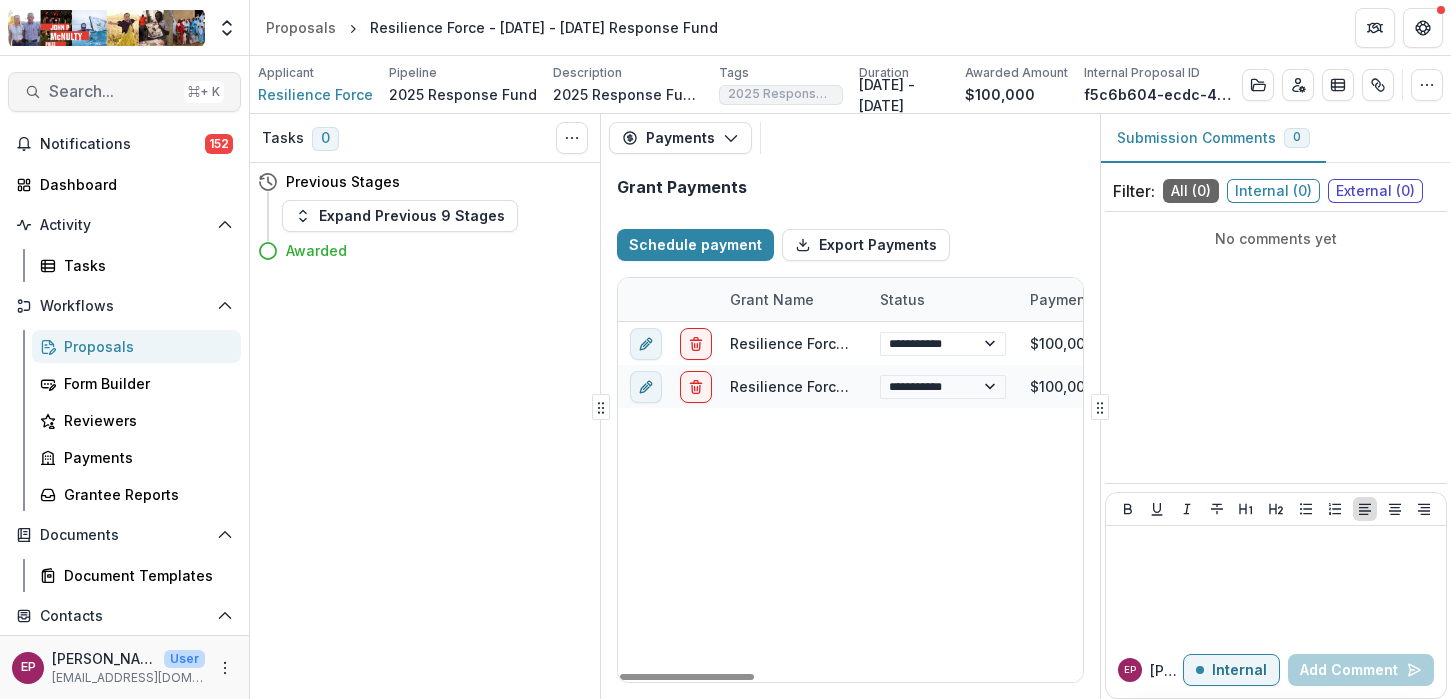 click on "Search..." at bounding box center (112, 91) 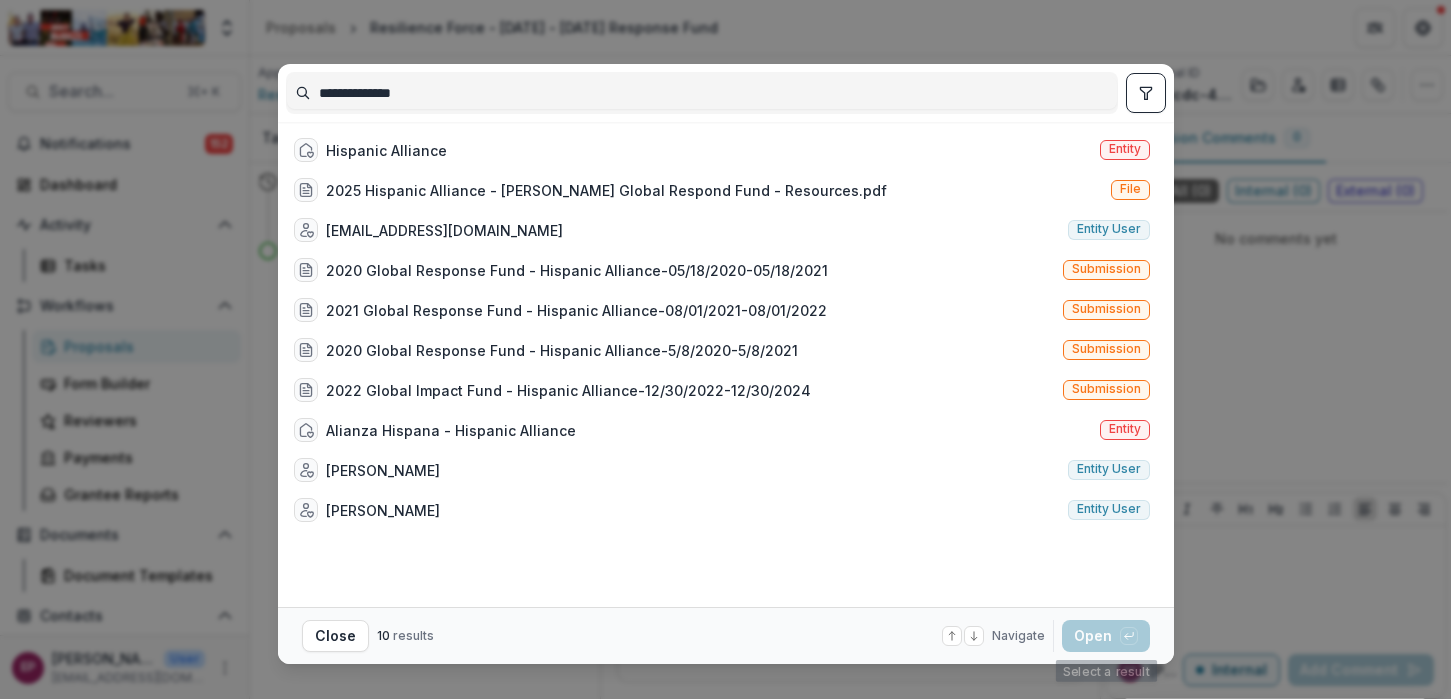 type on "**********" 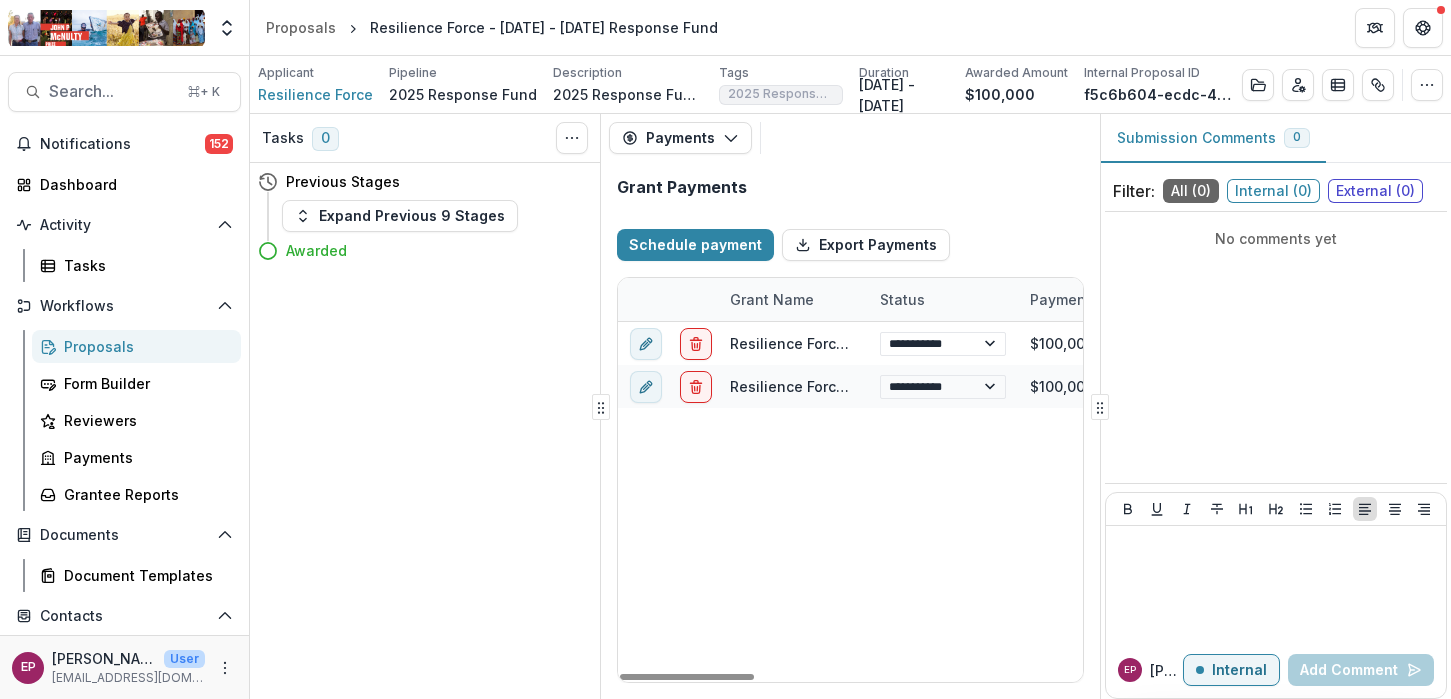 click on "Applicant" at bounding box center (286, 73) 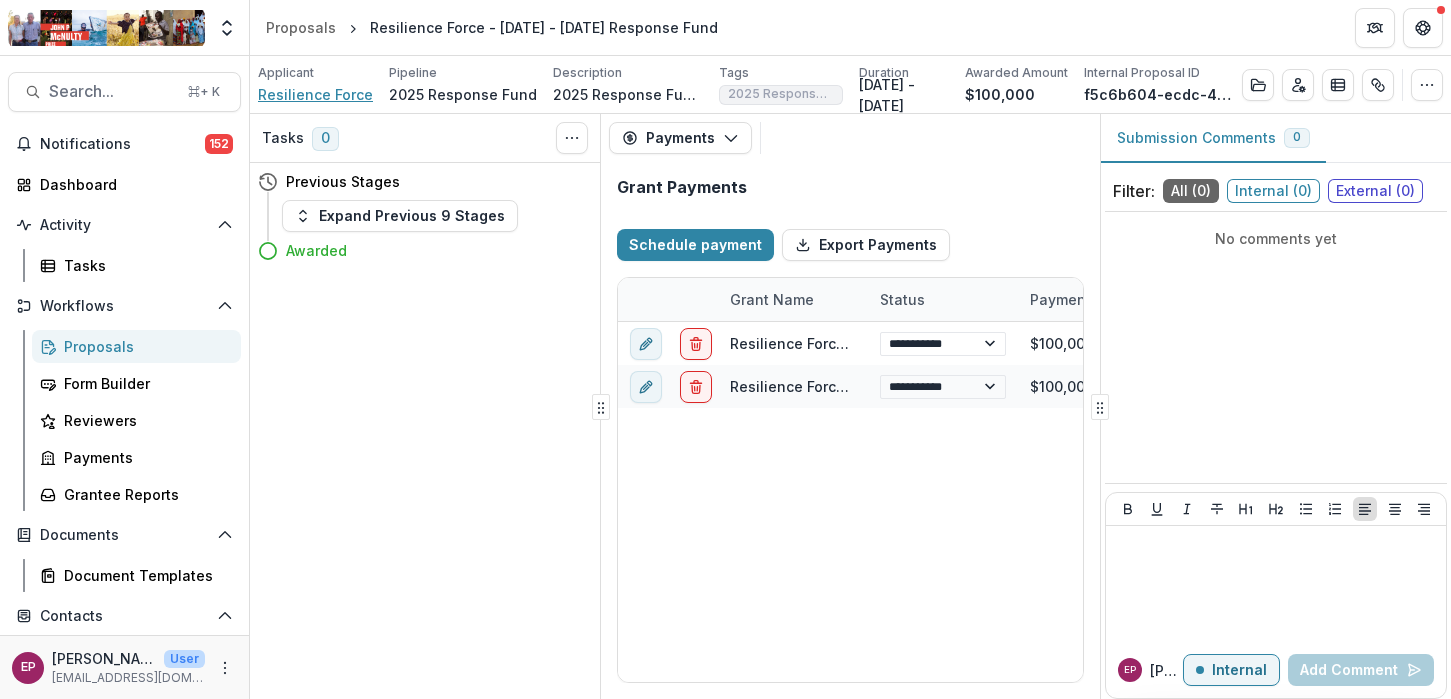 click on "Resilience Force" at bounding box center [315, 94] 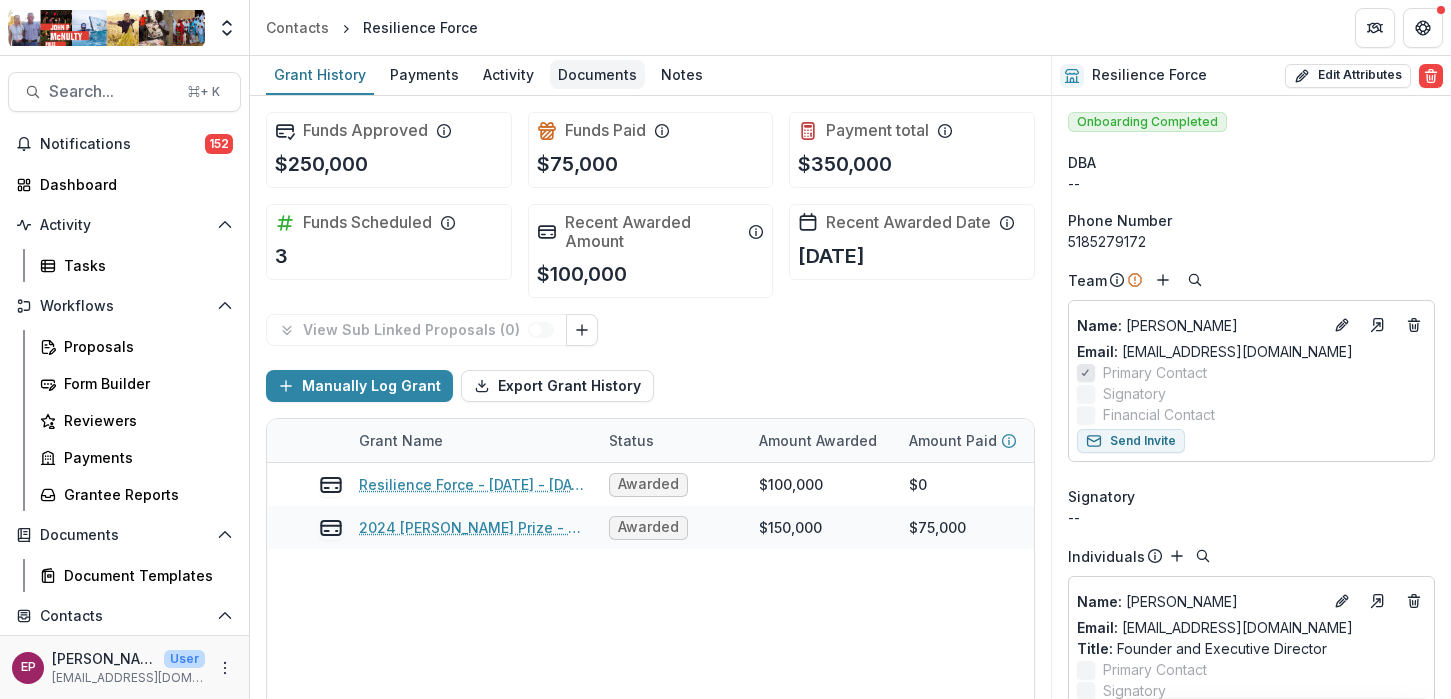 click on "Documents" at bounding box center [597, 74] 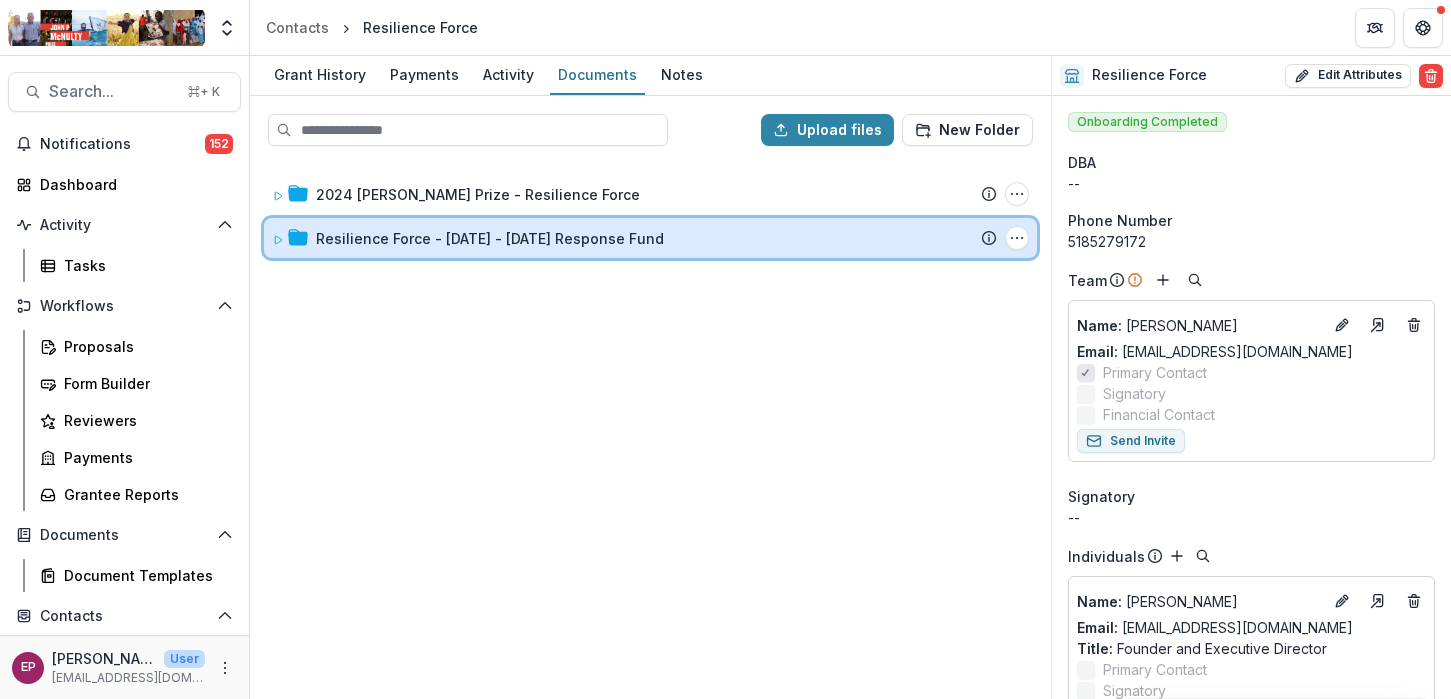 click on "Resilience Force - [DATE] - [DATE] Response Fund  Submission Temelio Proposal Attached Submission Report Tasks No tasks Folder Options Rename Add Subfolder Delete" at bounding box center [650, 238] 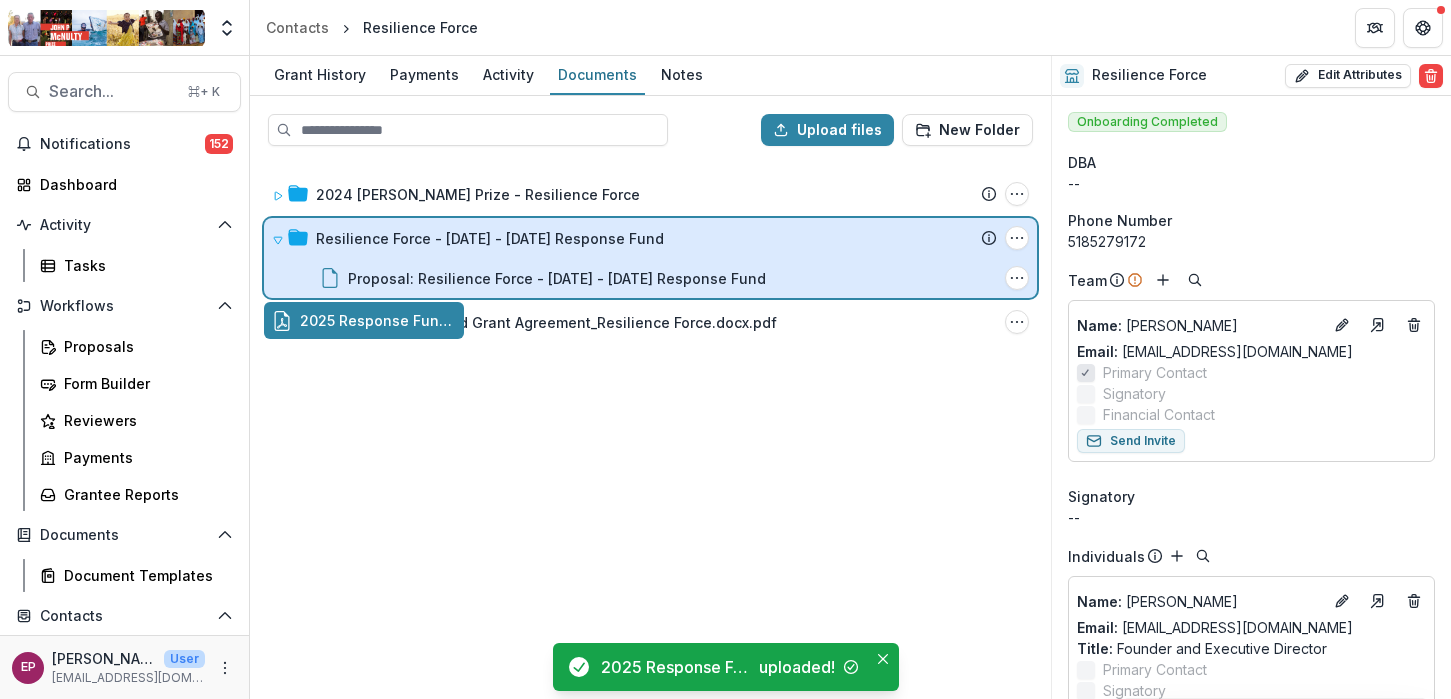 drag, startPoint x: 684, startPoint y: 326, endPoint x: 760, endPoint y: 275, distance: 91.525955 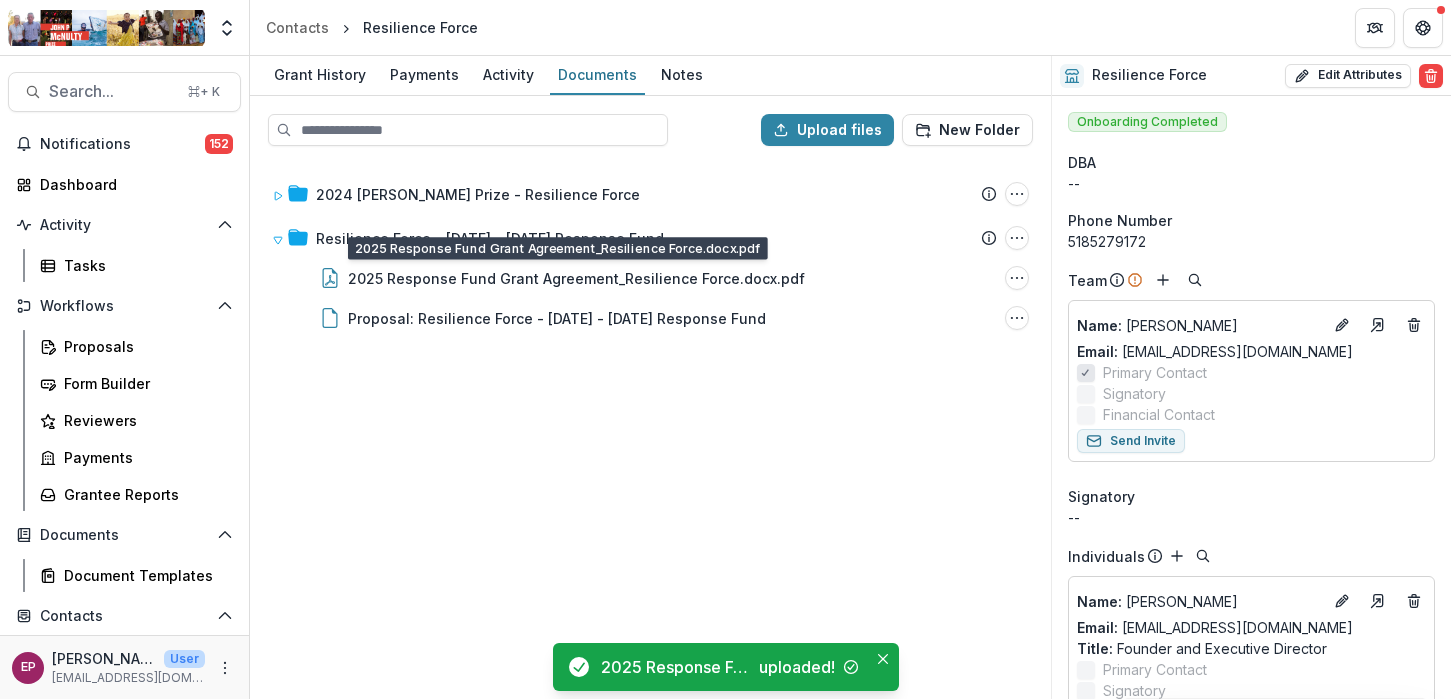 click on "2024 [PERSON_NAME] Prize - Resilience Force Submission Temelio Proposal Attached Submission Report Tasks No tasks Folder Options Rename Add Subfolder Delete Resilience Force - [DATE] - [DATE] Response Fund  Submission Temelio Proposal Attached Submission Report Tasks No tasks Folder Options Rename Add Subfolder Delete 2025 Response Fund Grant Agreement_Resilience Force.docx.pdf File Options Download Rename Delete Proposal: Resilience Force - [DATE] - [DATE] Response Fund  File Options Download Rename Delete" at bounding box center [650, 429] 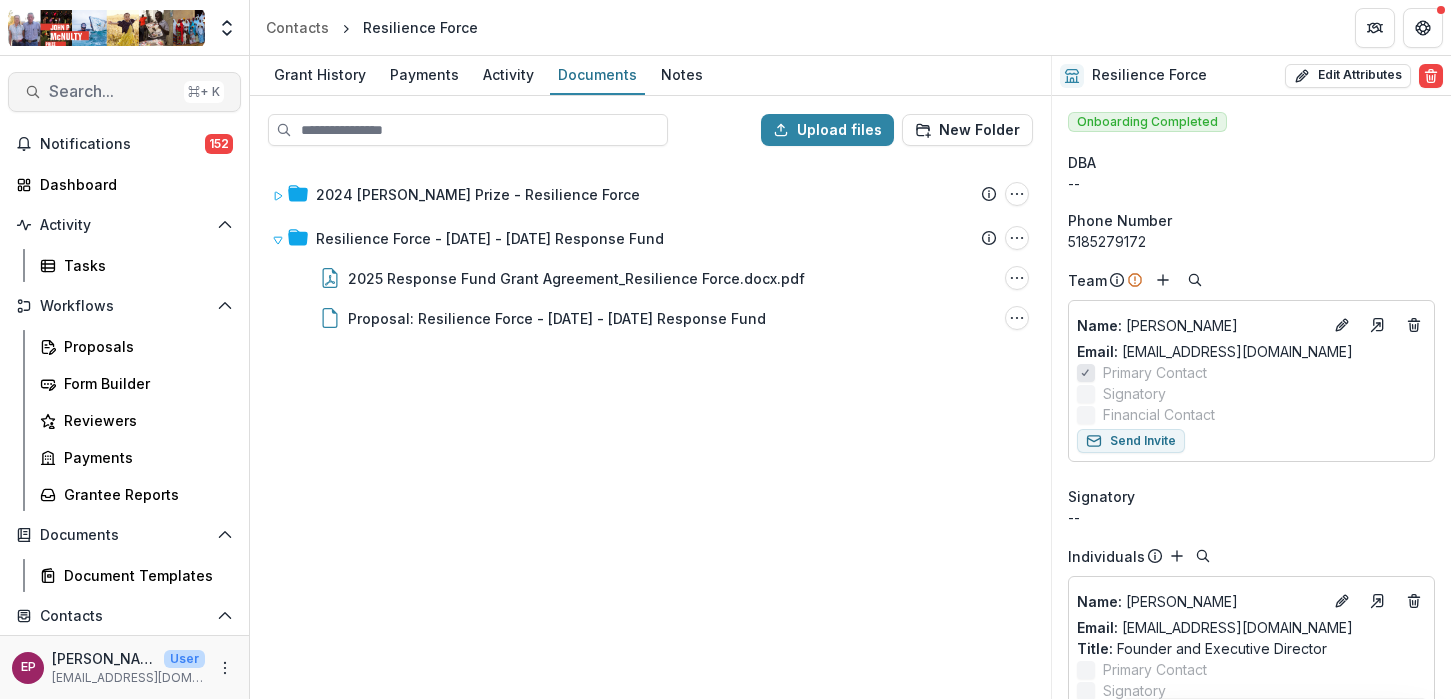 click on "Search... ⌘  + K" at bounding box center [124, 92] 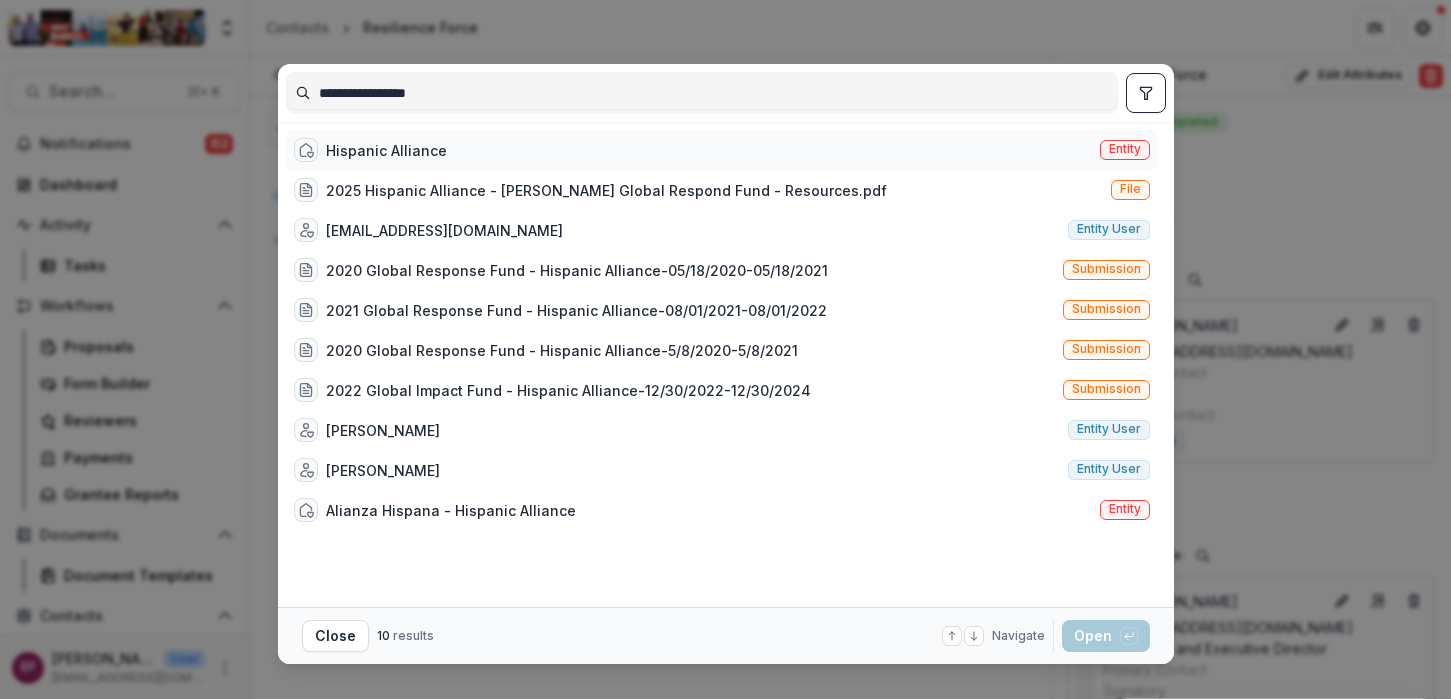 type on "**********" 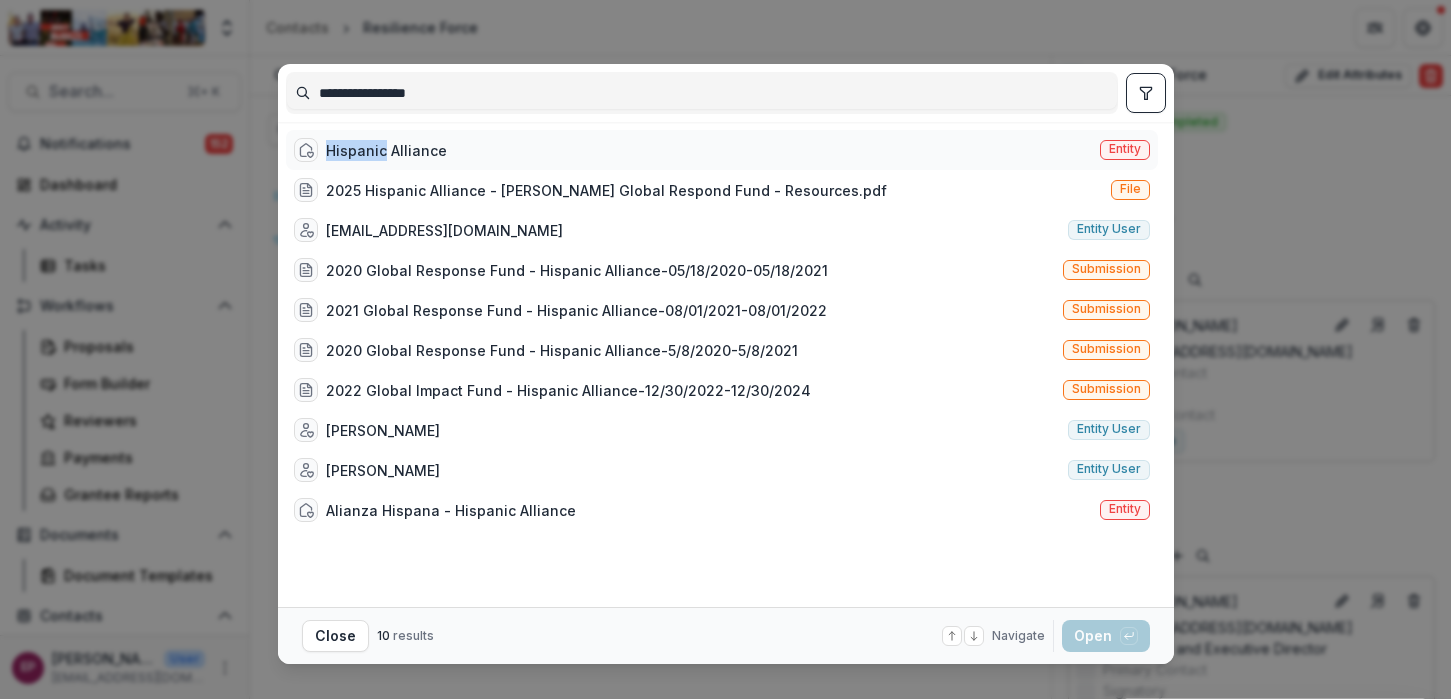 click on "Hispanic Alliance" at bounding box center (386, 150) 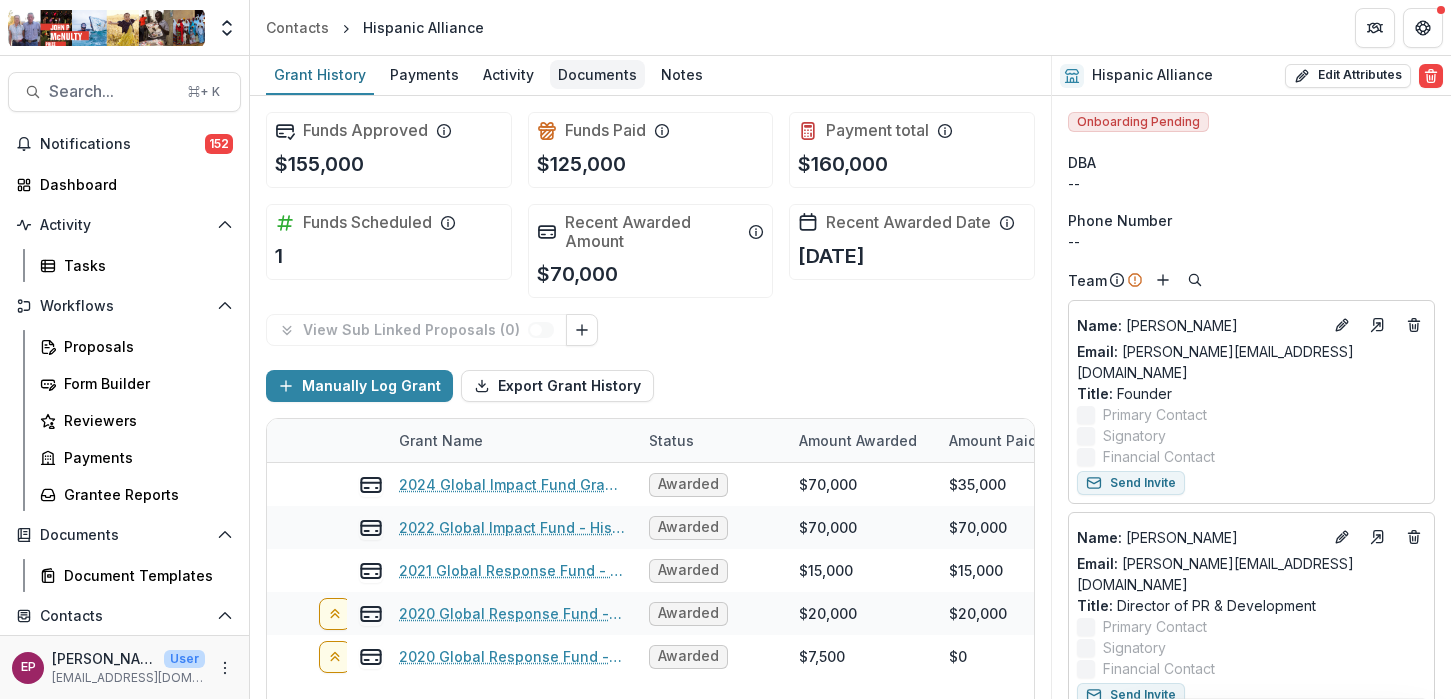 click on "Documents" at bounding box center [597, 74] 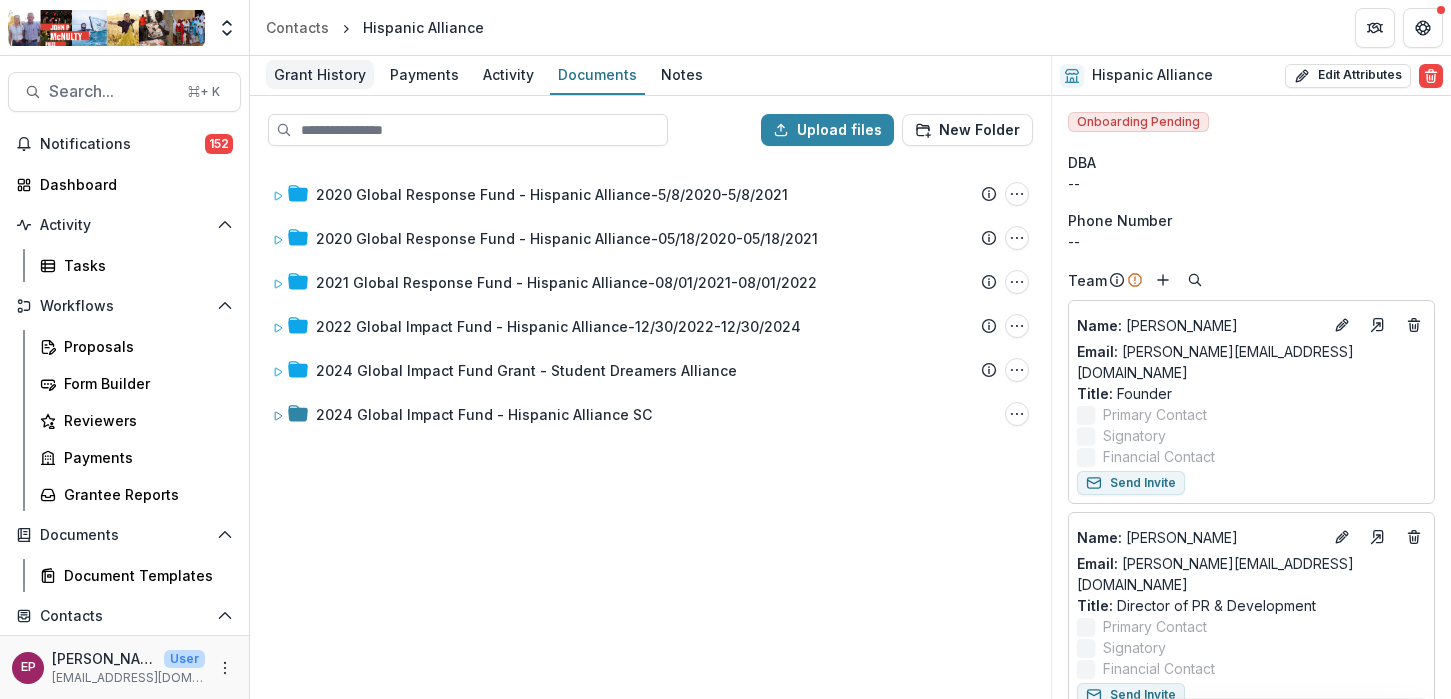 click on "Grant History" at bounding box center (320, 74) 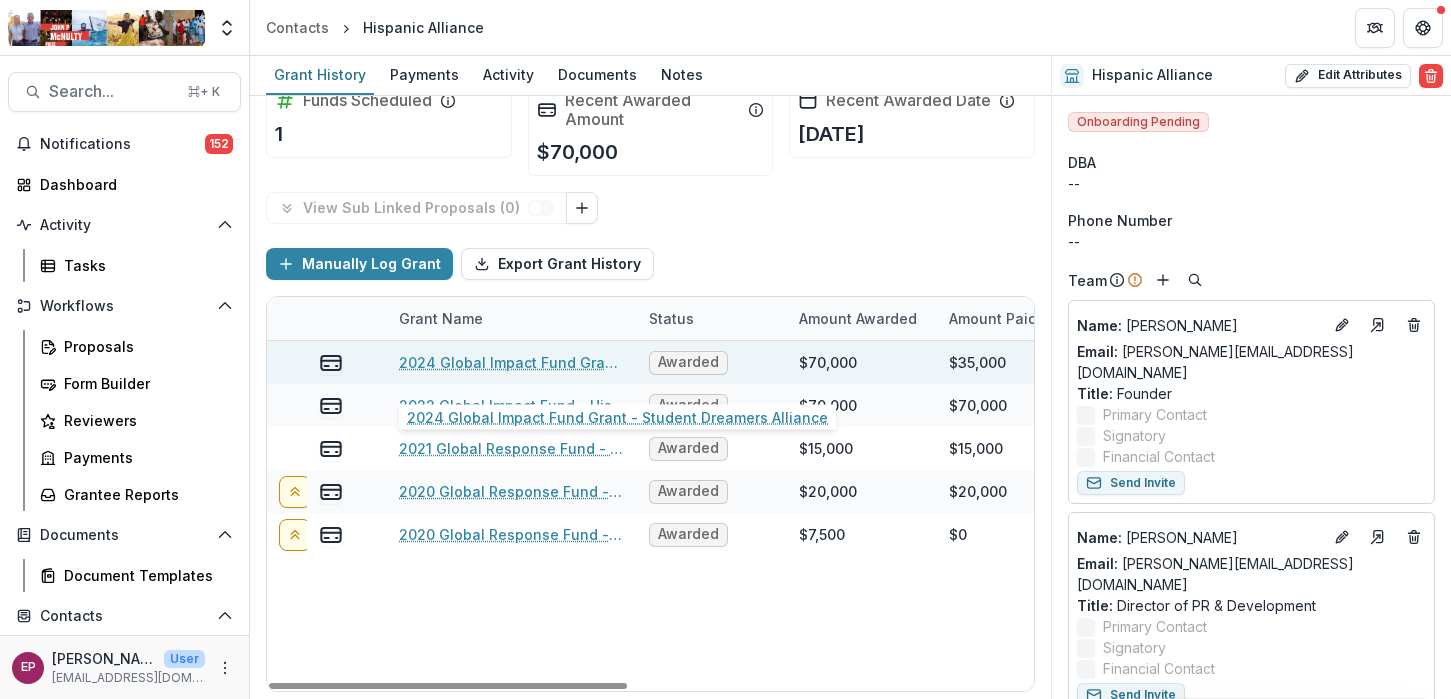scroll, scrollTop: 123, scrollLeft: 0, axis: vertical 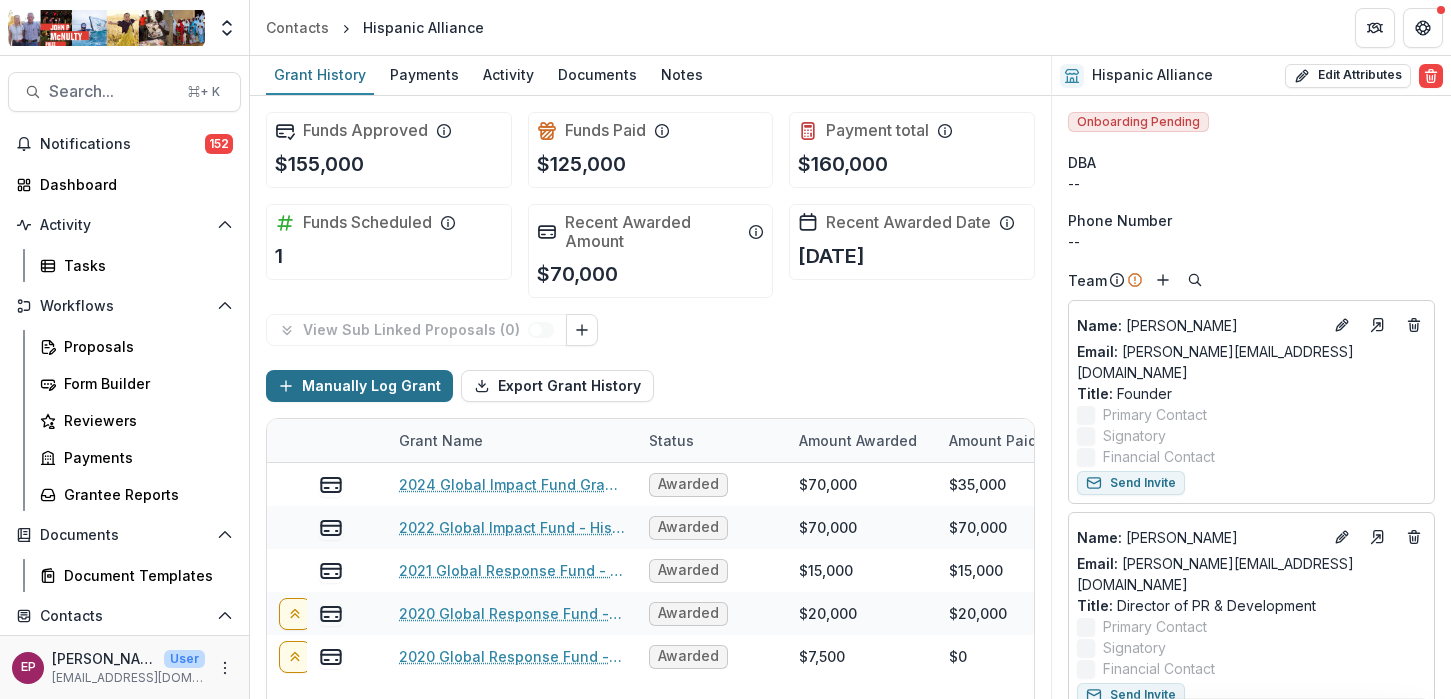 click on "Manually Log Grant" at bounding box center (359, 386) 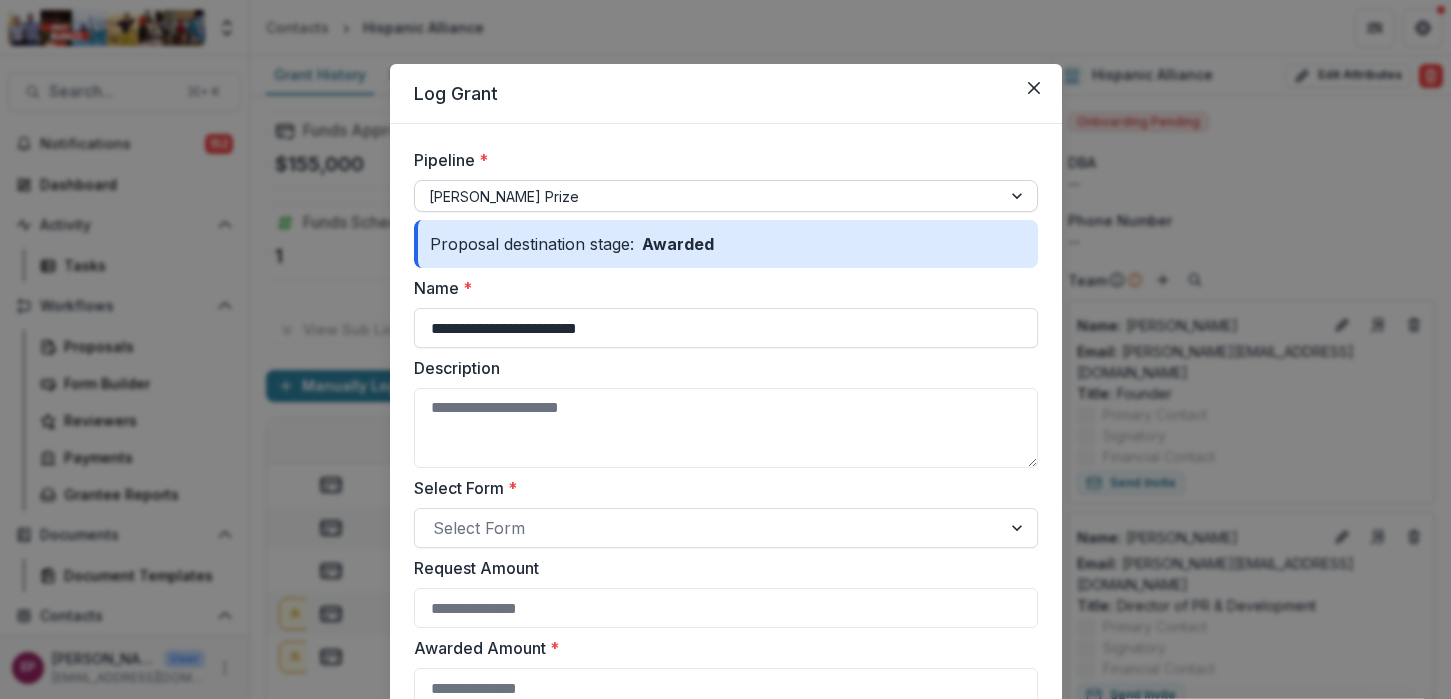 click at bounding box center [708, 196] 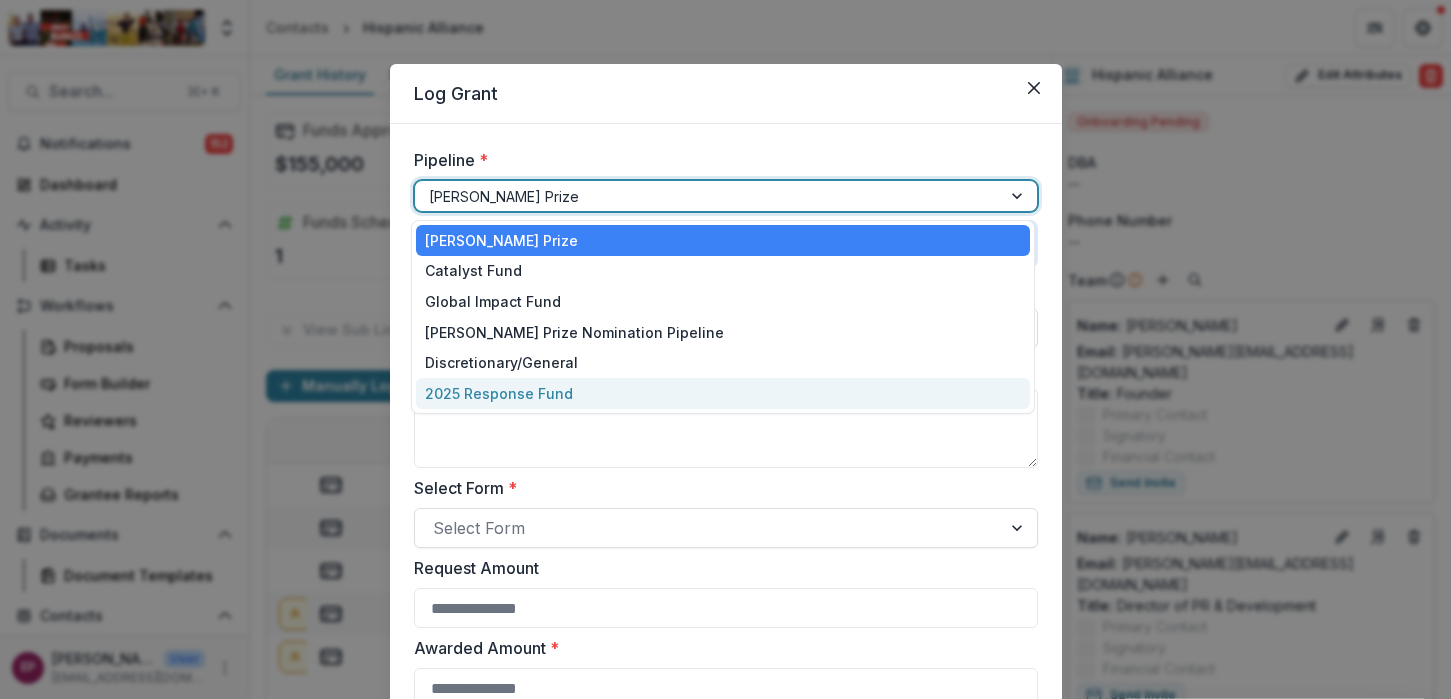click on "2025 Response Fund" at bounding box center (723, 393) 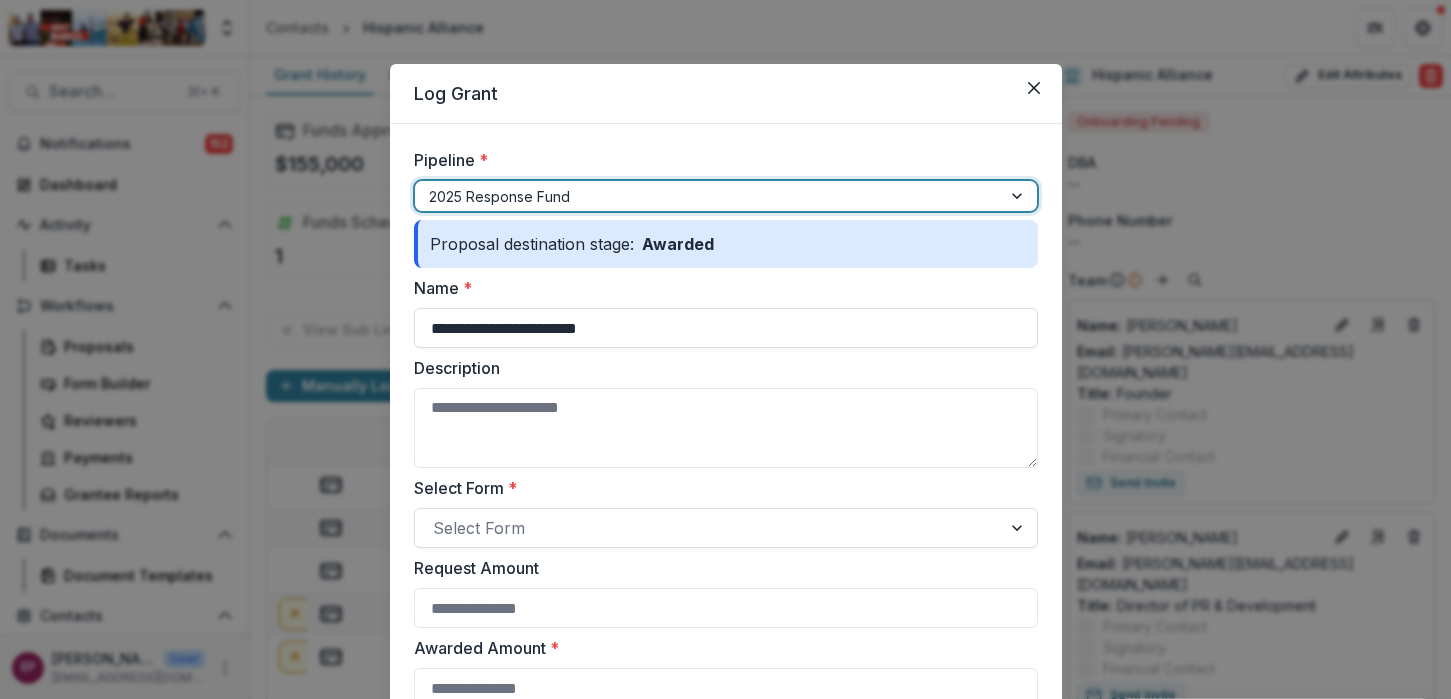 click at bounding box center [708, 196] 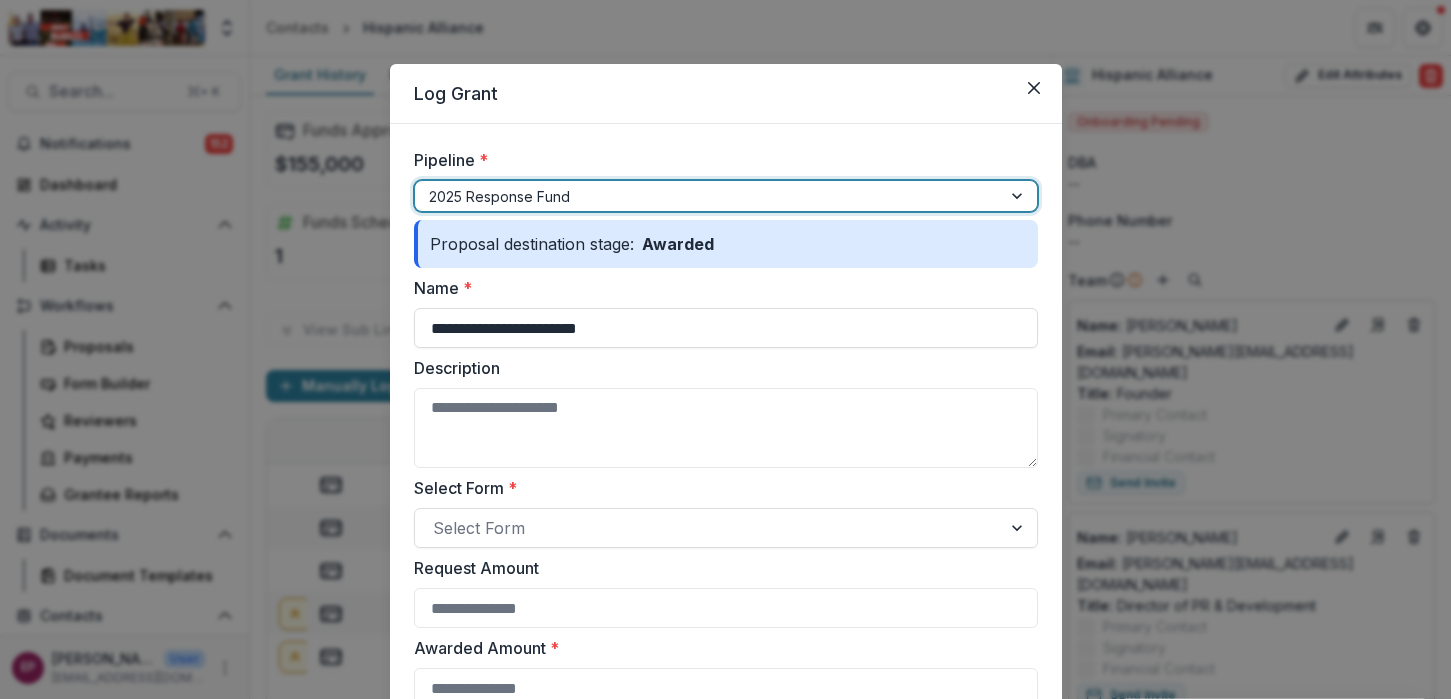 click at bounding box center (708, 196) 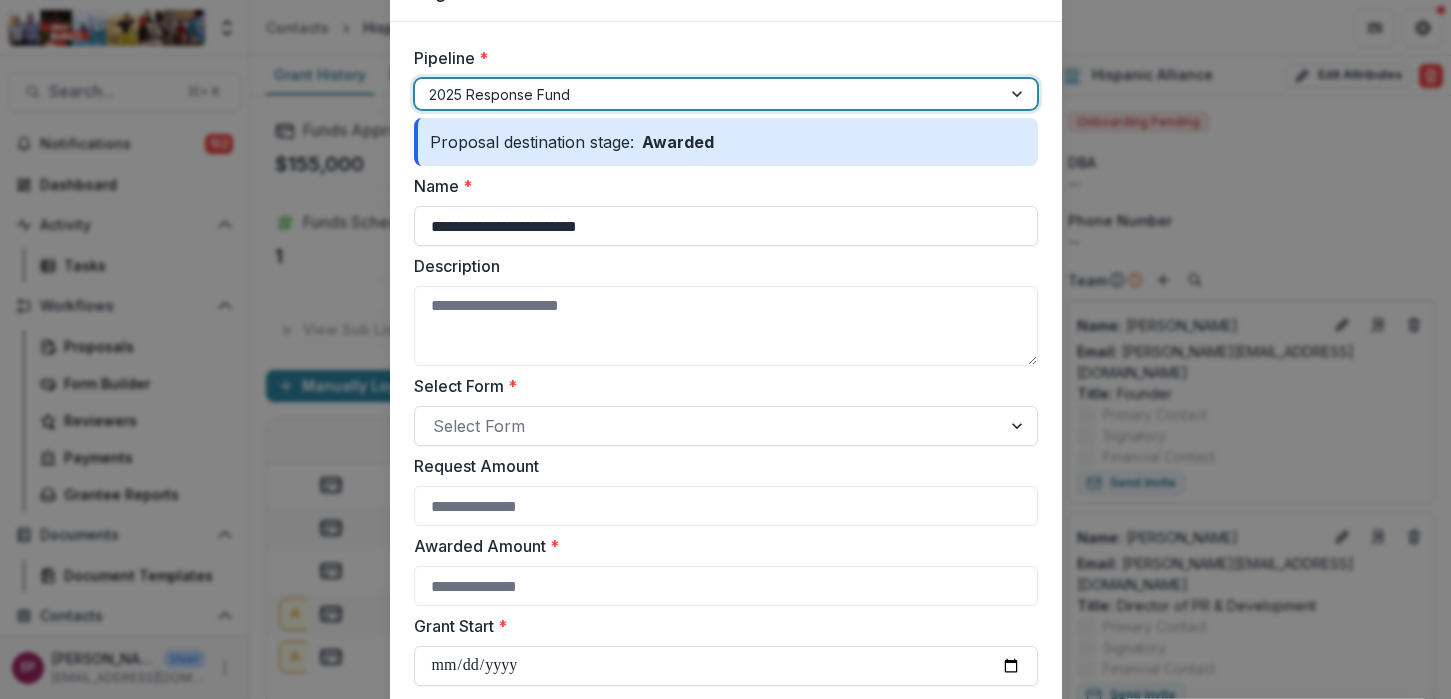 scroll, scrollTop: 107, scrollLeft: 0, axis: vertical 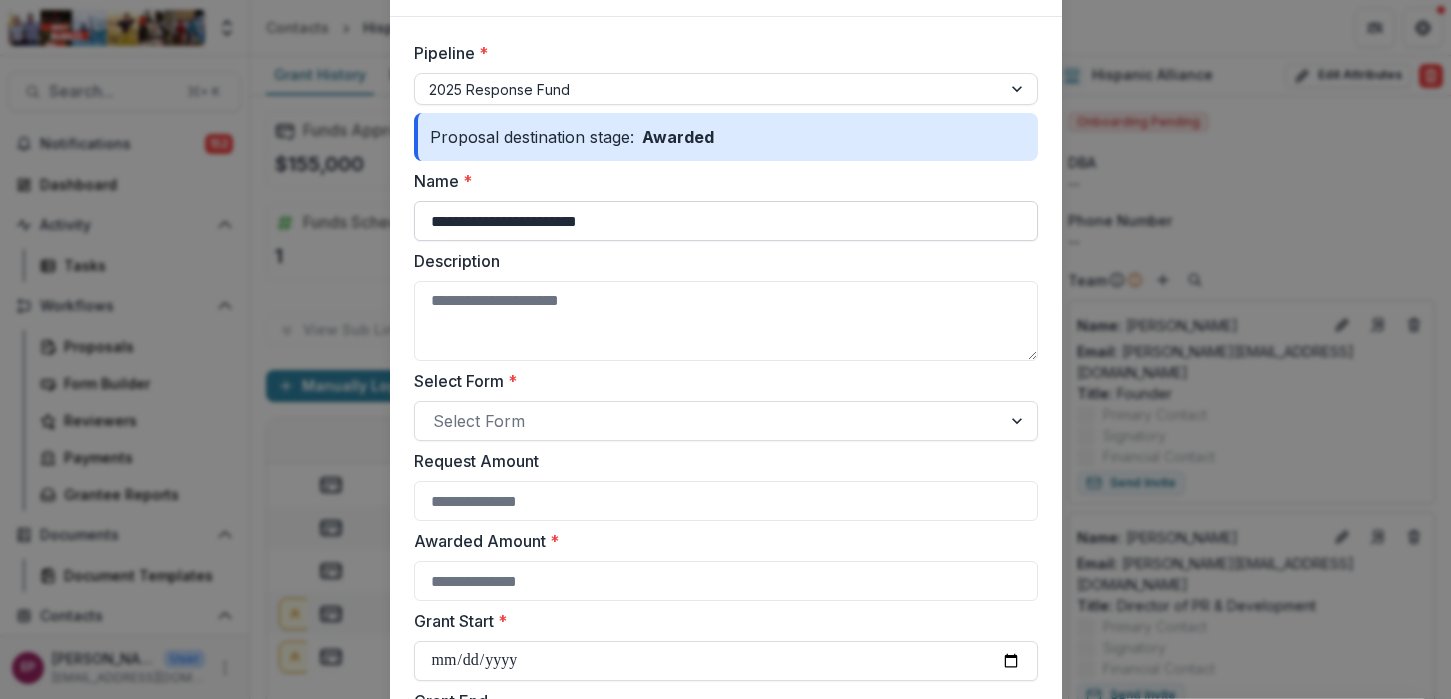 click on "**********" at bounding box center [726, 221] 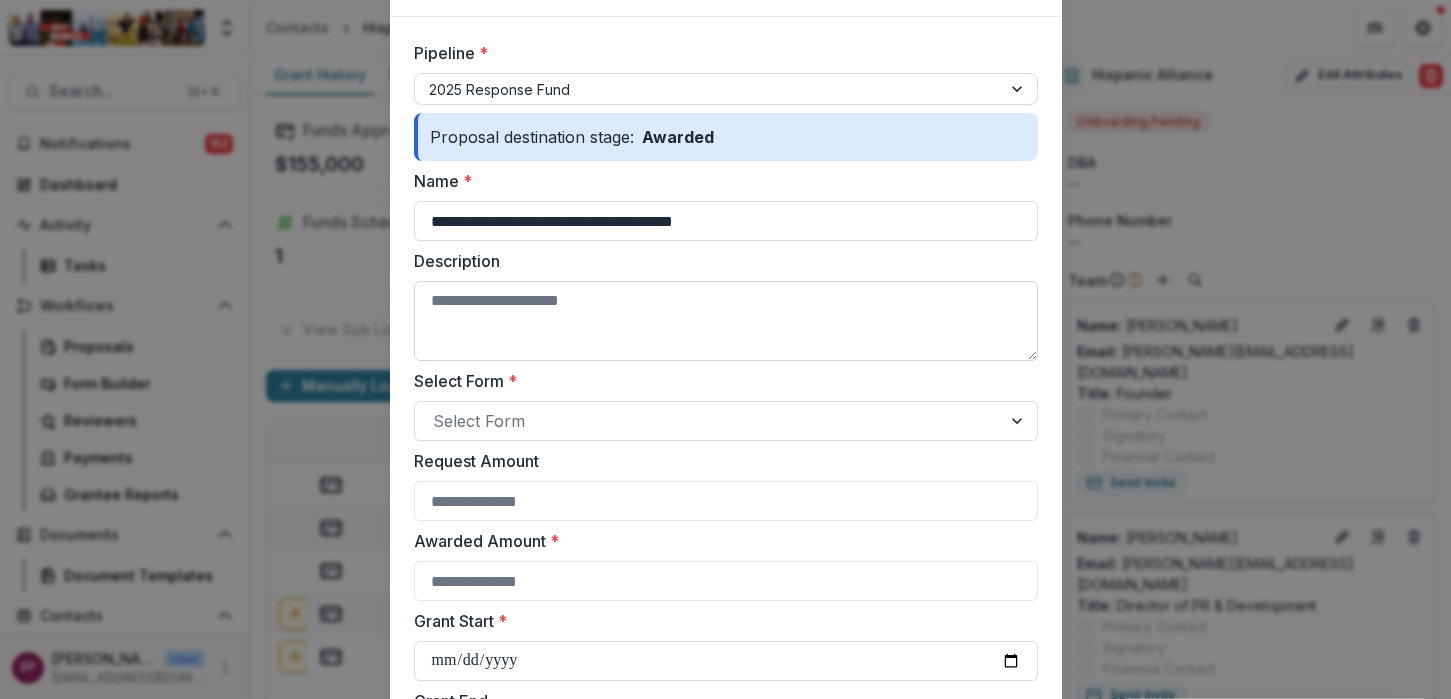 type on "**********" 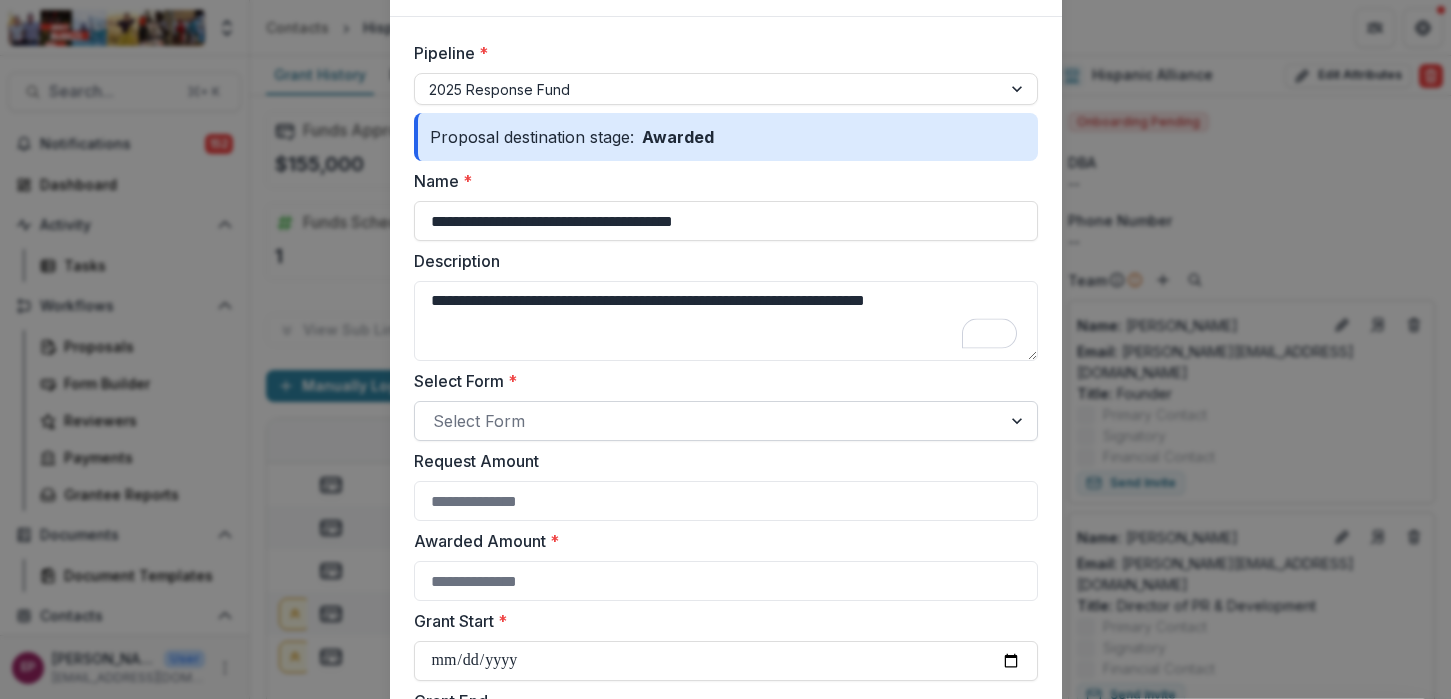 type on "**********" 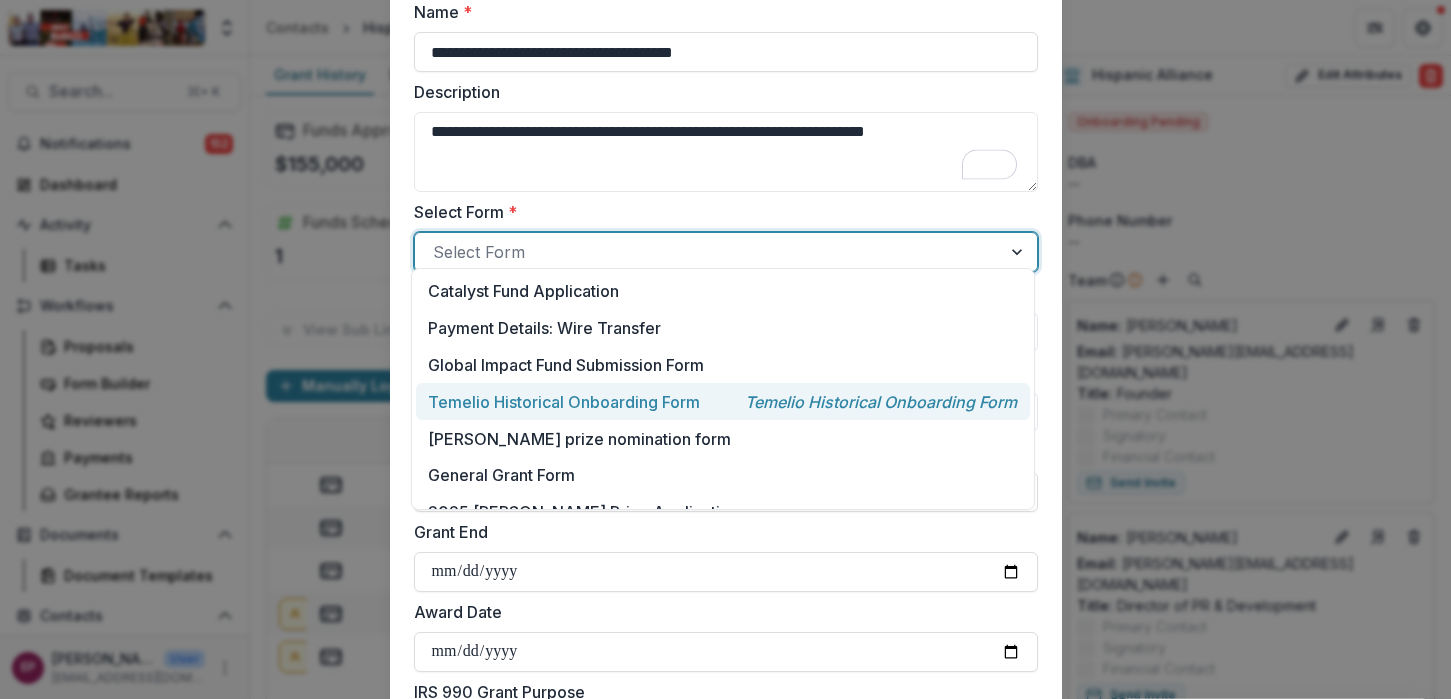 scroll, scrollTop: 288, scrollLeft: 0, axis: vertical 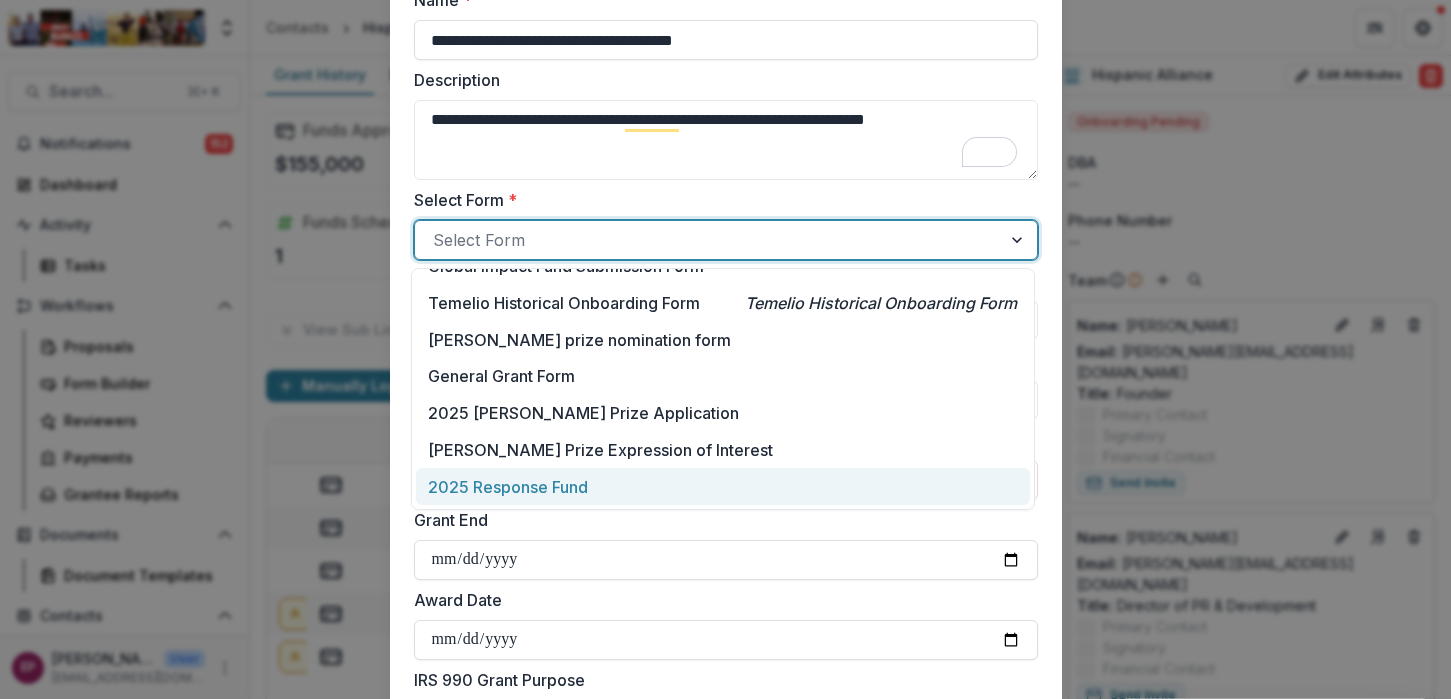 click on "2025 Response Fund" at bounding box center (722, 487) 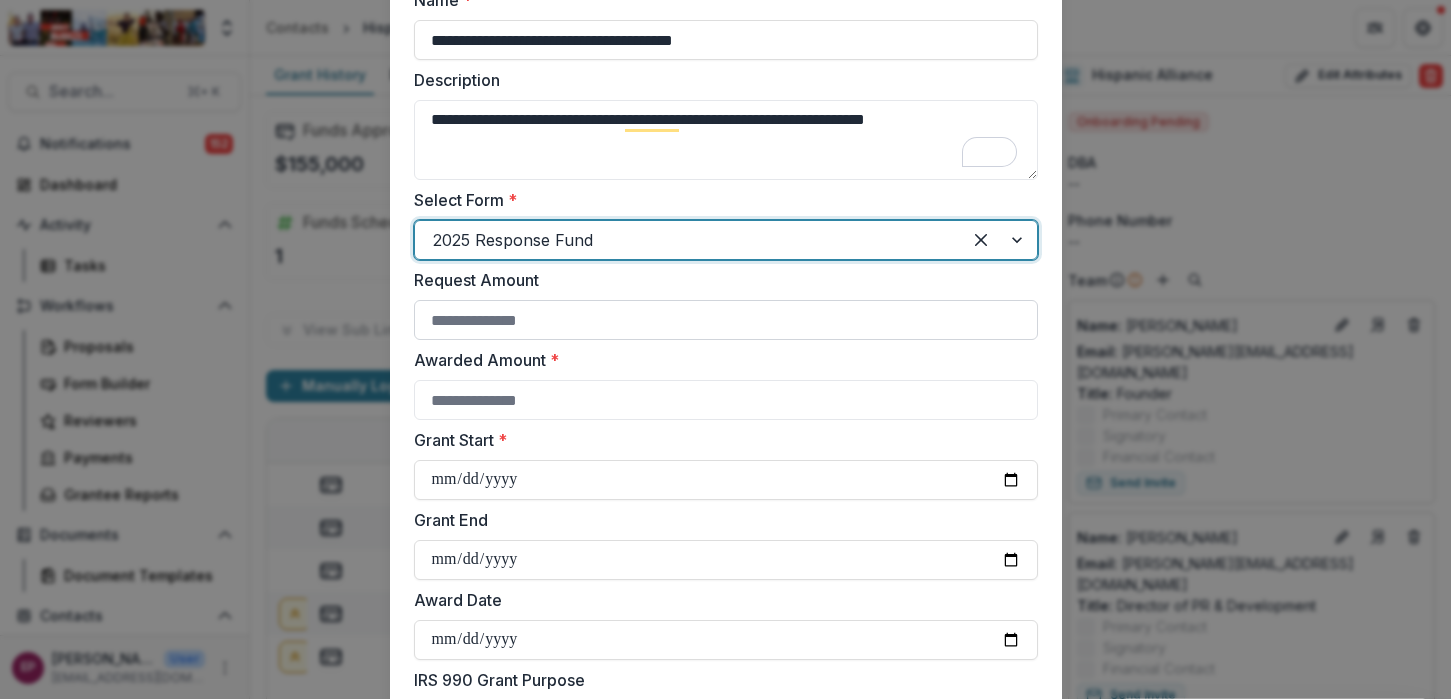 click on "Request Amount" at bounding box center [726, 320] 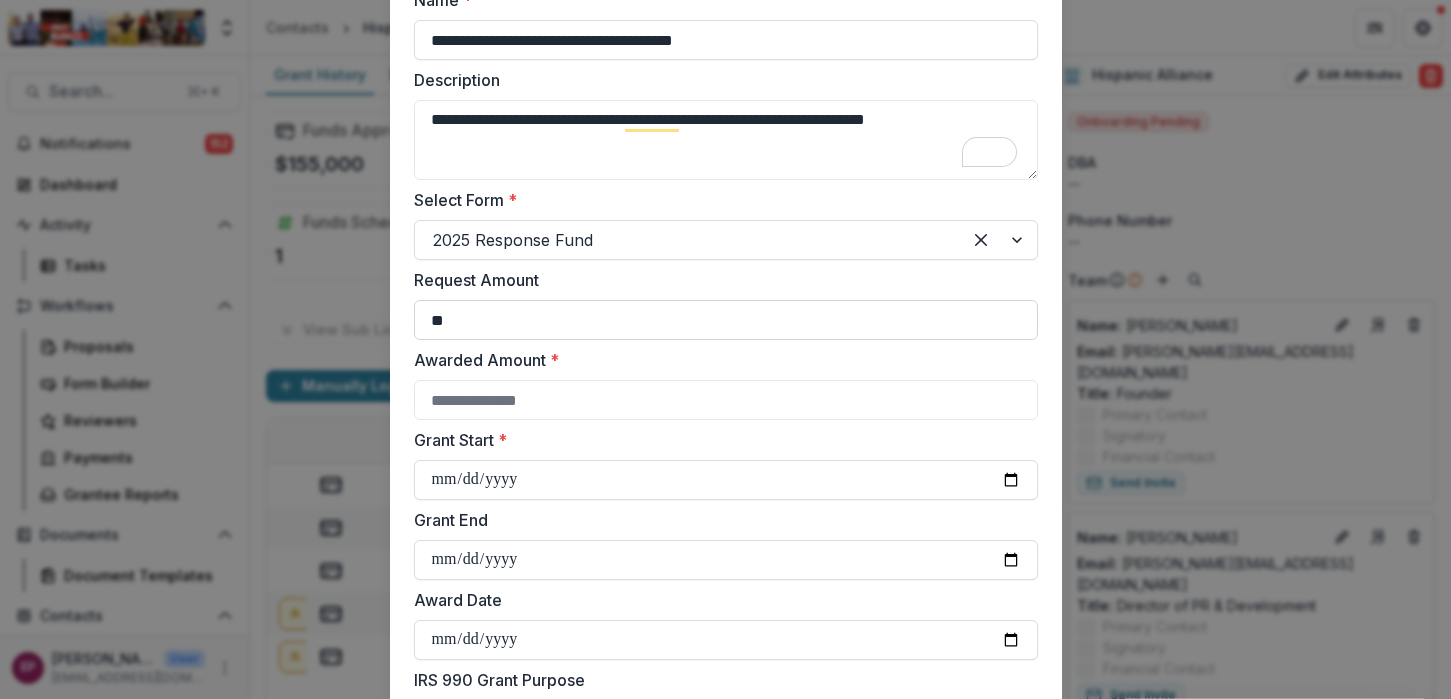 type on "*" 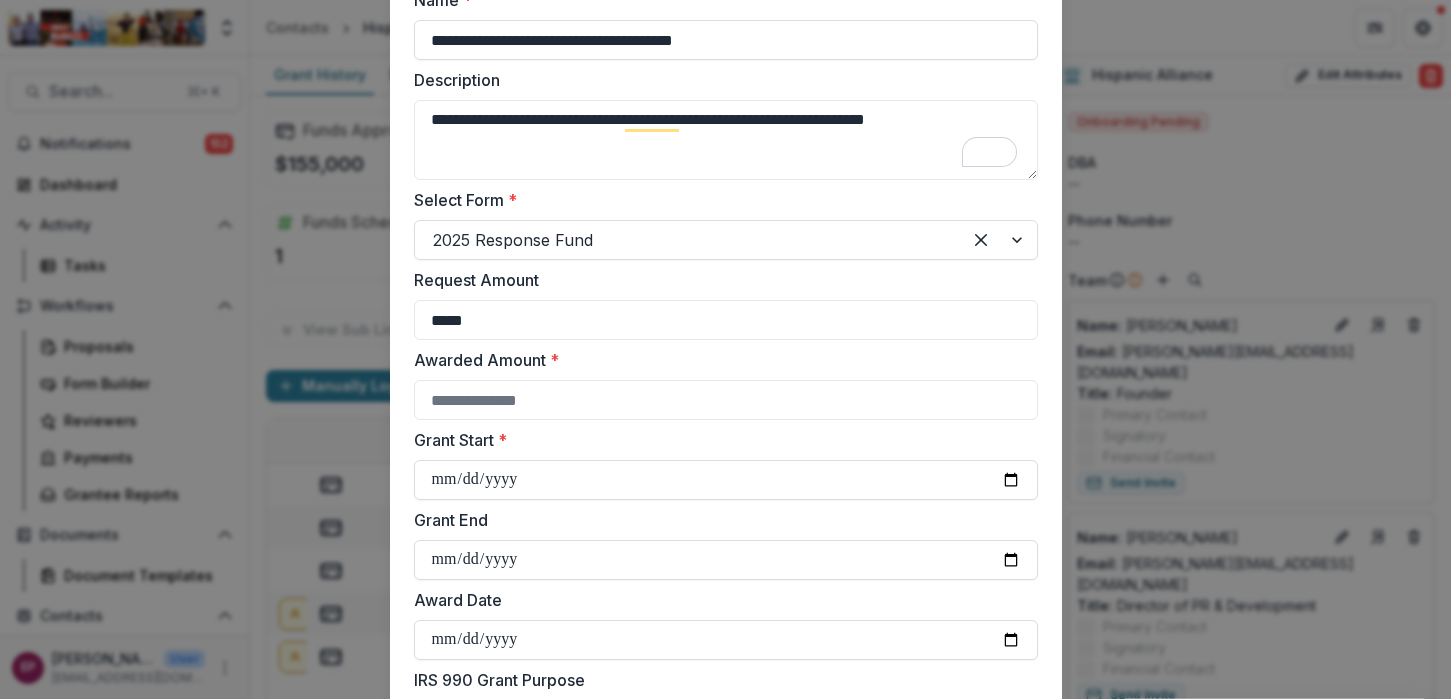 type on "*****" 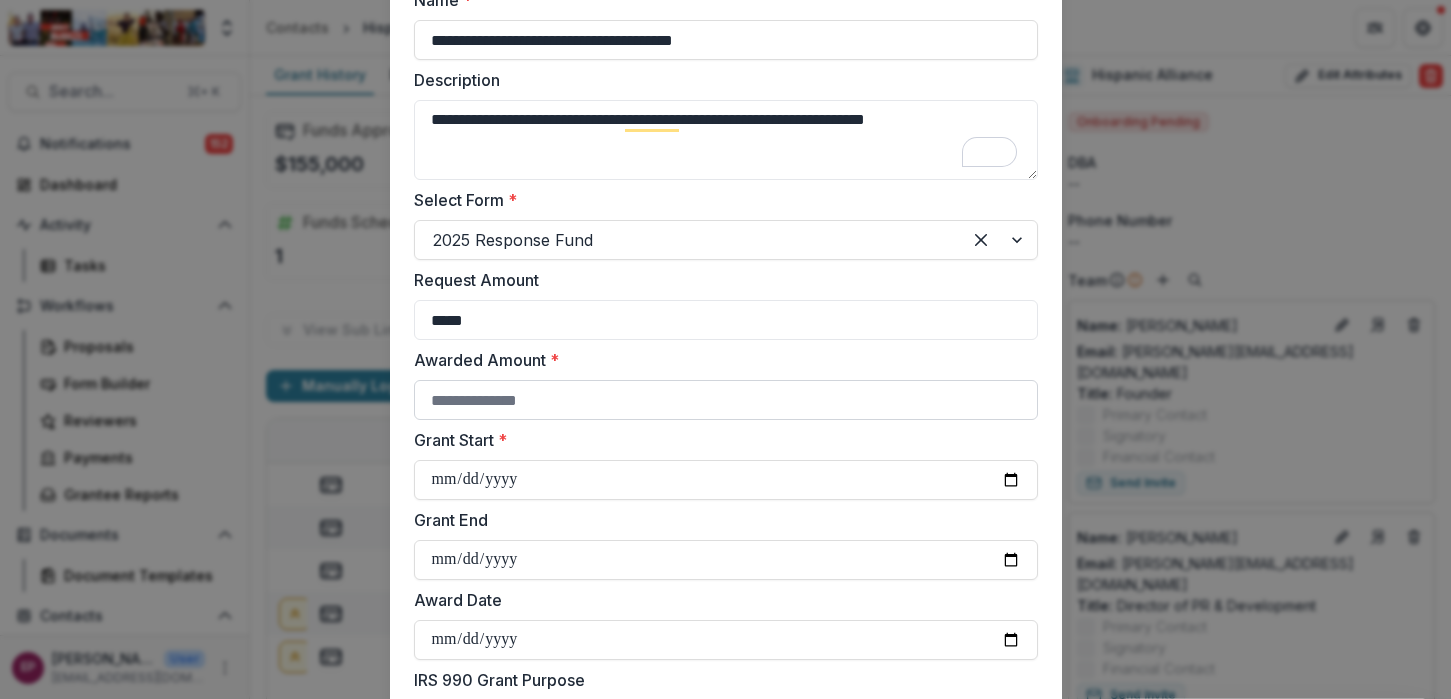 click on "Awarded Amount *" at bounding box center (726, 400) 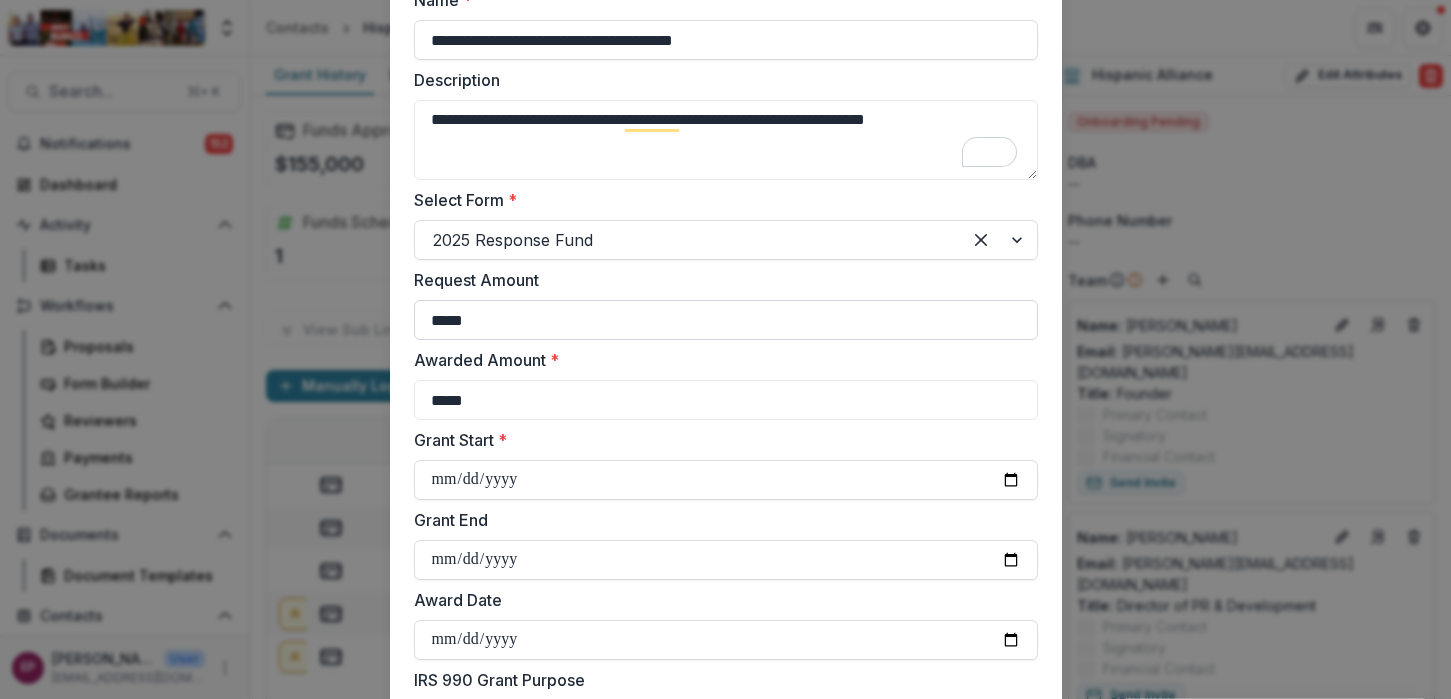 type on "*****" 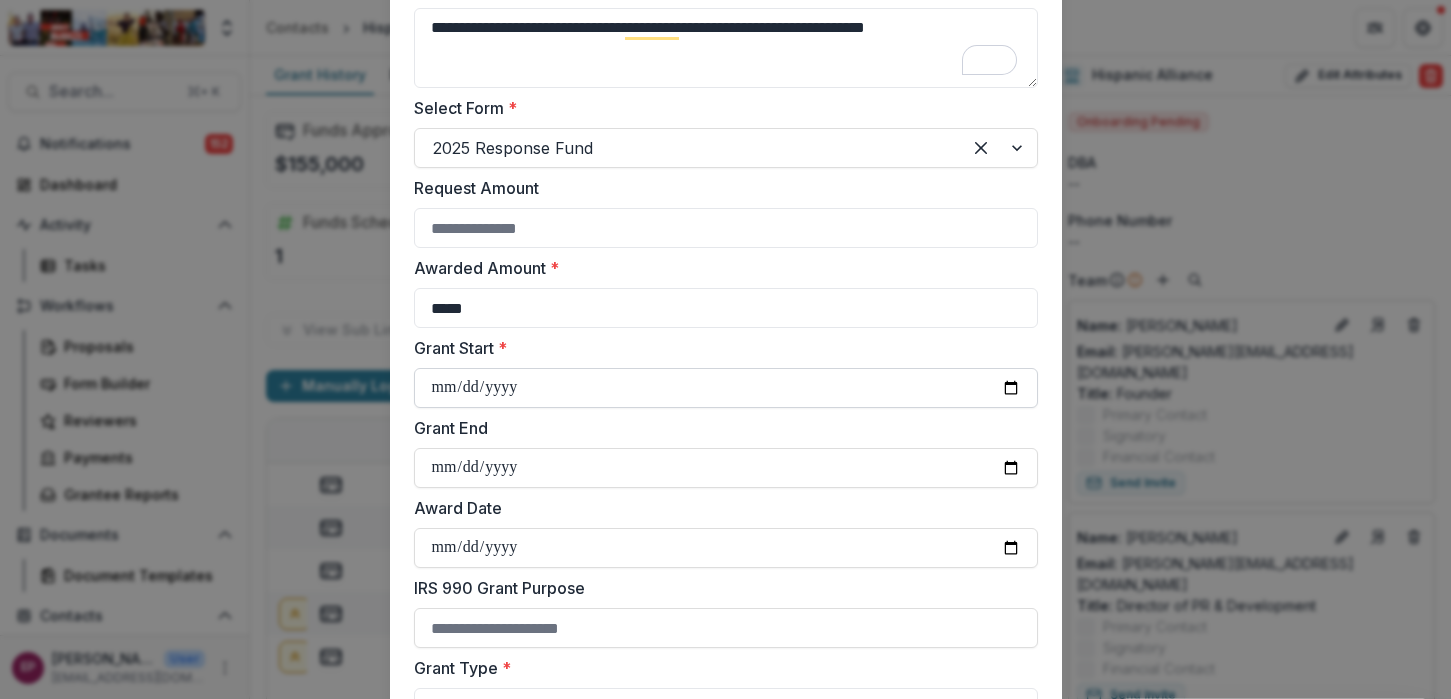 scroll, scrollTop: 426, scrollLeft: 0, axis: vertical 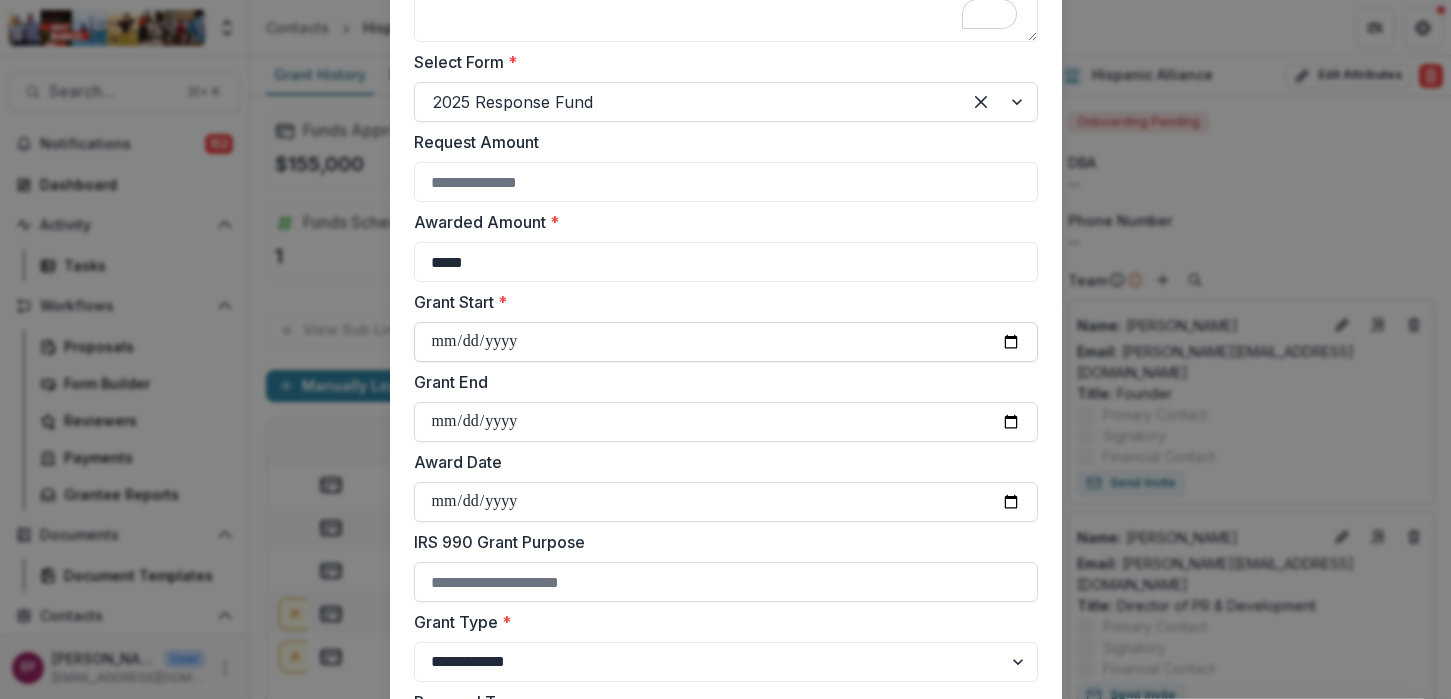 type 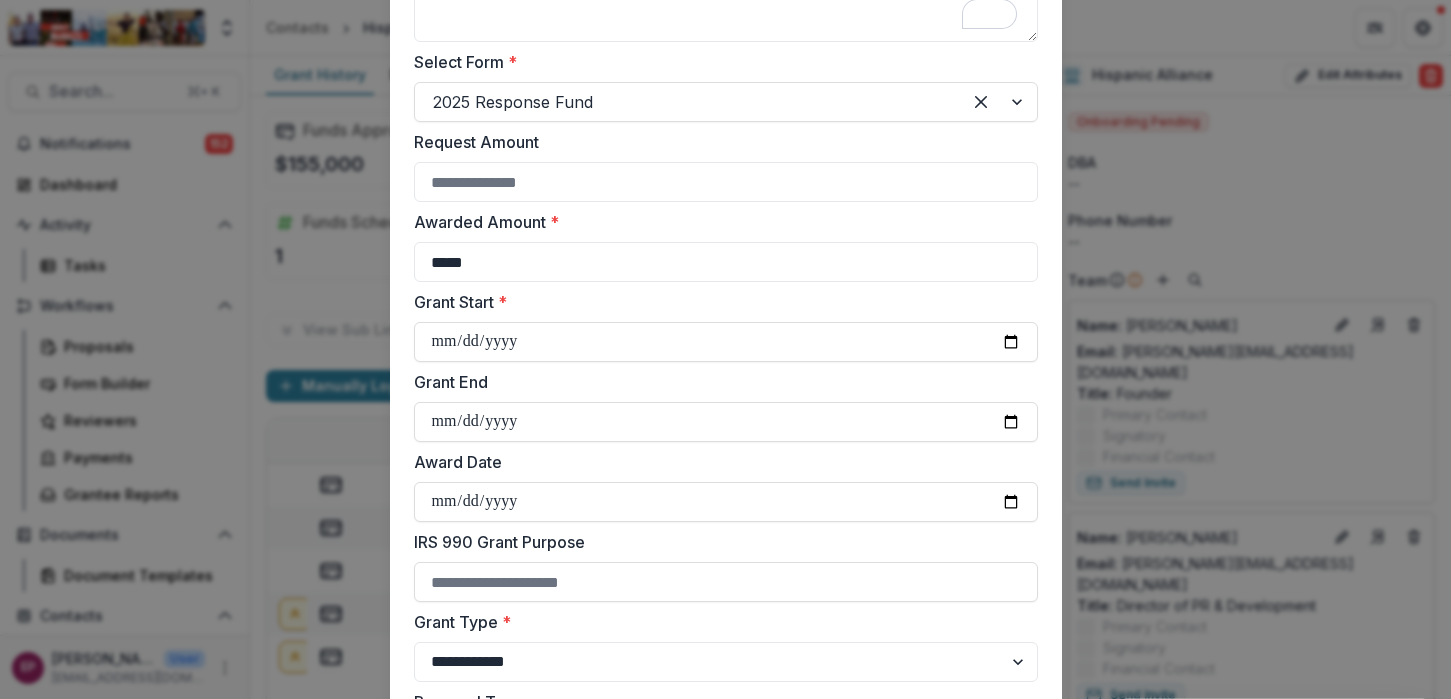 type on "**********" 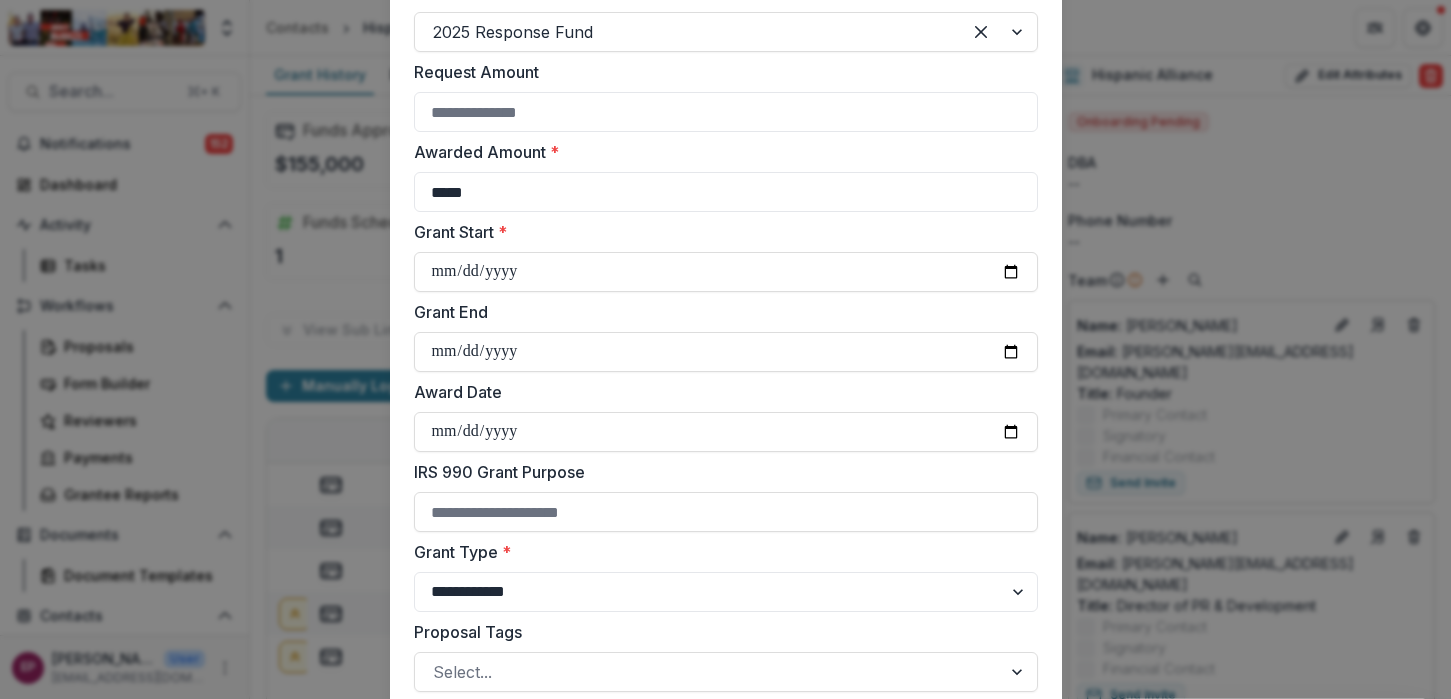 scroll, scrollTop: 558, scrollLeft: 0, axis: vertical 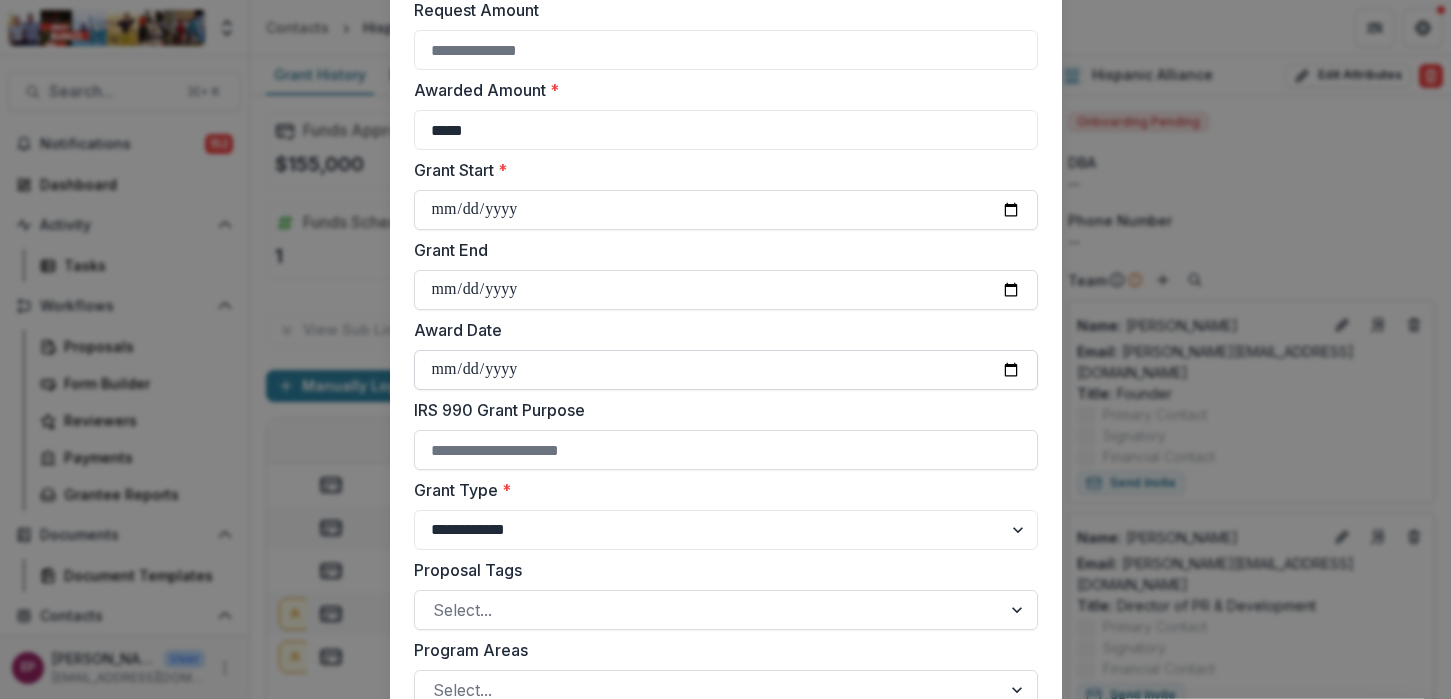 click on "Award Date" at bounding box center (726, 370) 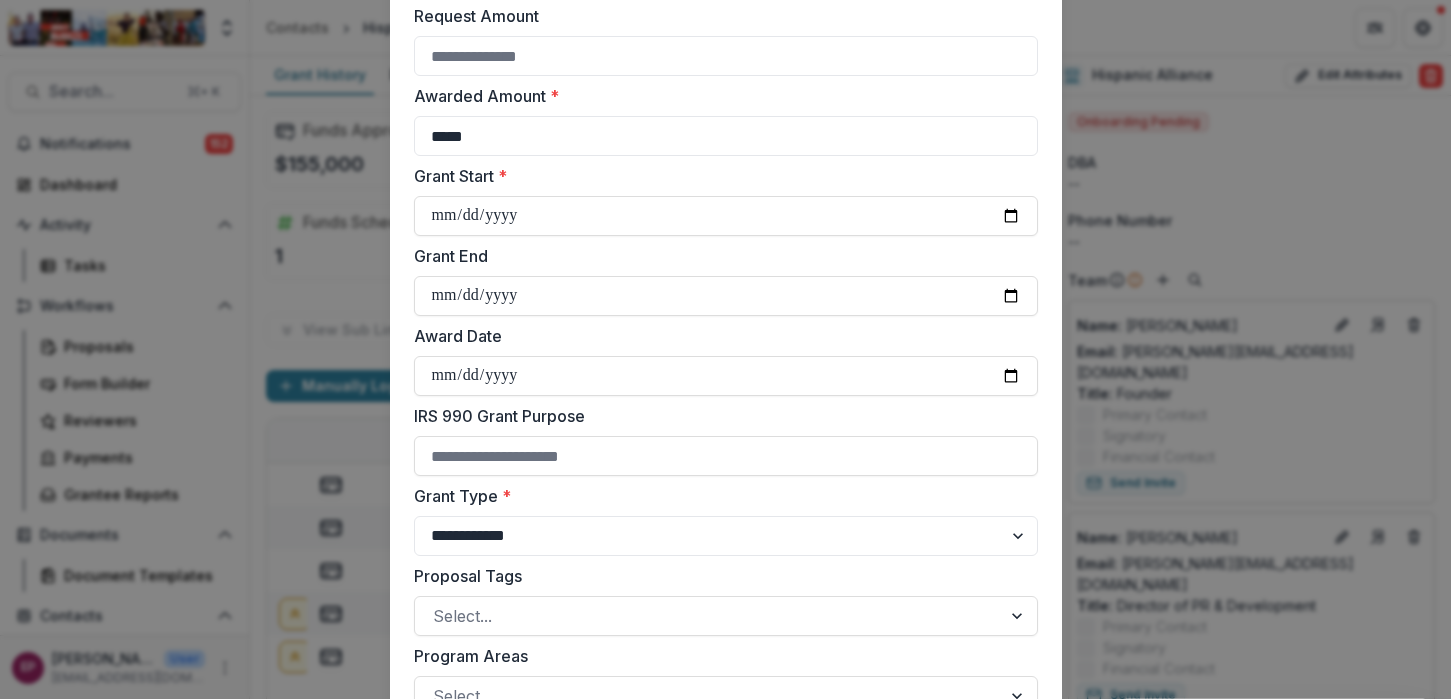 scroll, scrollTop: 500, scrollLeft: 0, axis: vertical 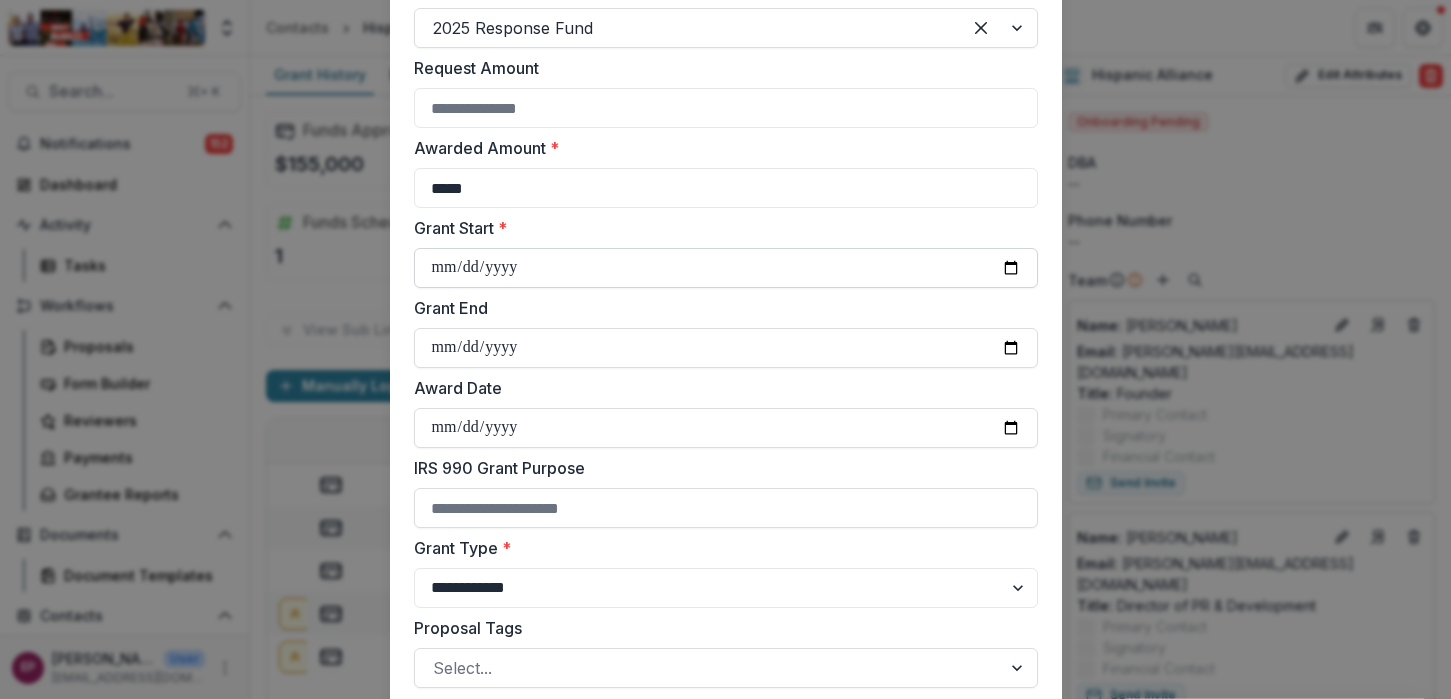 click on "**********" at bounding box center (726, 268) 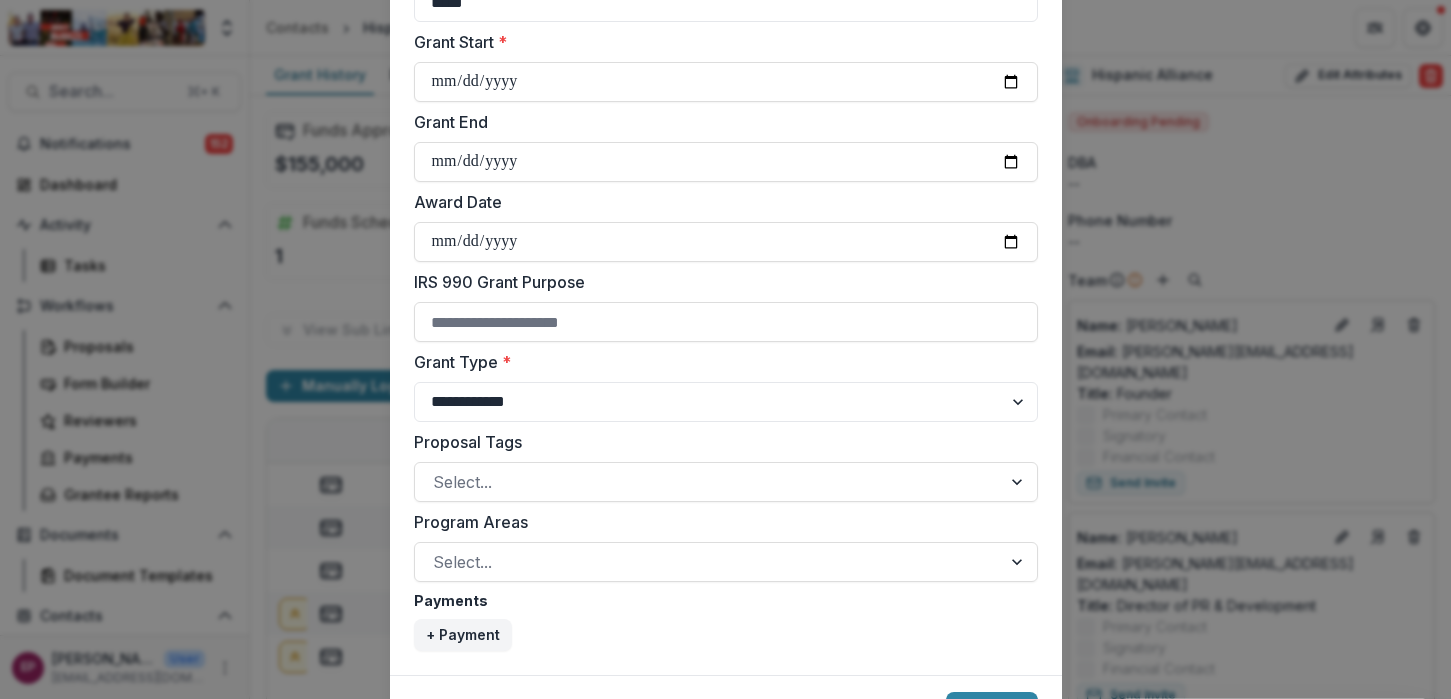 scroll, scrollTop: 694, scrollLeft: 0, axis: vertical 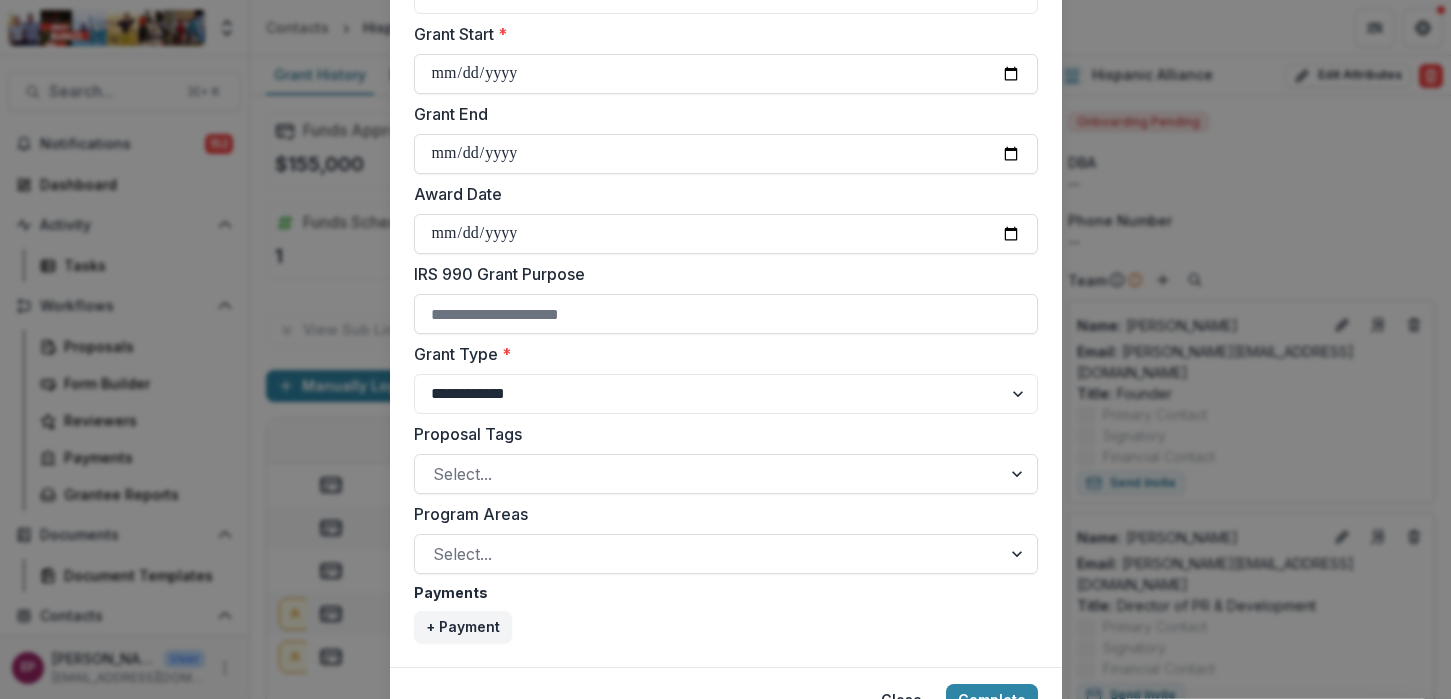 click on "**********" at bounding box center (726, 378) 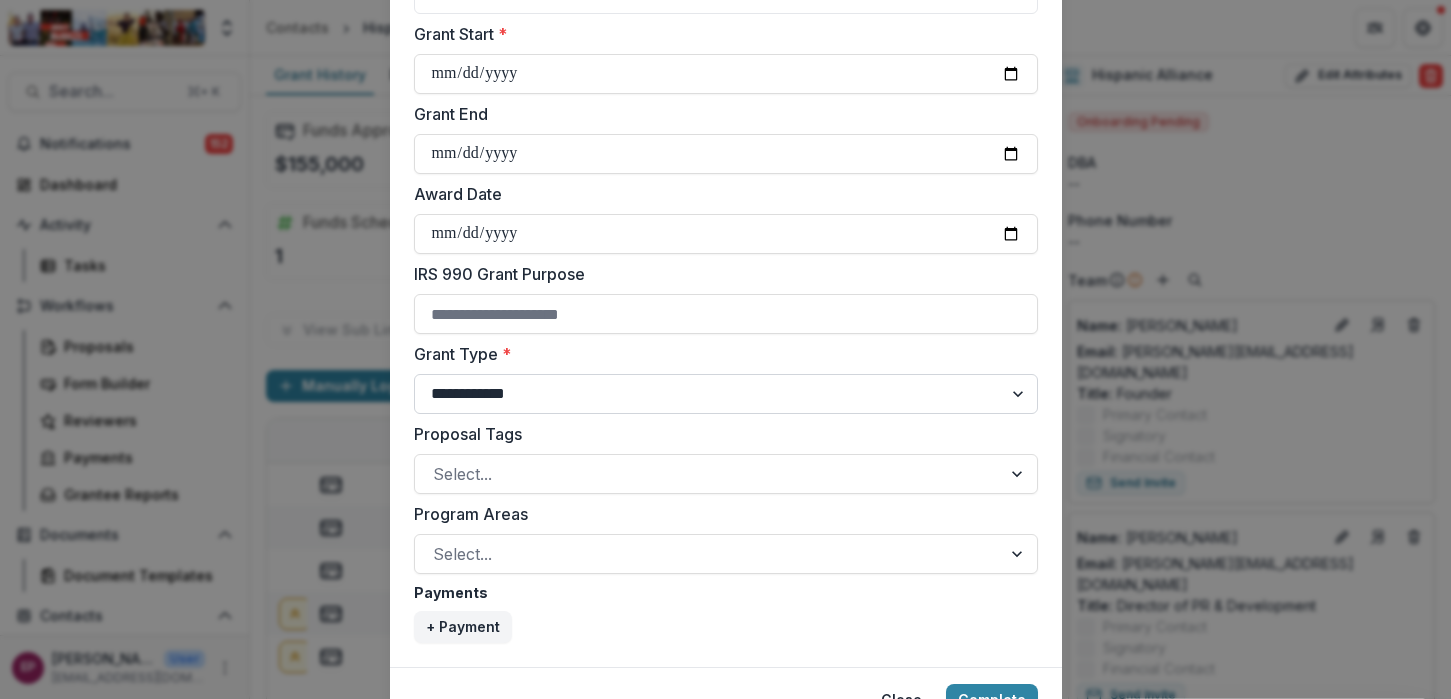 click on "**********" at bounding box center [726, 394] 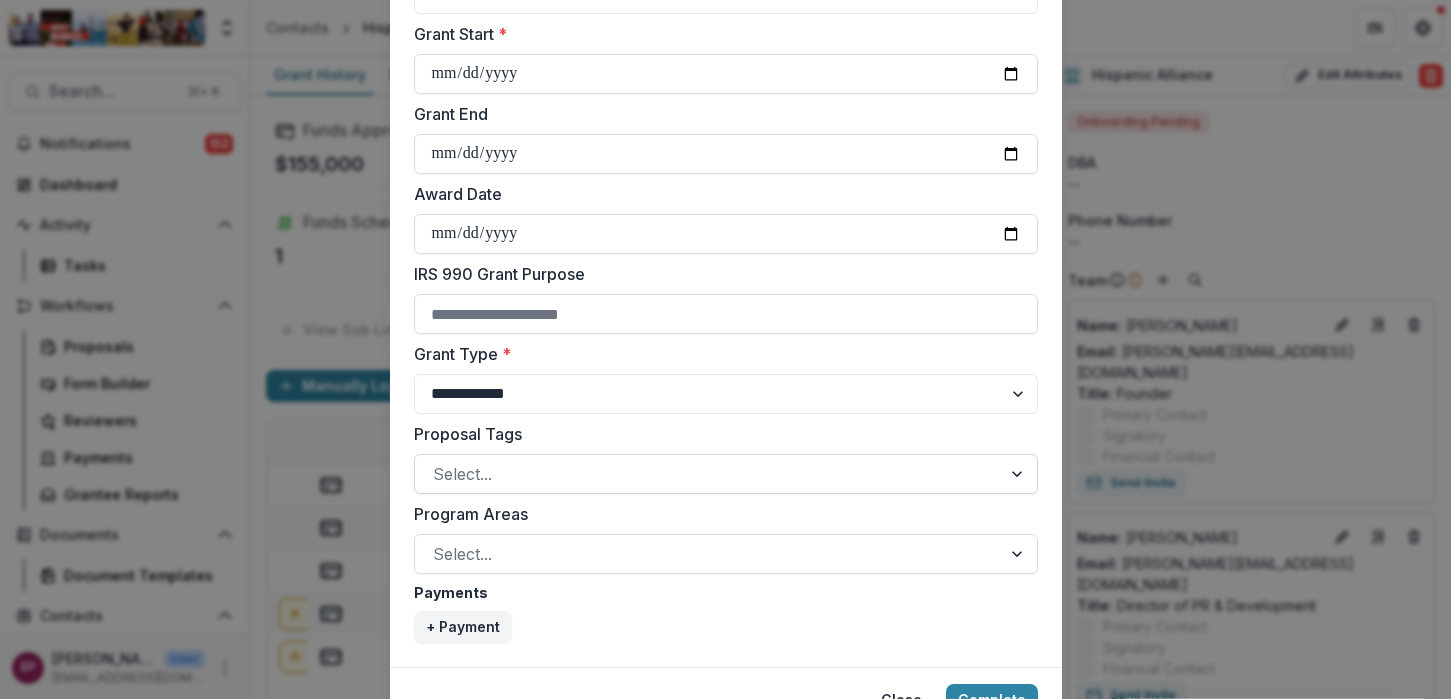 click at bounding box center (708, 474) 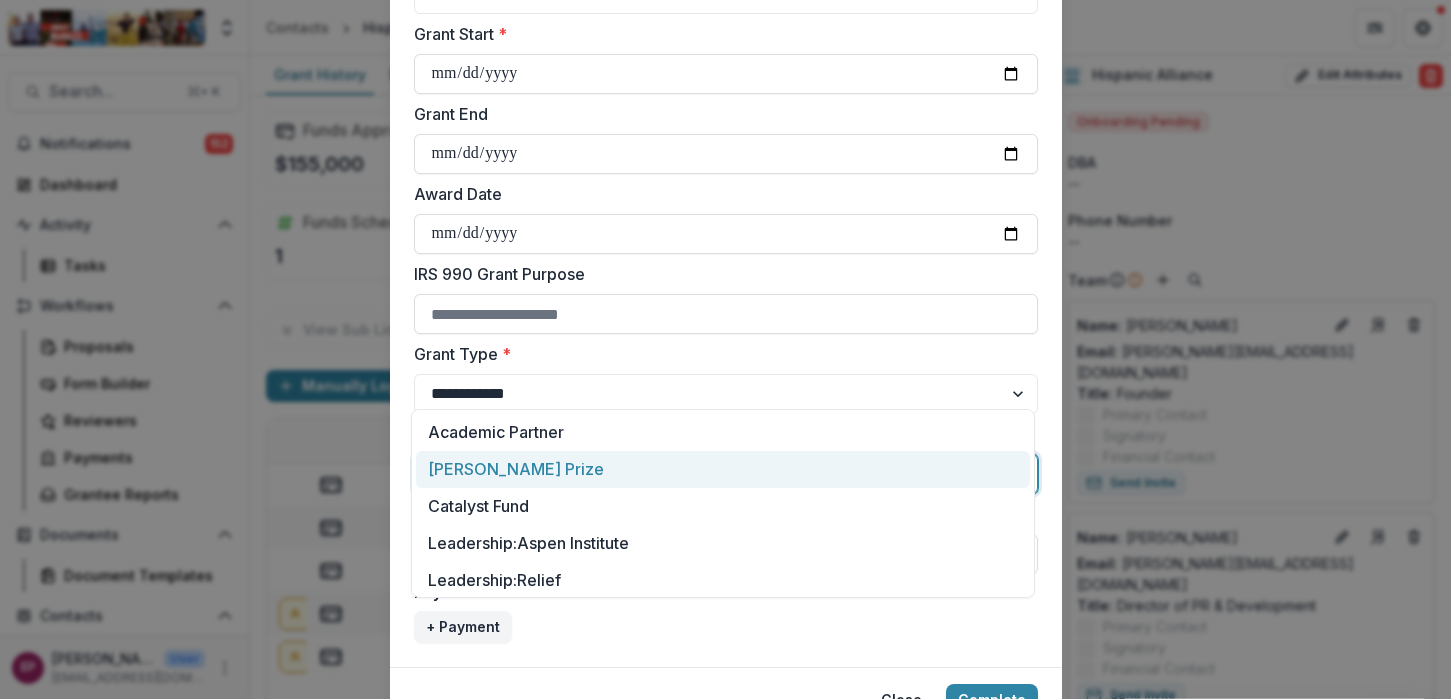 scroll, scrollTop: 791, scrollLeft: 0, axis: vertical 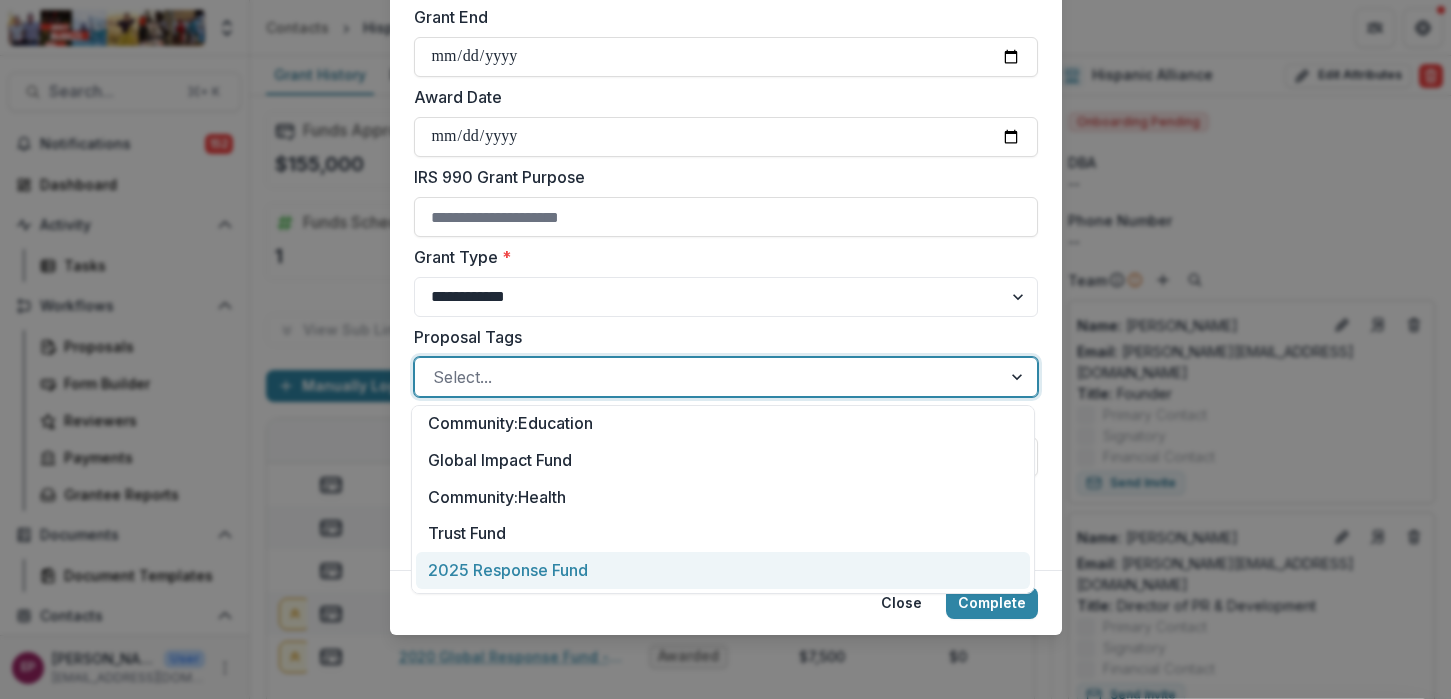click on "Close Complete" at bounding box center (726, 602) 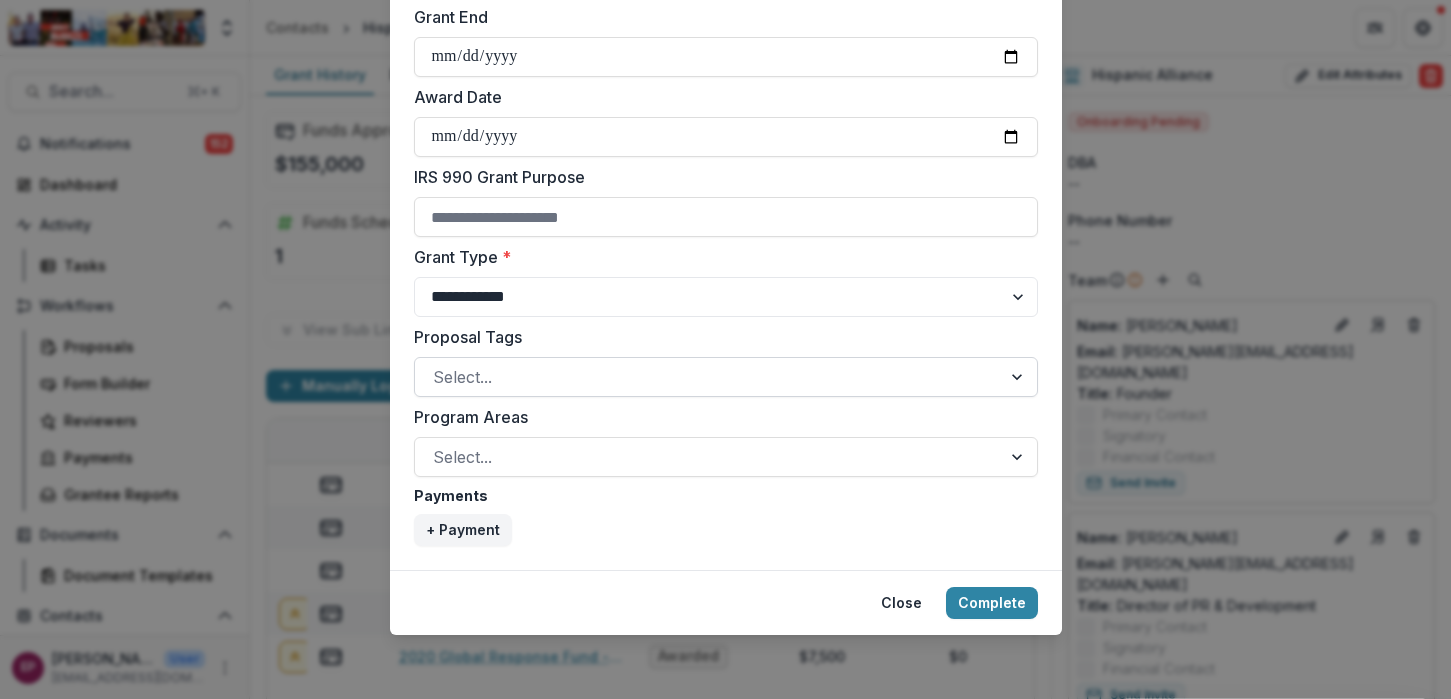 click on "Select..." at bounding box center [726, 377] 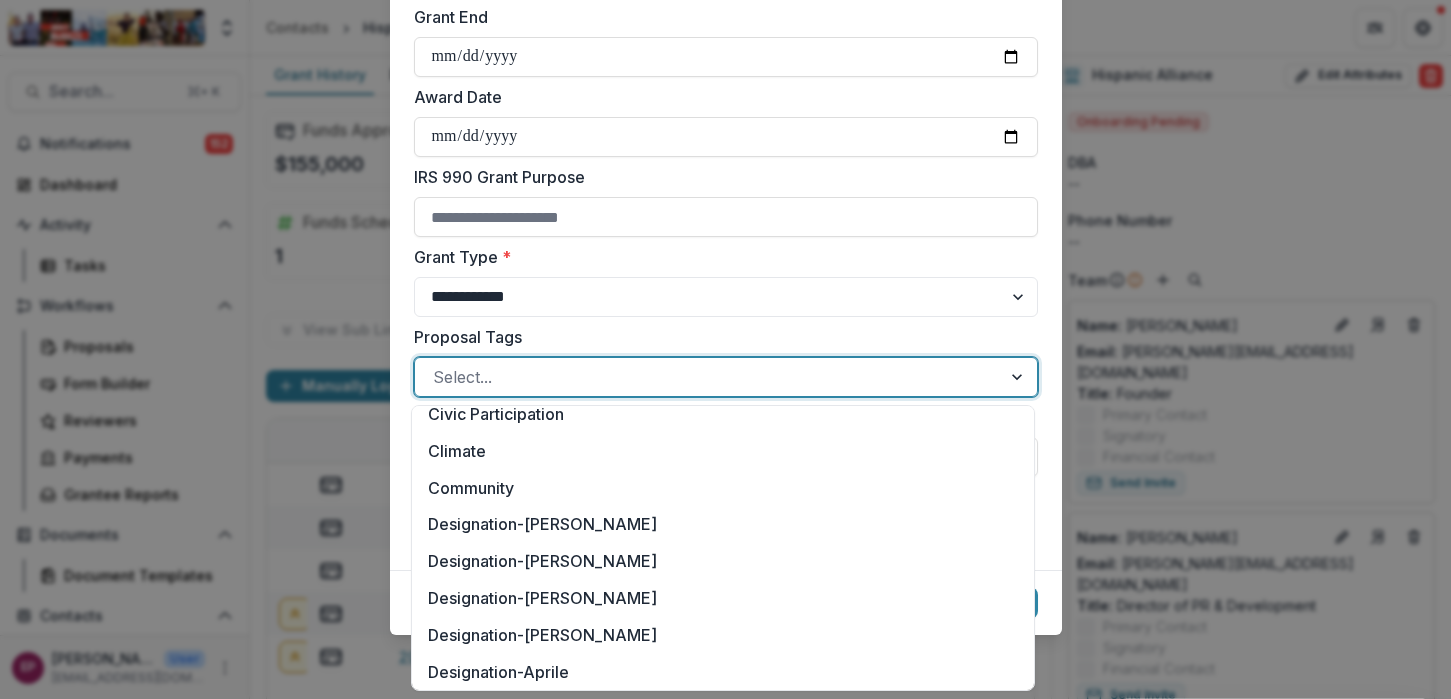 scroll, scrollTop: 644, scrollLeft: 0, axis: vertical 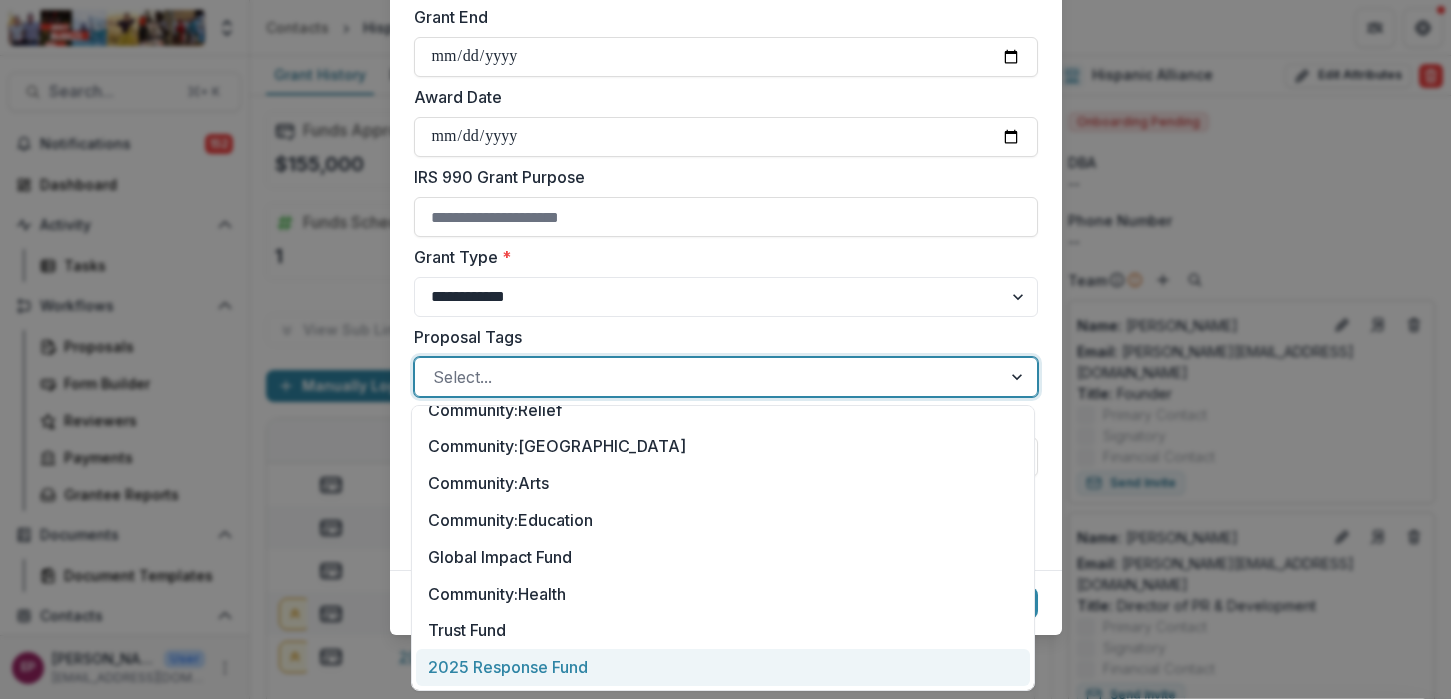 click on "2025 Response Fund" at bounding box center (723, 667) 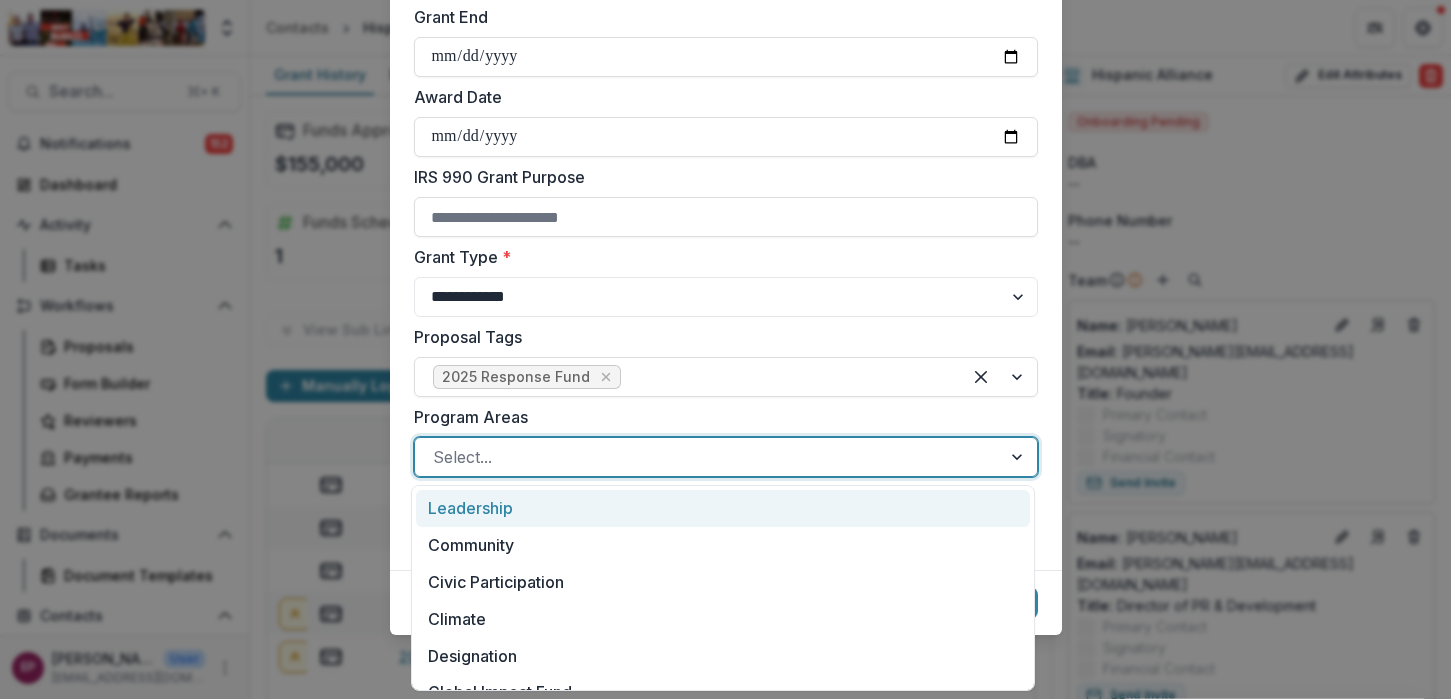 click at bounding box center (708, 457) 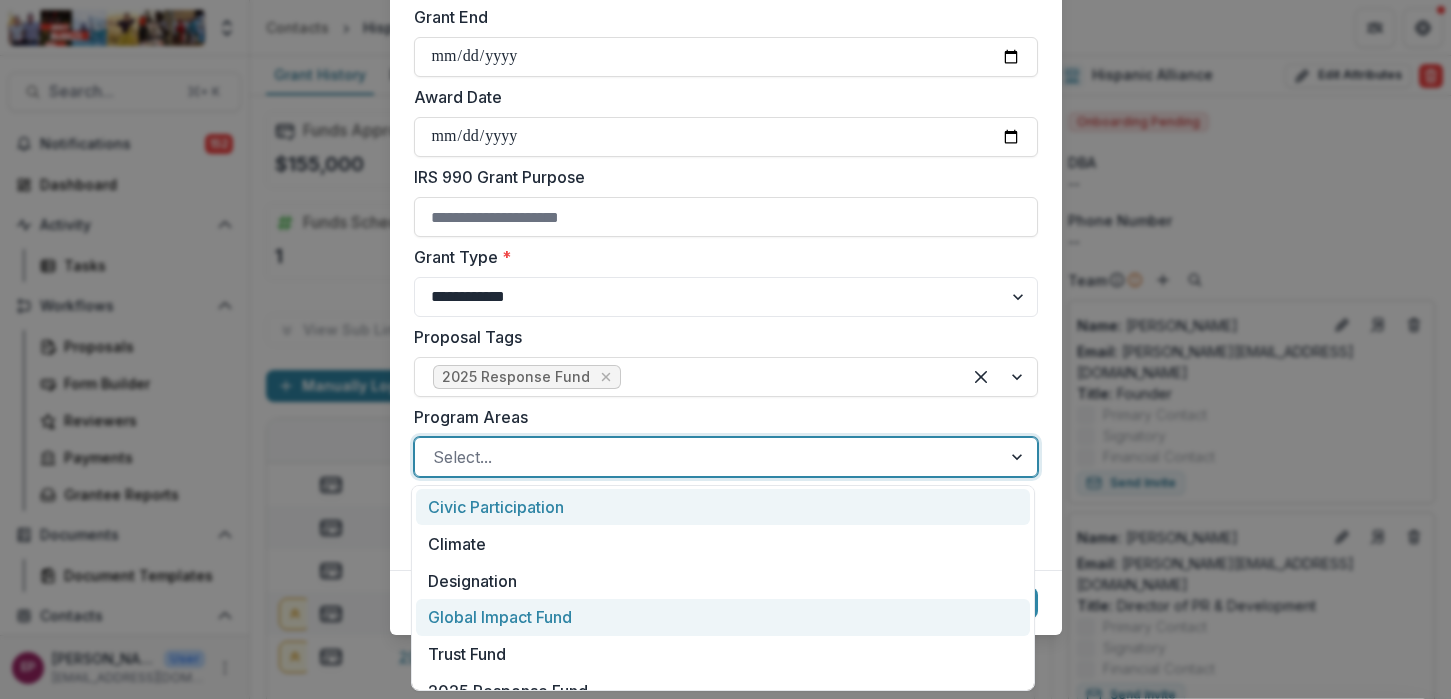 scroll, scrollTop: 98, scrollLeft: 0, axis: vertical 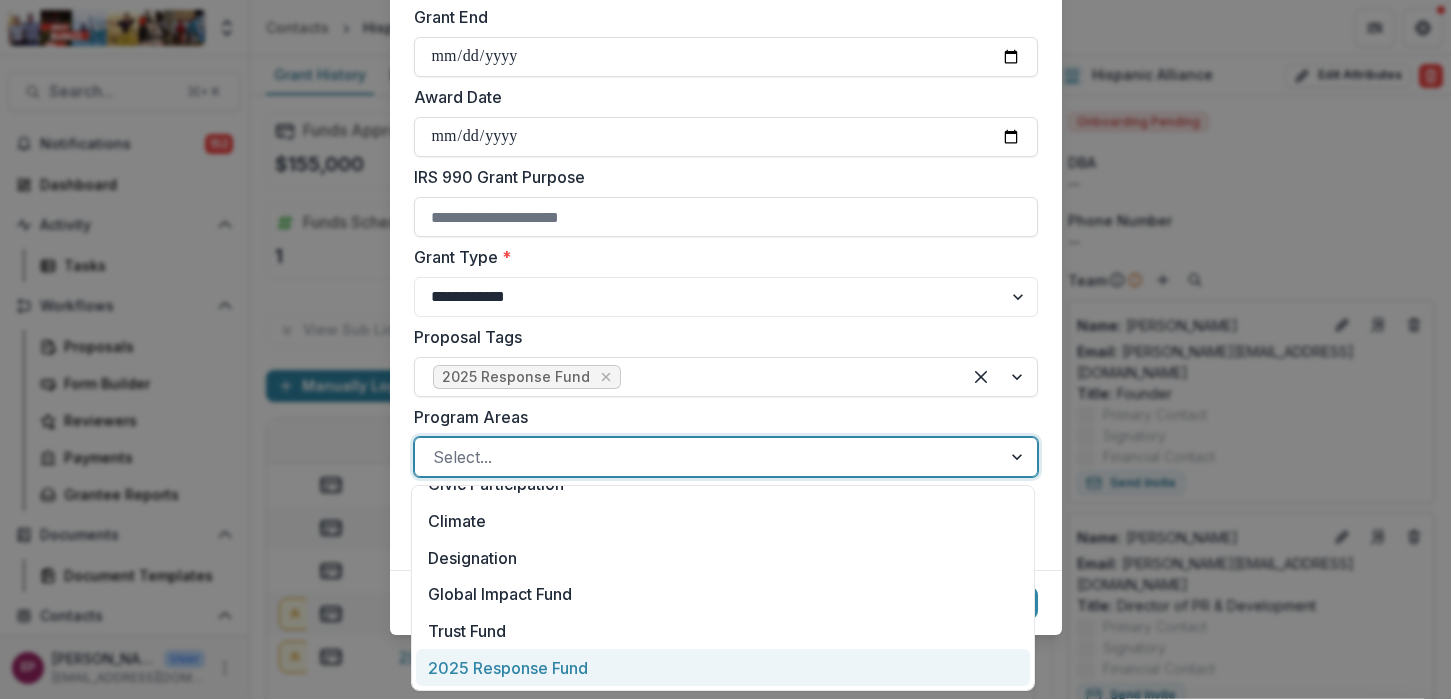 click on "2025 Response Fund" at bounding box center (723, 667) 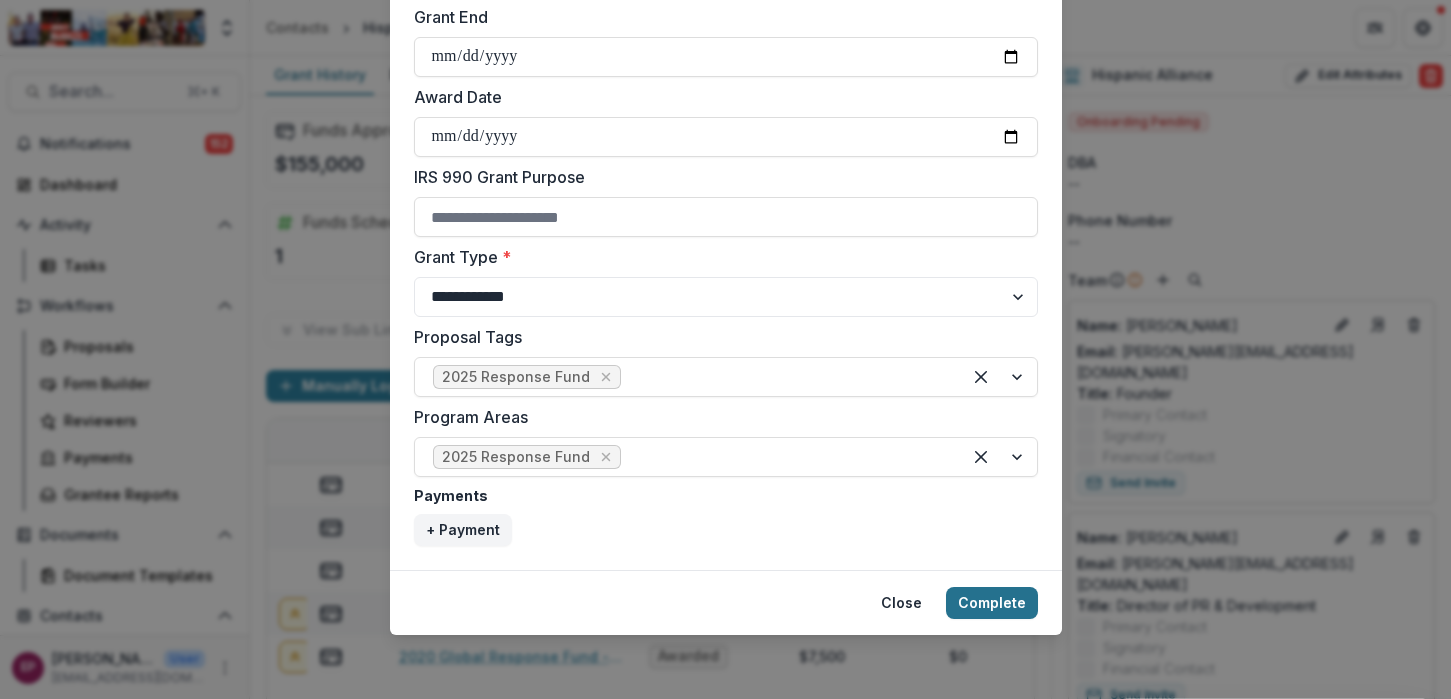 click on "Complete" at bounding box center (992, 603) 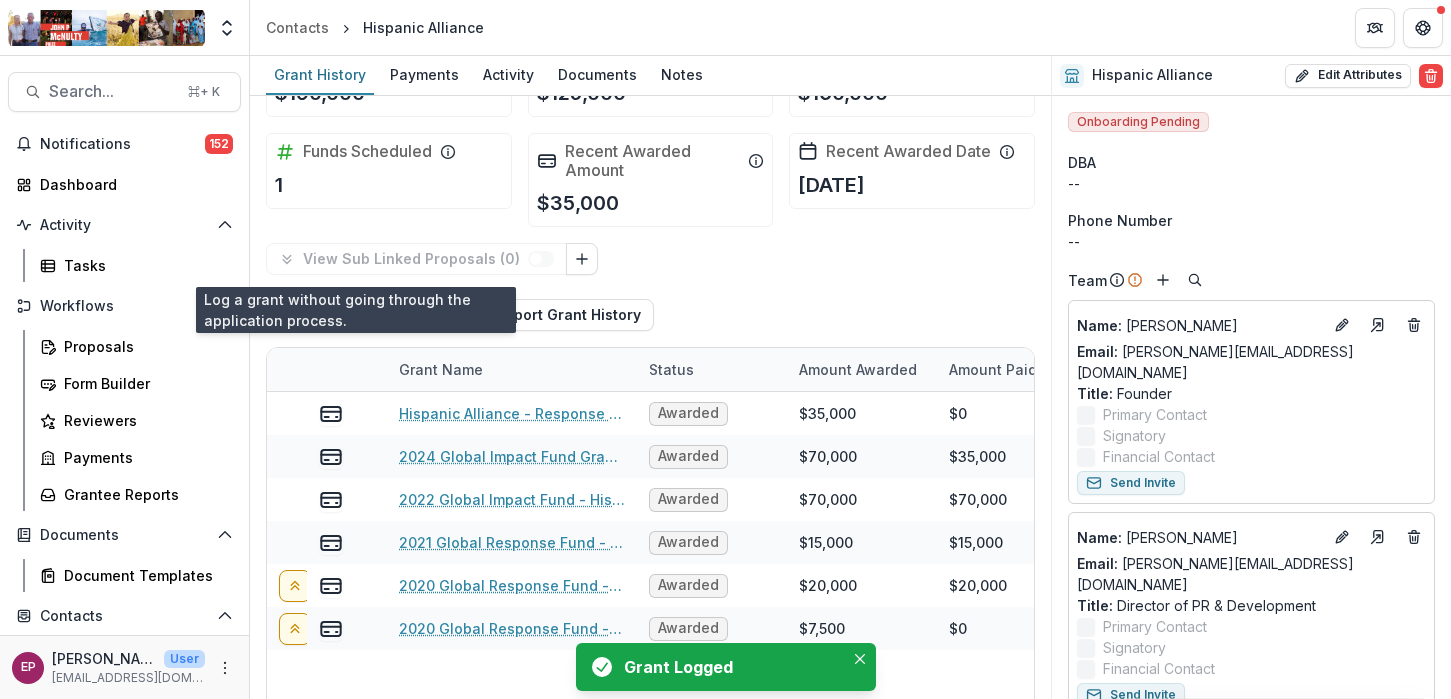 scroll, scrollTop: 123, scrollLeft: 0, axis: vertical 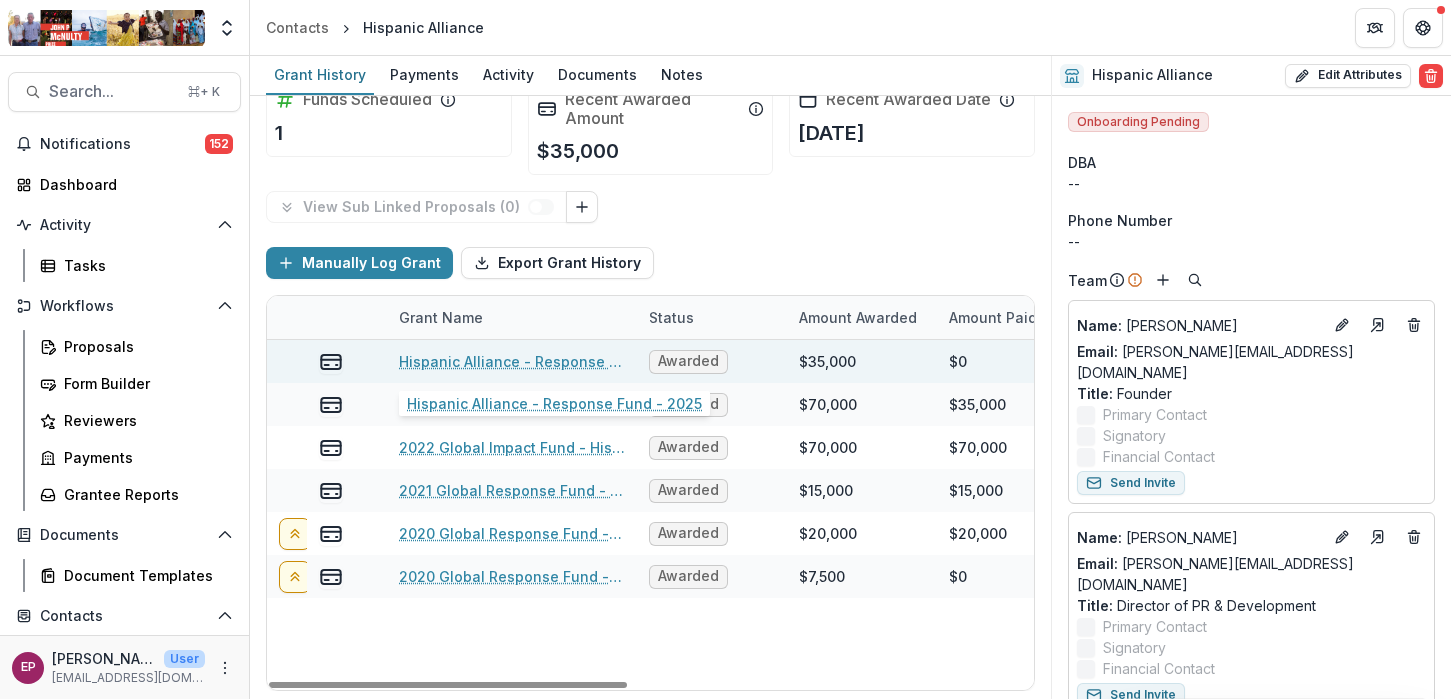 click on "Hispanic Alliance - Response Fund - 2025" at bounding box center (512, 361) 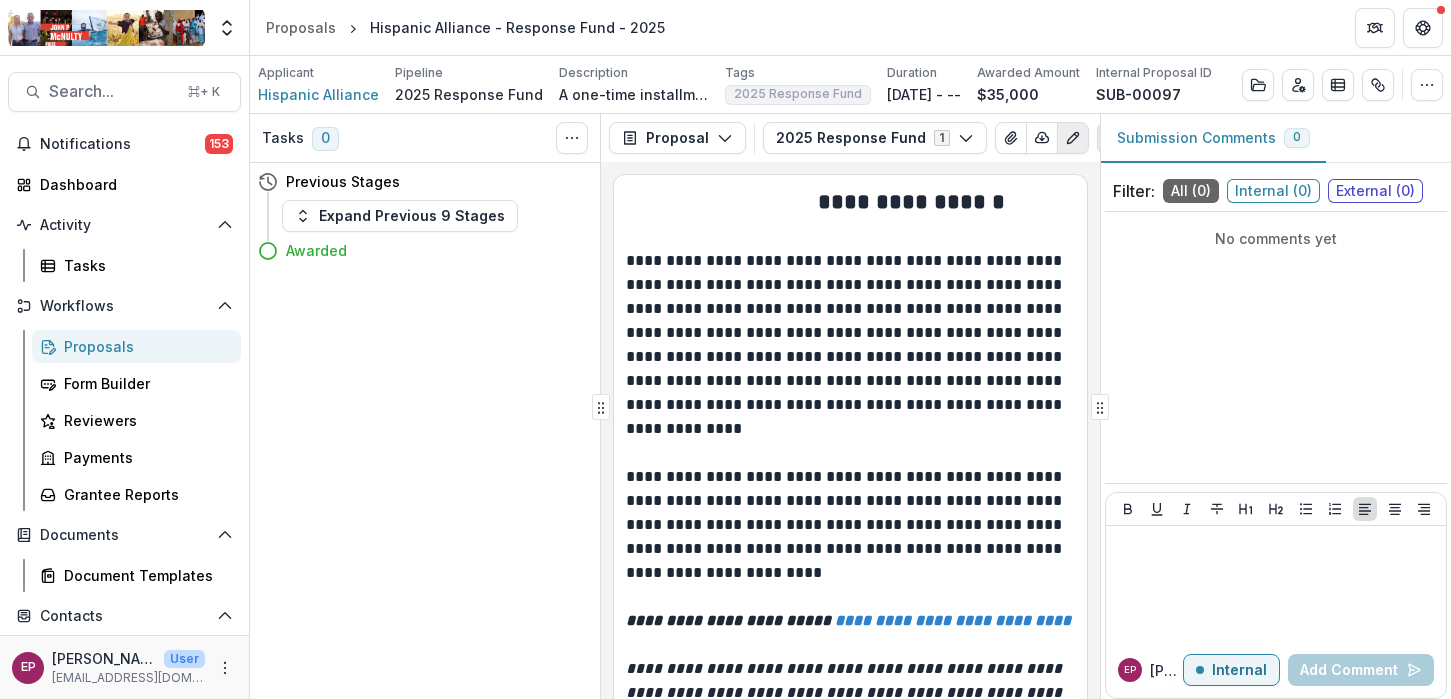 click 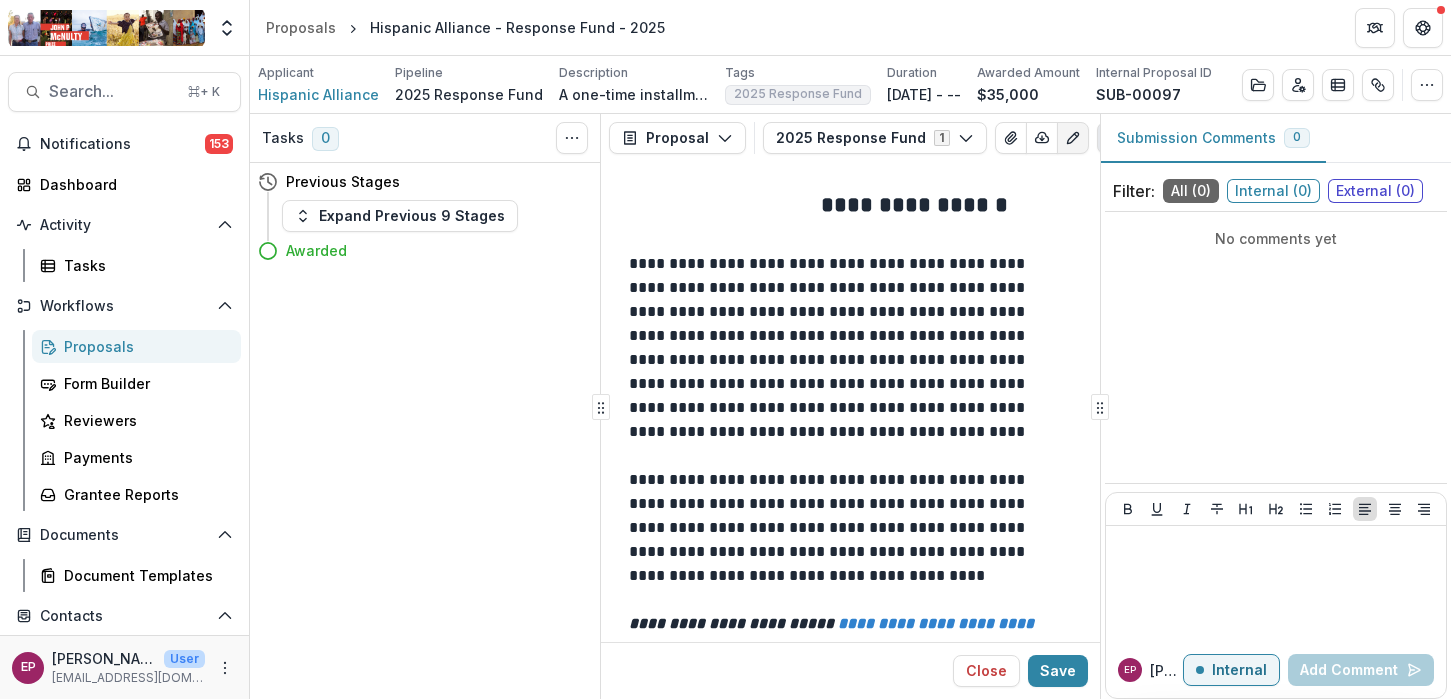 click 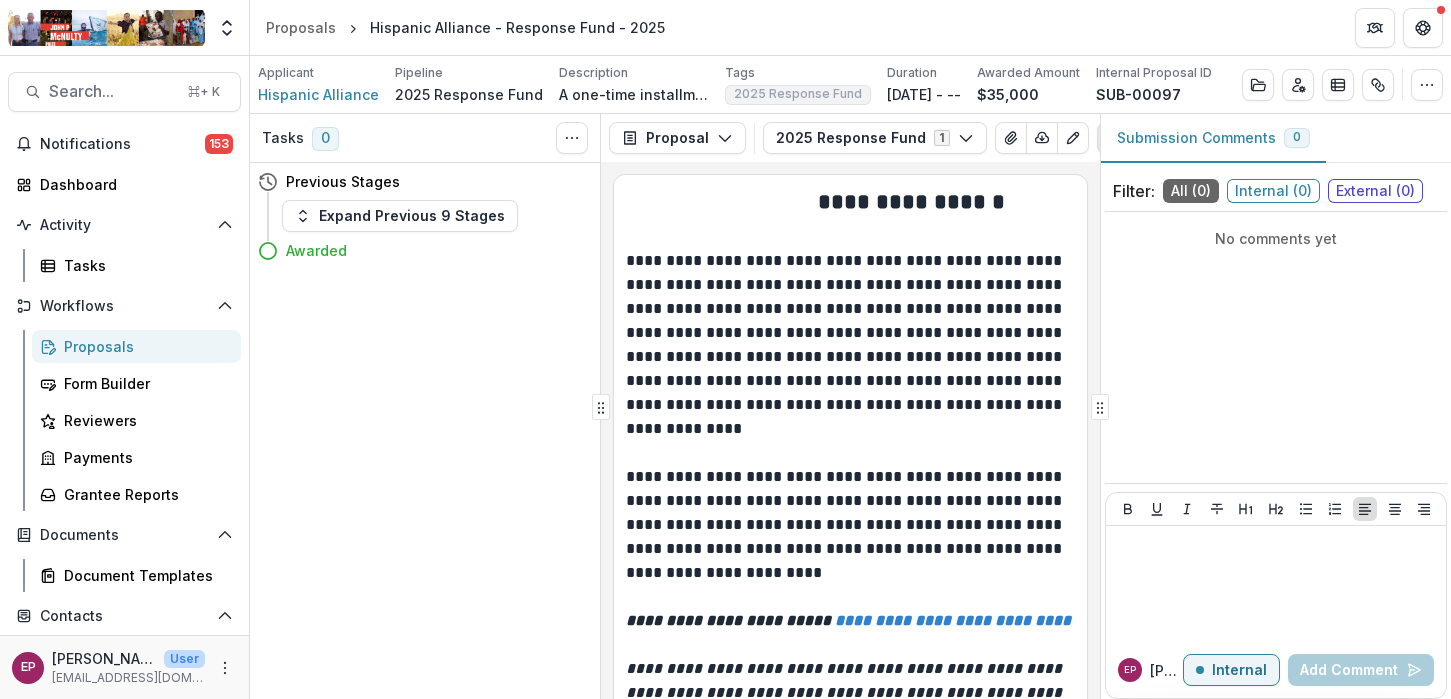 click on "2025 Response Fund" at bounding box center (469, 94) 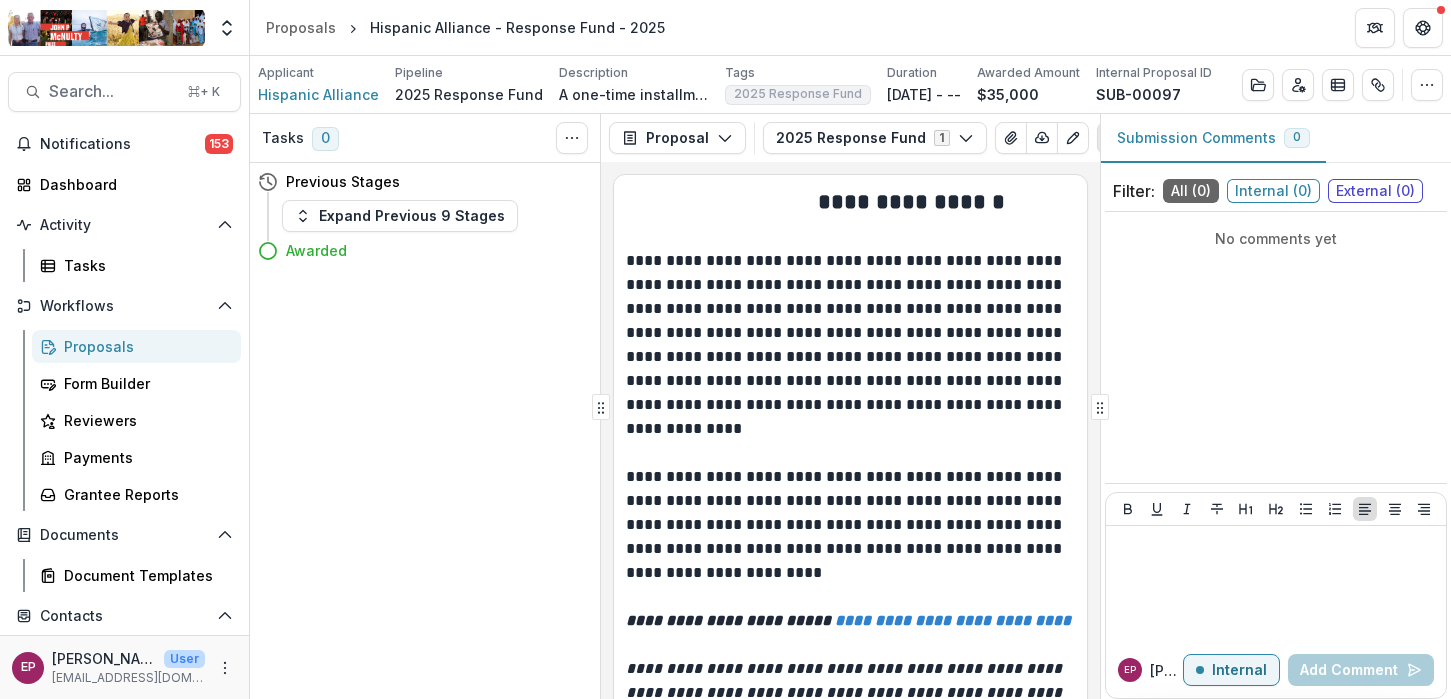 click on "Hispanic Alliance - Response Fund - 2025" at bounding box center (517, 27) 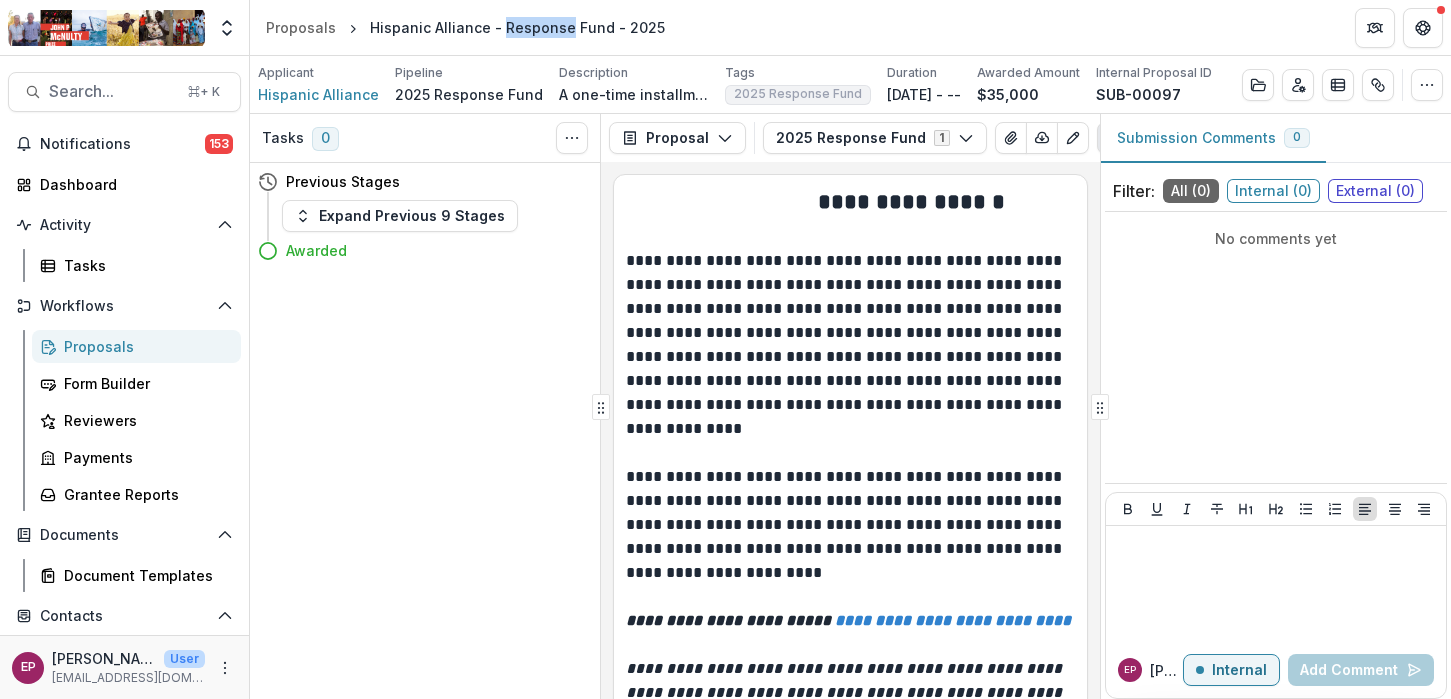 click on "Hispanic Alliance - Response Fund - 2025" at bounding box center (517, 27) 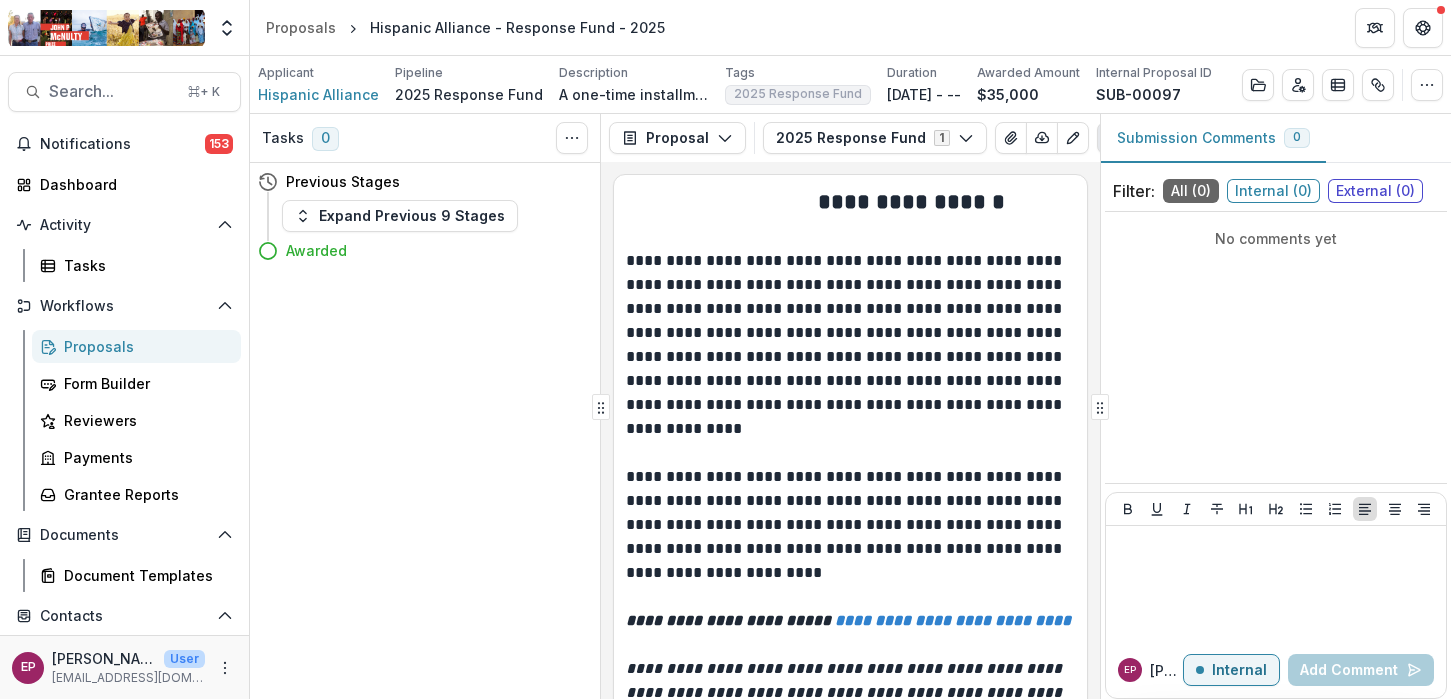 click on "Hispanic Alliance - Response Fund - 2025" at bounding box center (517, 27) 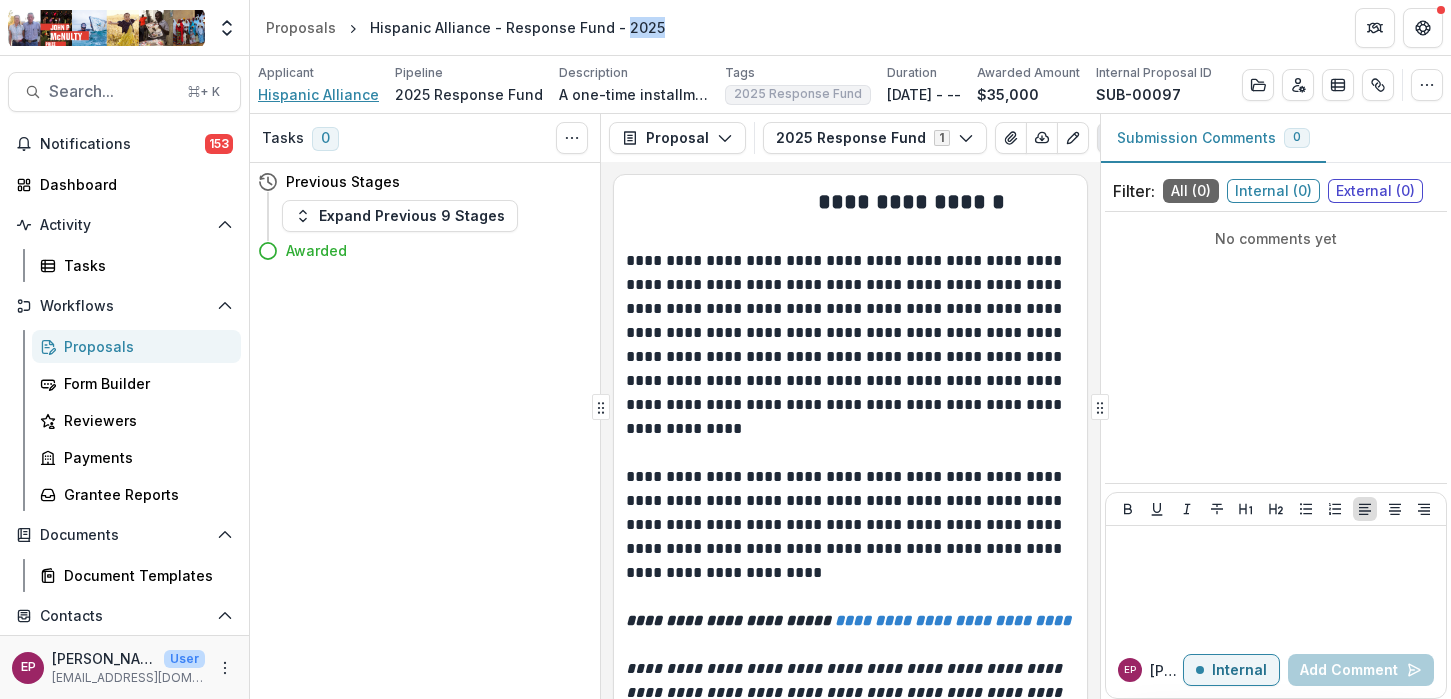 click on "Hispanic Alliance" at bounding box center [318, 94] 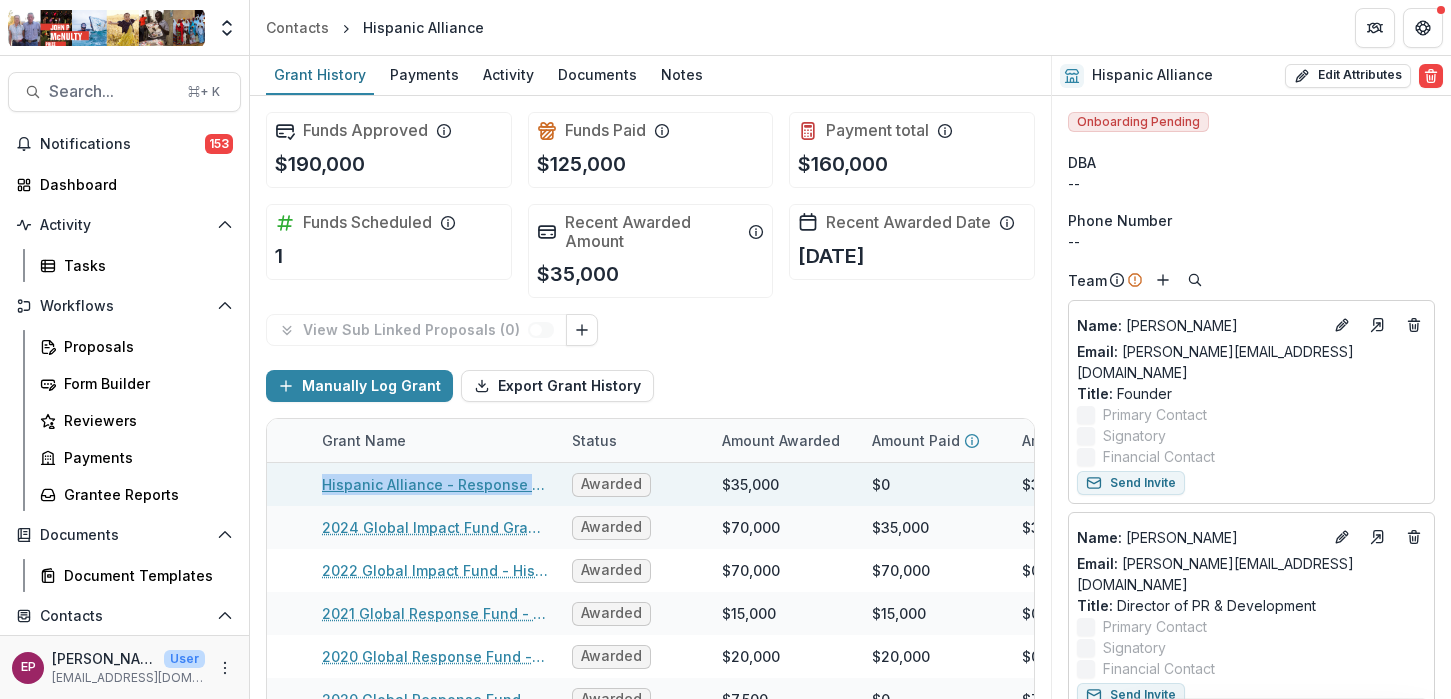 scroll, scrollTop: 0, scrollLeft: 0, axis: both 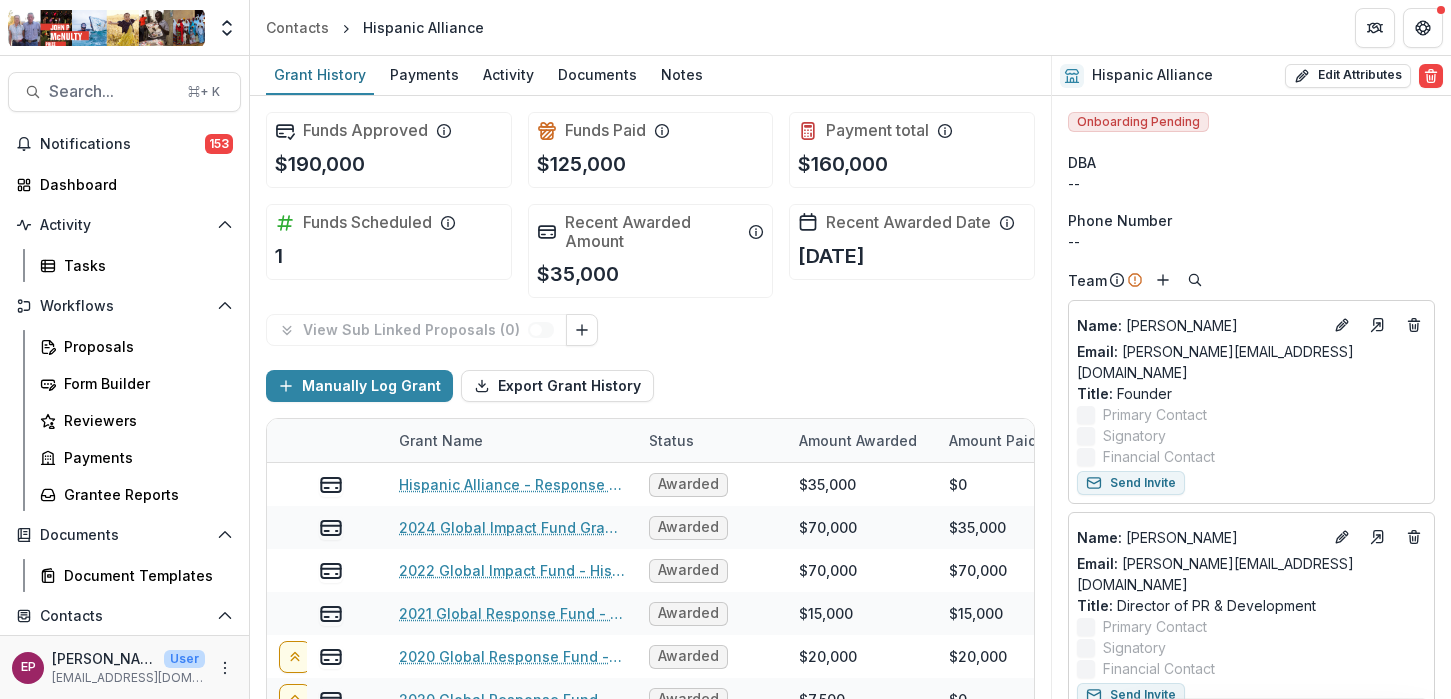 click on "View Sub Linked Proposals ( 0 ) Manually Log Grant Export Grant History Grant Name Status Amount Awarded Amount Paid Amount Payable Start Date End Date Amount Requested Grant Type Hispanic Alliance - Response Fund - 2025 Awarded $35,000 $0 $35,000 [DATE] -- $0 Unrestricted 2024 Global Impact Fund Grant - Student Dreamers Alliance Awarded $70,000 $35,000 $35,000 [DATE] [DATE] $0 2022 Global Impact Fund - Hispanic Alliance-12/30/2022-12/30/2024 Awarded $70,000 $70,000 $0 [DATE] [DATE] $70,000 Unrestricted 2021 Global Response Fund - Hispanic Alliance-08/01/2021-08/01/2022 Awarded $15,000 $15,000 $0 [DATE] [DATE] $15,000 Unrestricted 2020 Global Response Fund - Hispanic Alliance-05/18/2020-05/18/2021 Awarded $20,000 $20,000 $0 [DATE] [DATE] $20,000 Unrestricted 2020 Global Response Fund - Hispanic Alliance-5/8/2020-5/8/2021 Awarded $7,500 $0 $7,500 [DATE] [DATE] $7,500 Unrestricted" at bounding box center (650, 564) 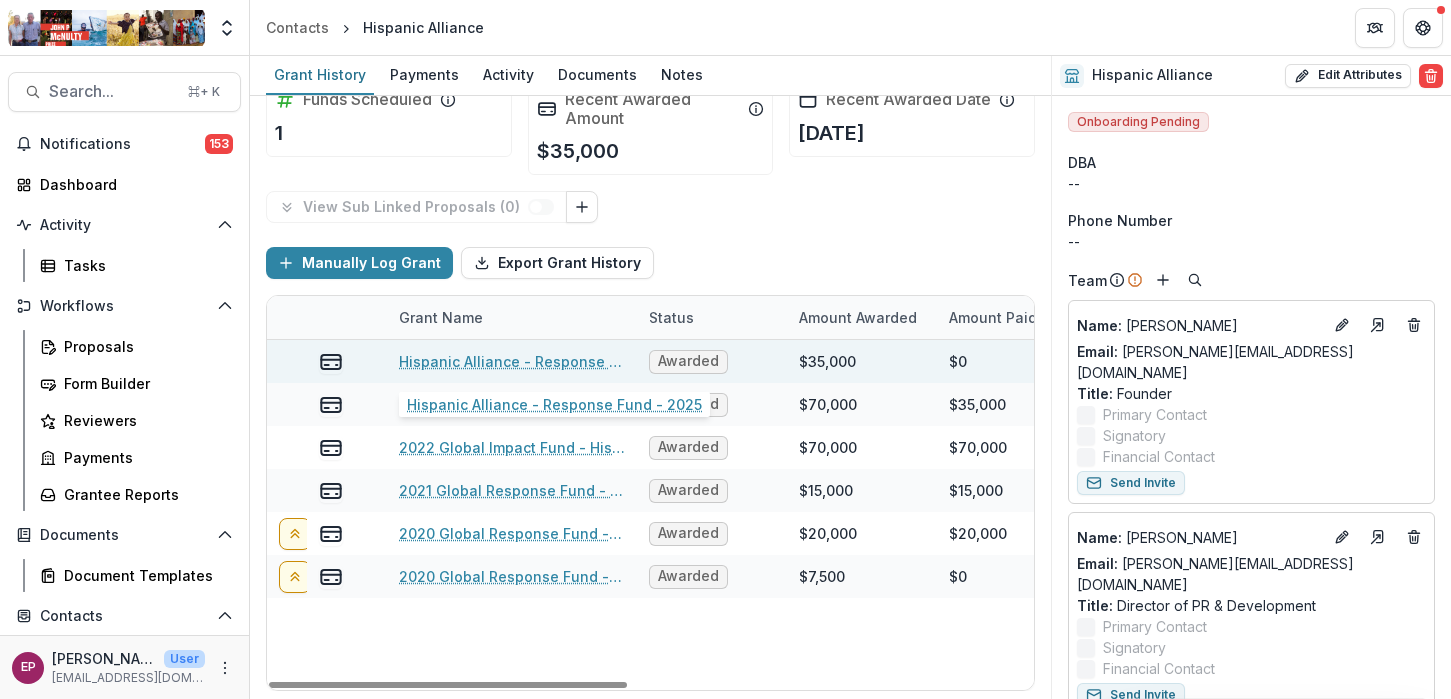 scroll, scrollTop: 98, scrollLeft: 0, axis: vertical 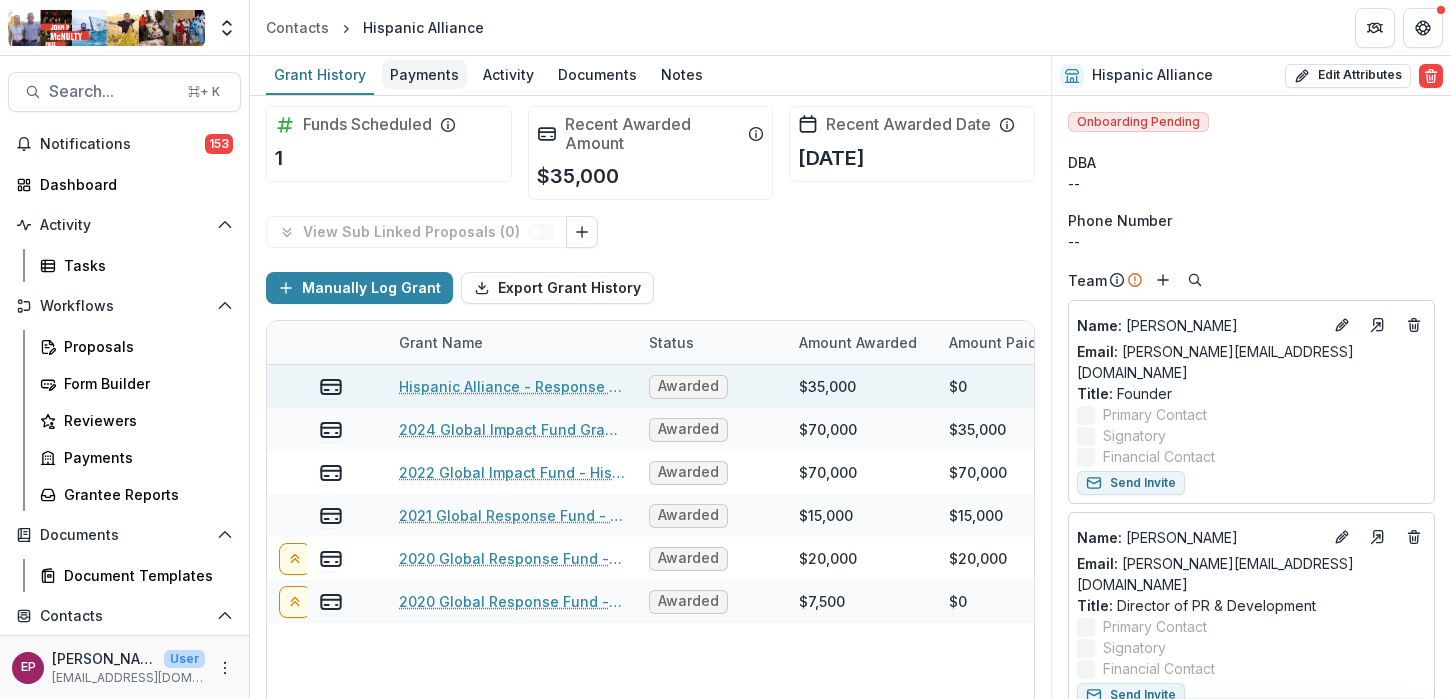 click on "Payments" at bounding box center [424, 74] 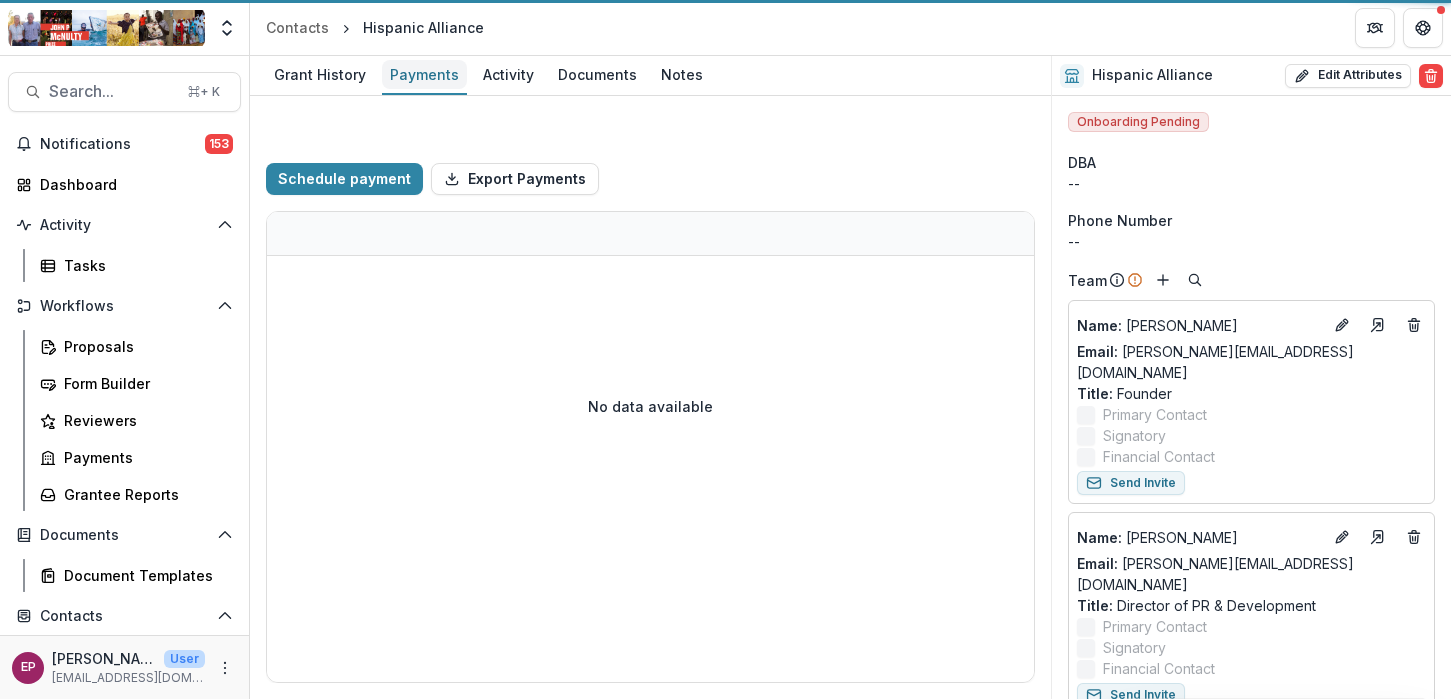 select on "****" 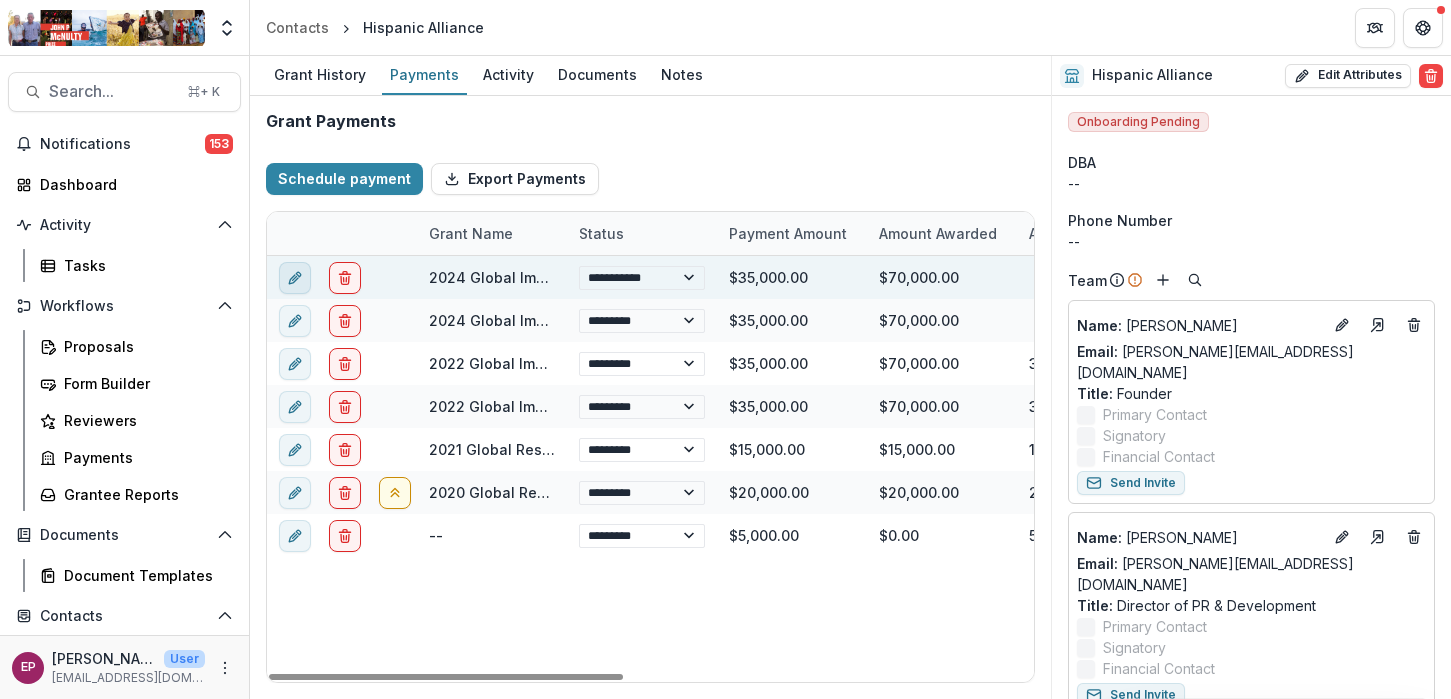 click 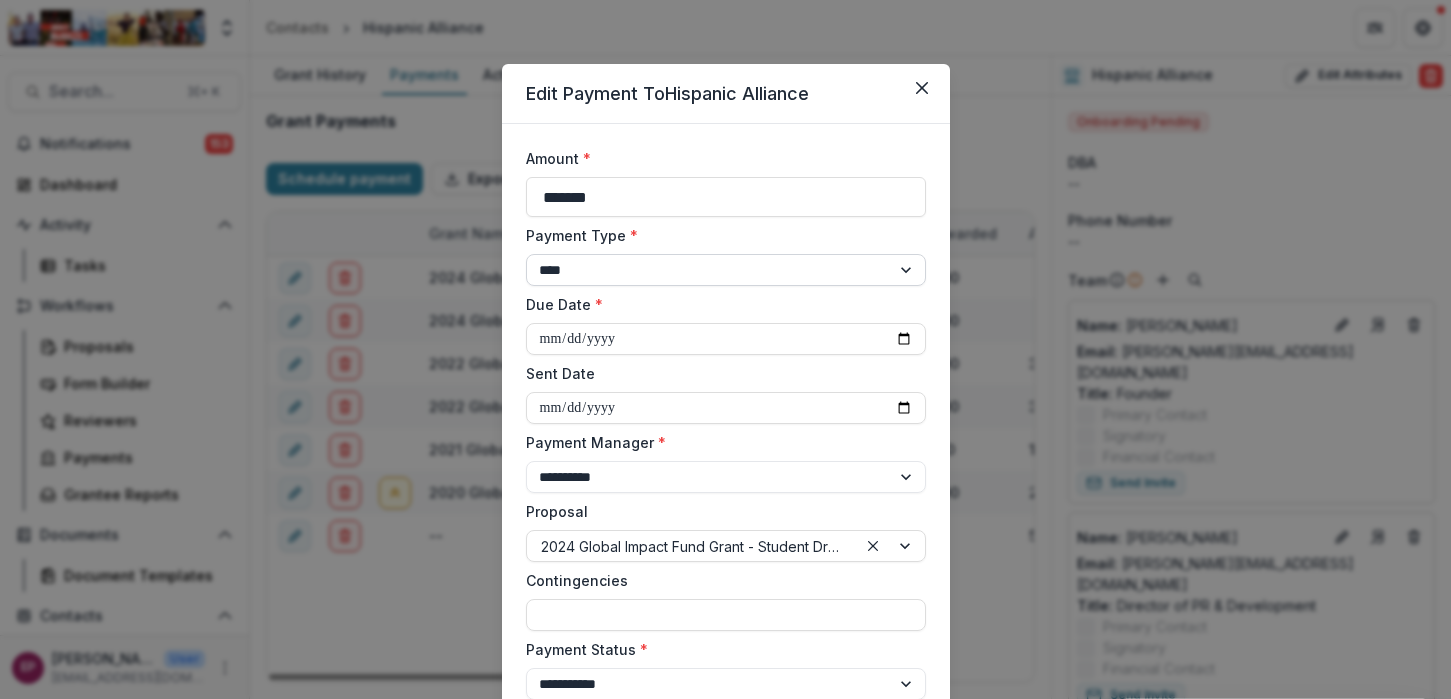 scroll, scrollTop: 48, scrollLeft: 0, axis: vertical 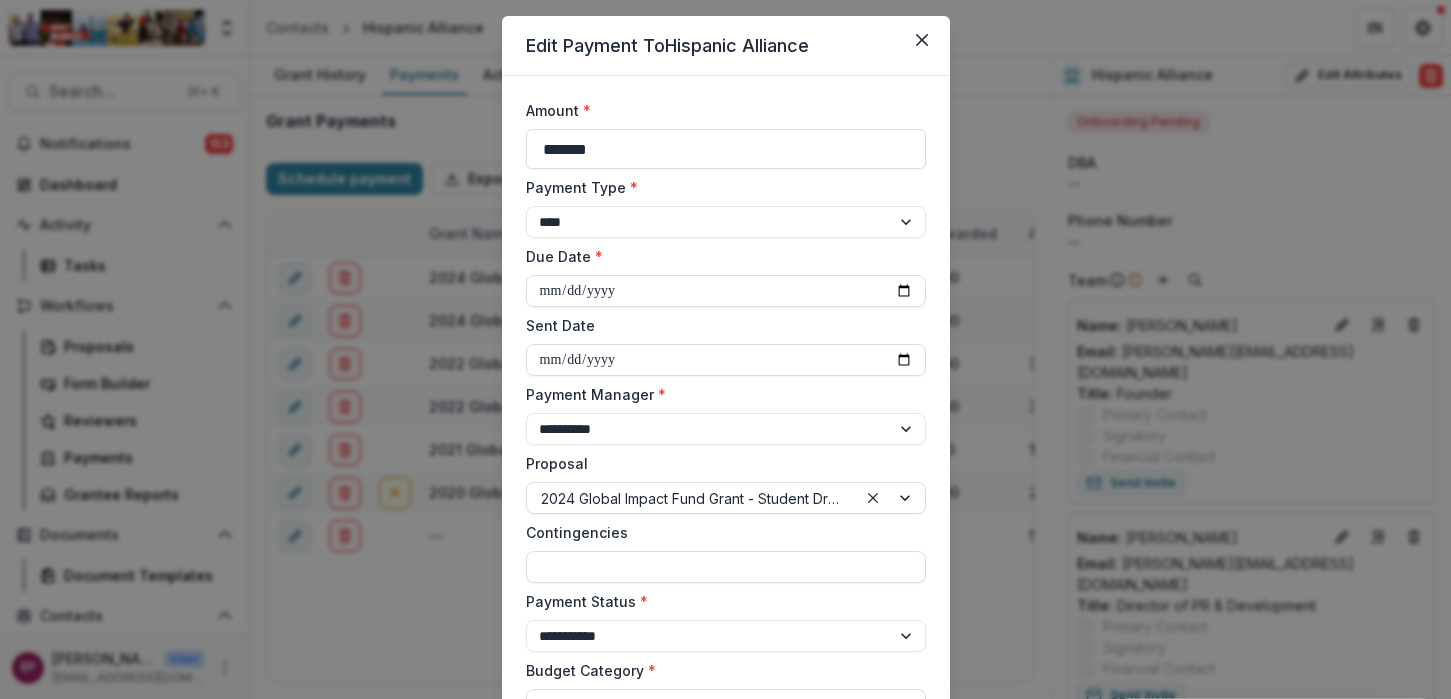 select on "****" 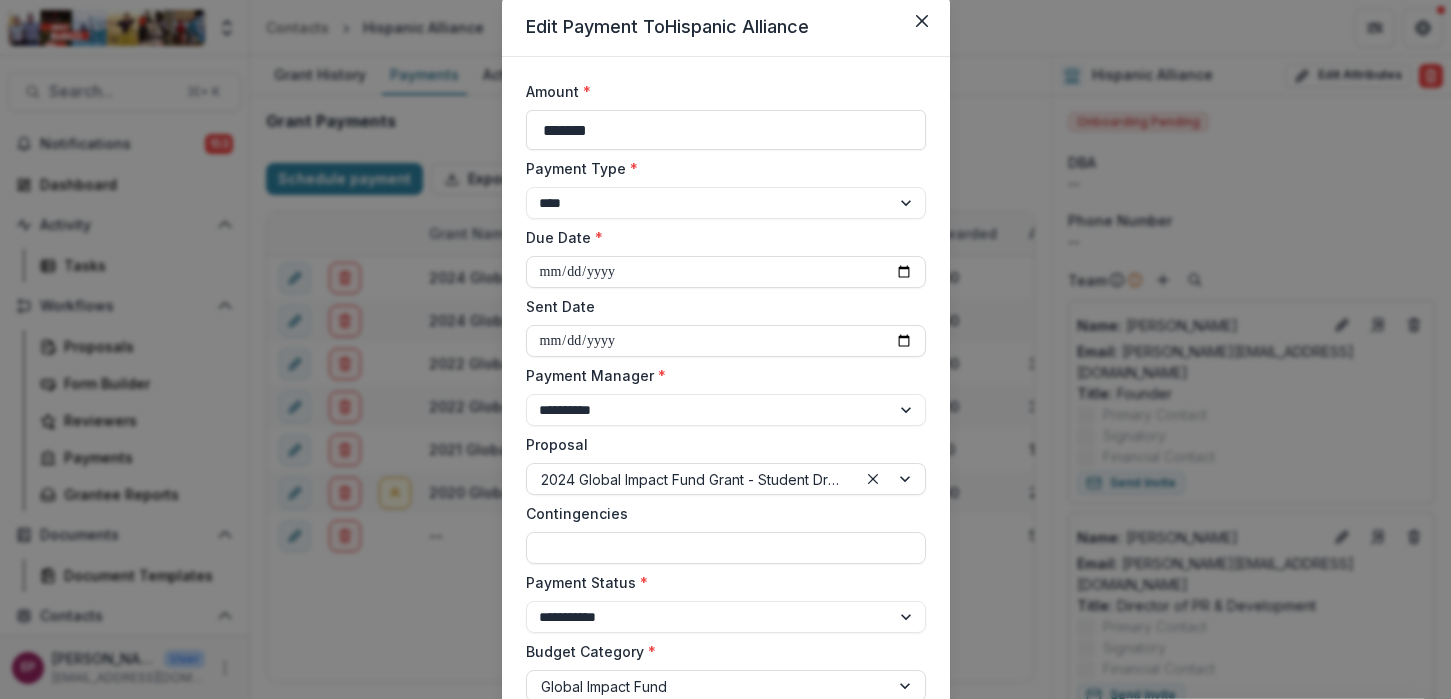 scroll, scrollTop: 75, scrollLeft: 0, axis: vertical 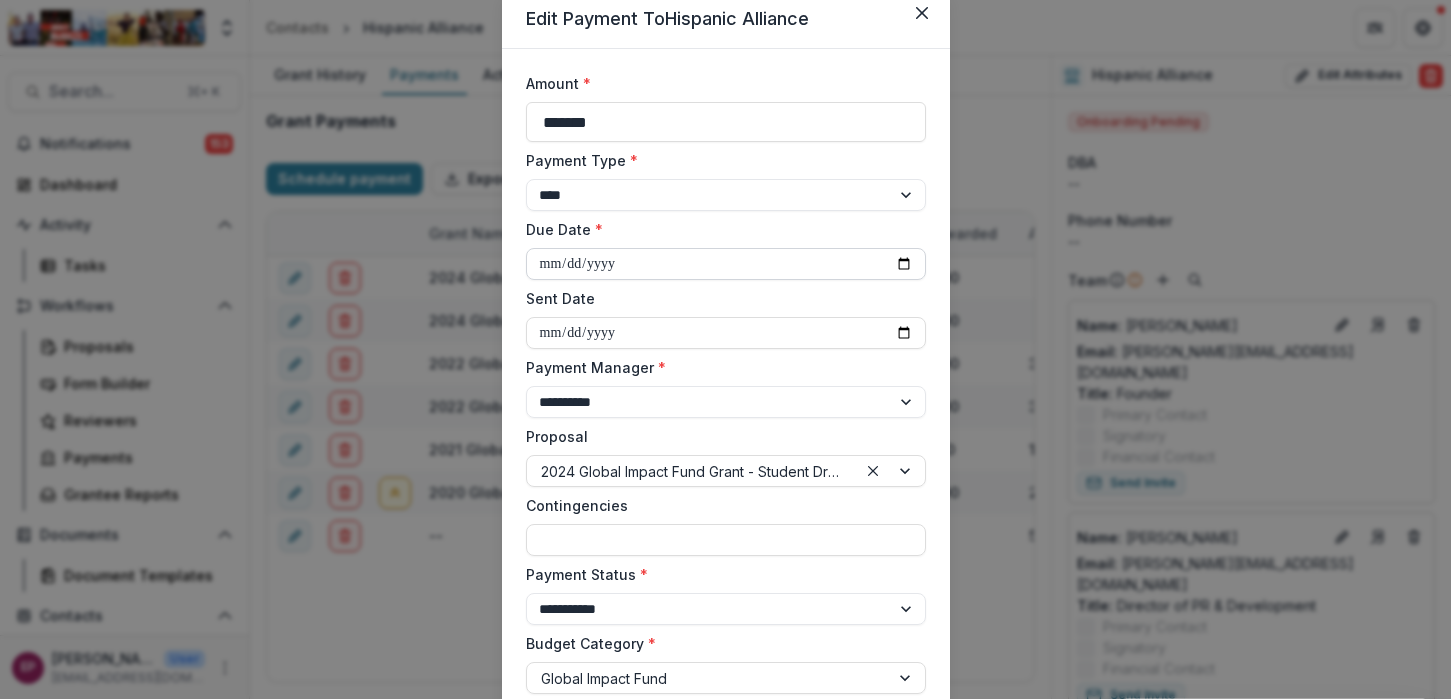 click on "**********" at bounding box center [726, 264] 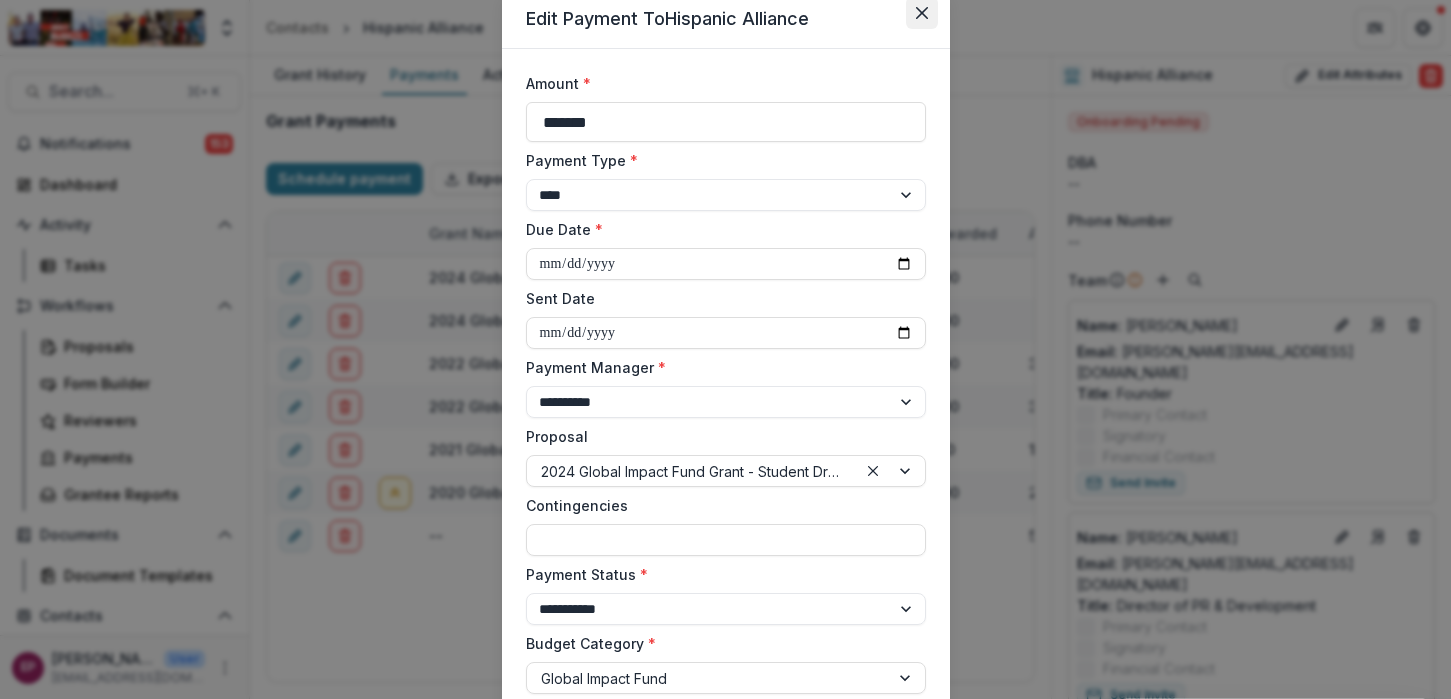 click at bounding box center (922, 13) 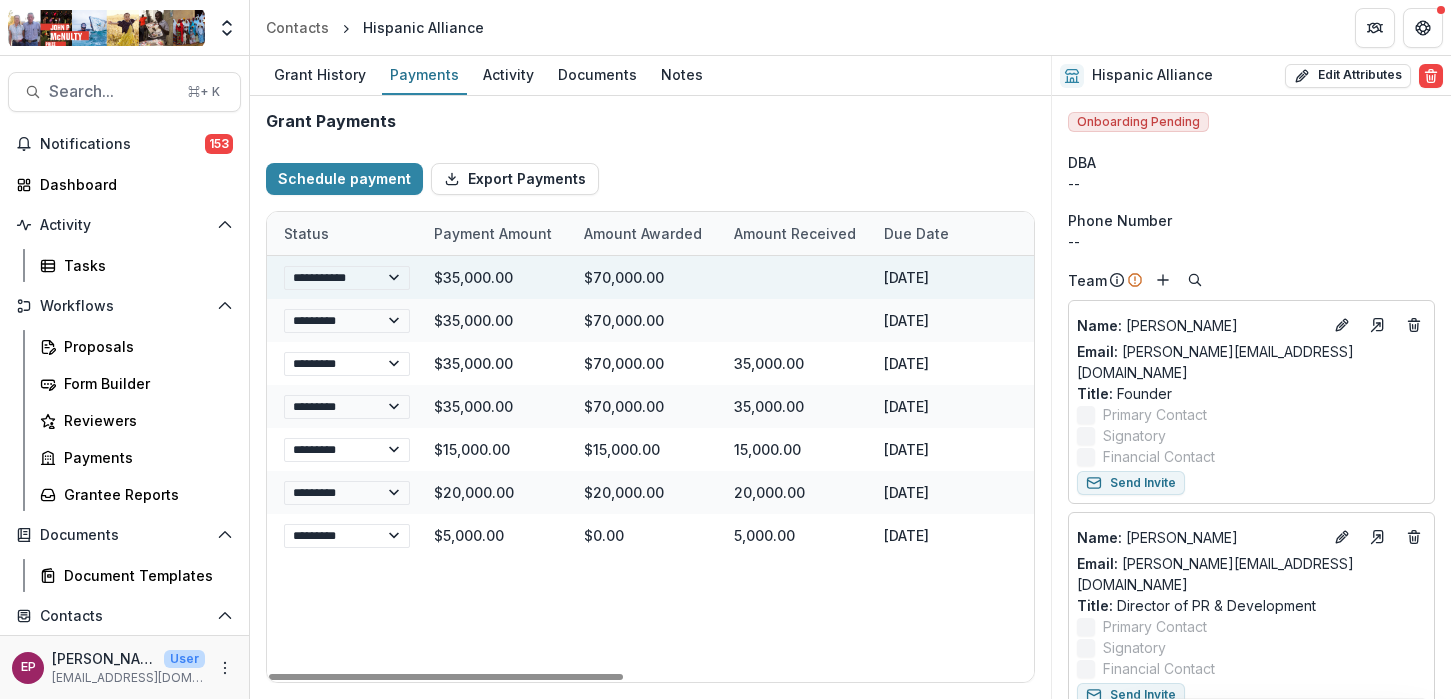 scroll, scrollTop: 0, scrollLeft: 0, axis: both 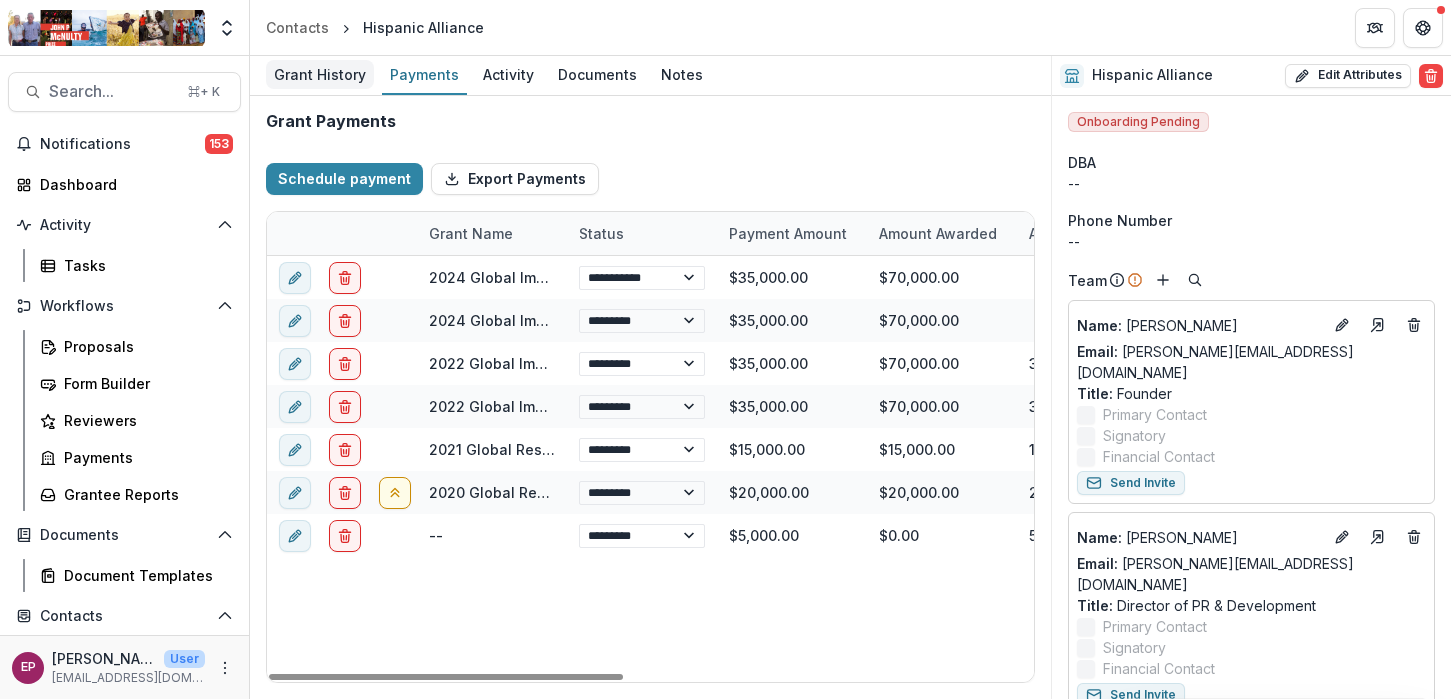 click on "Grant History" at bounding box center [320, 74] 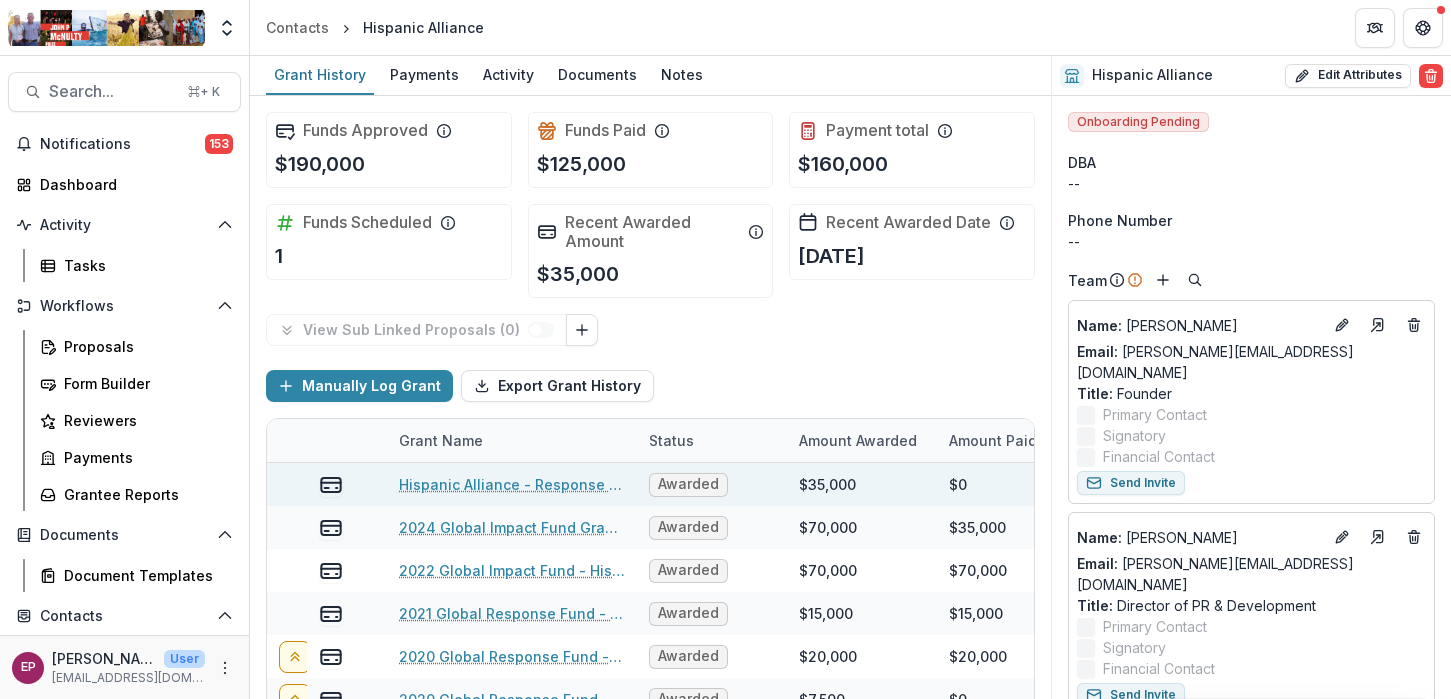 click on "Hispanic Alliance - Response Fund - 2025" at bounding box center [512, 484] 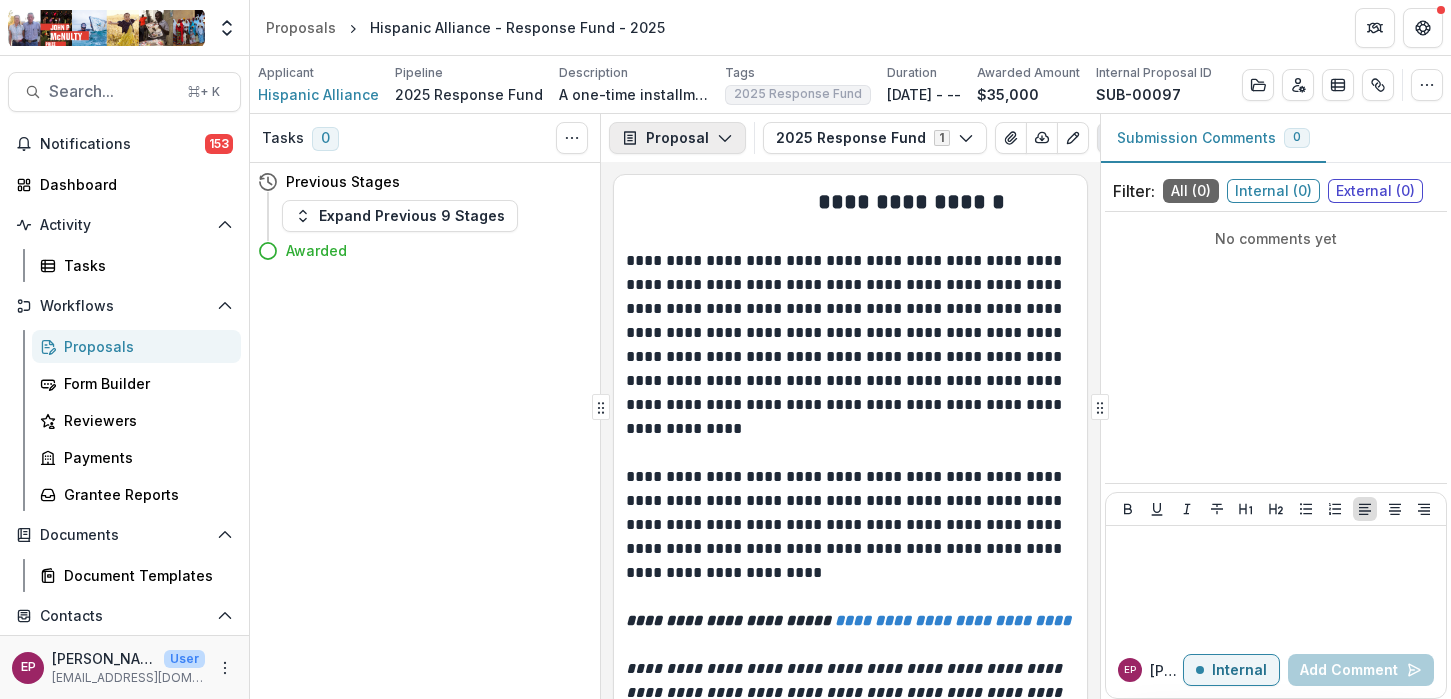click on "Proposal" at bounding box center [677, 138] 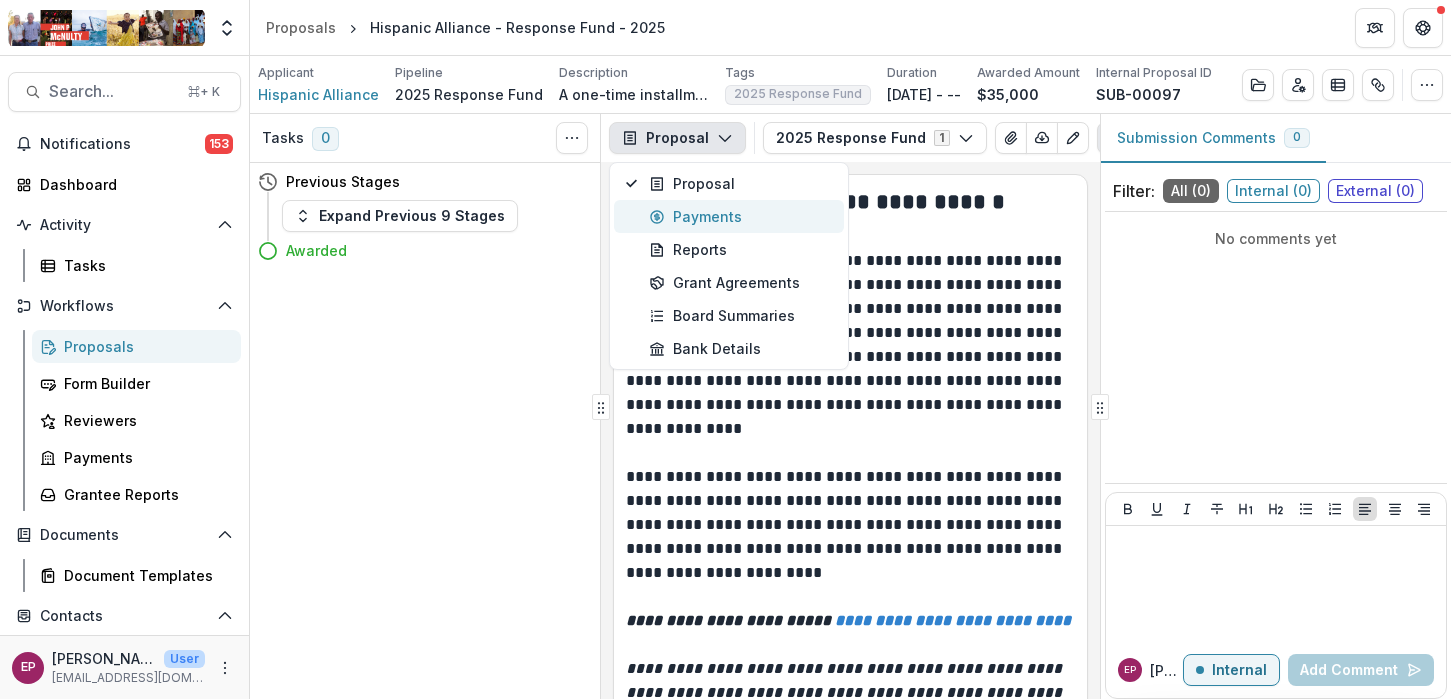 click on "Payments" at bounding box center (740, 216) 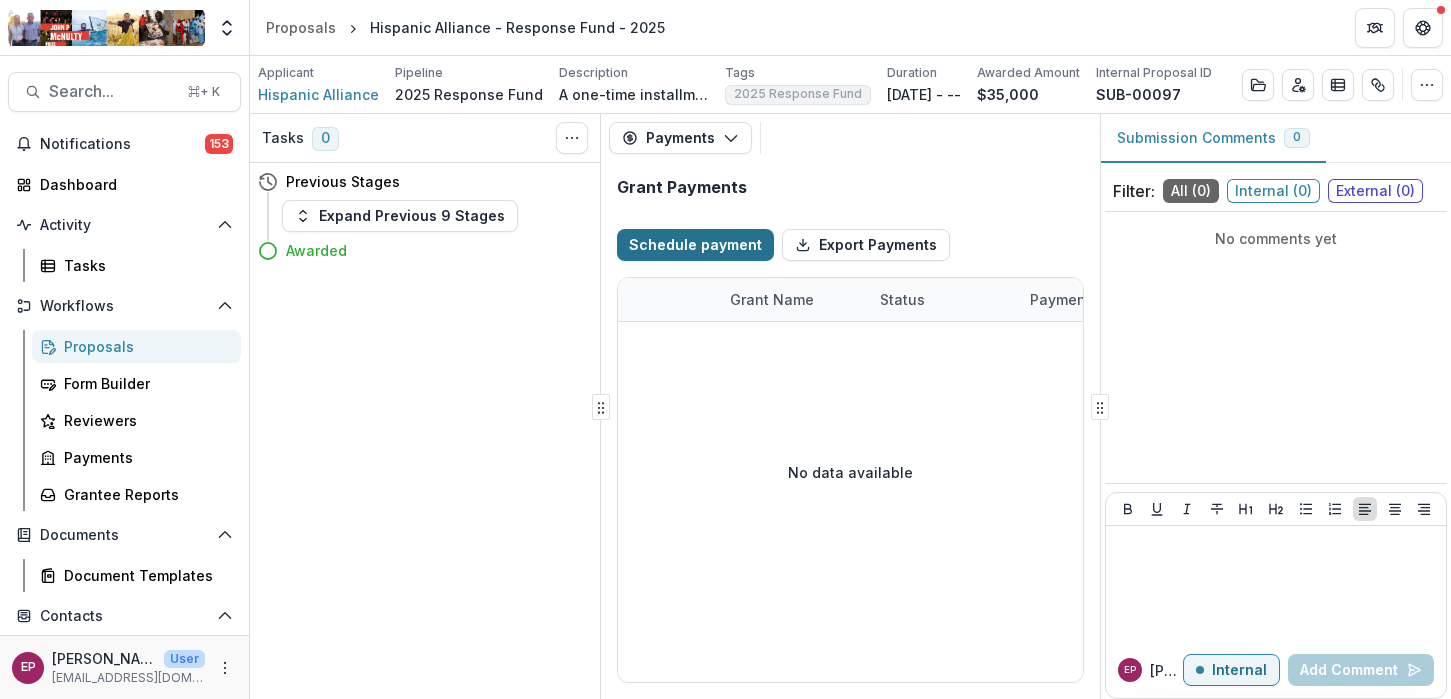 click on "Schedule payment" at bounding box center (695, 245) 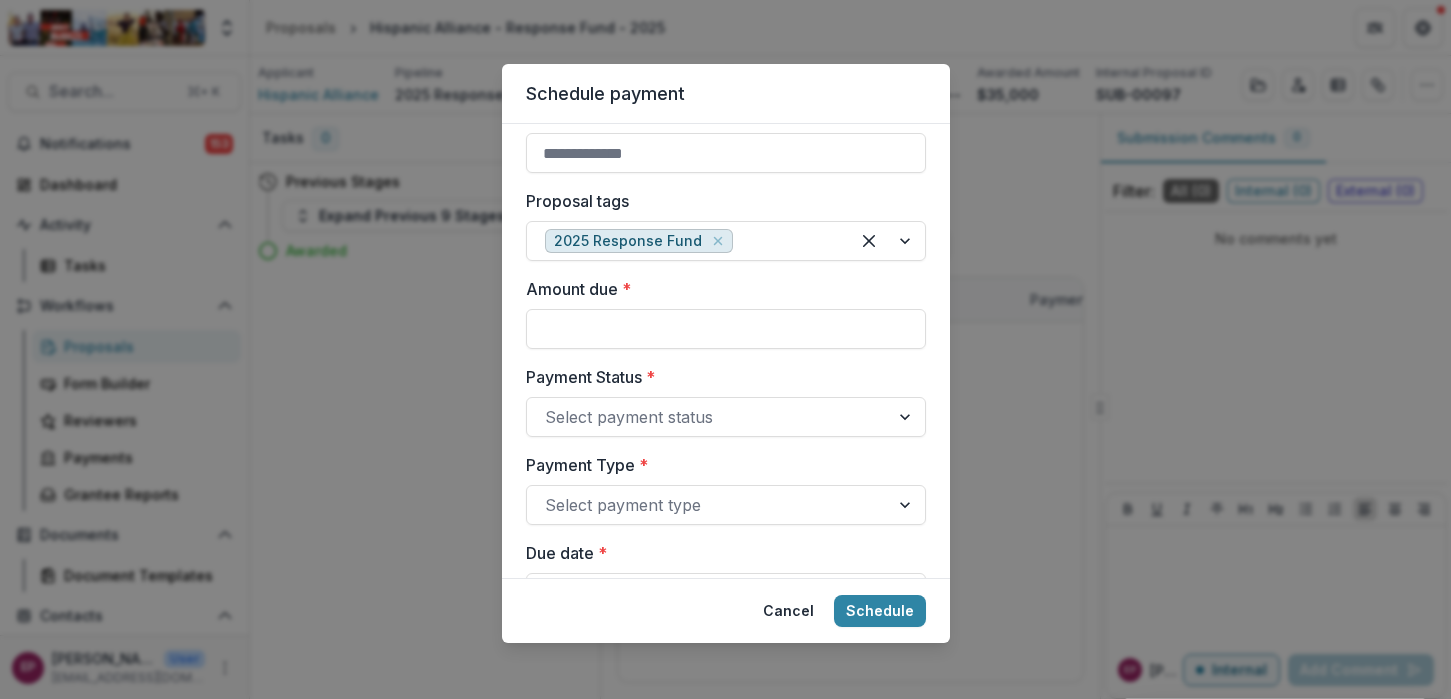scroll, scrollTop: 401, scrollLeft: 0, axis: vertical 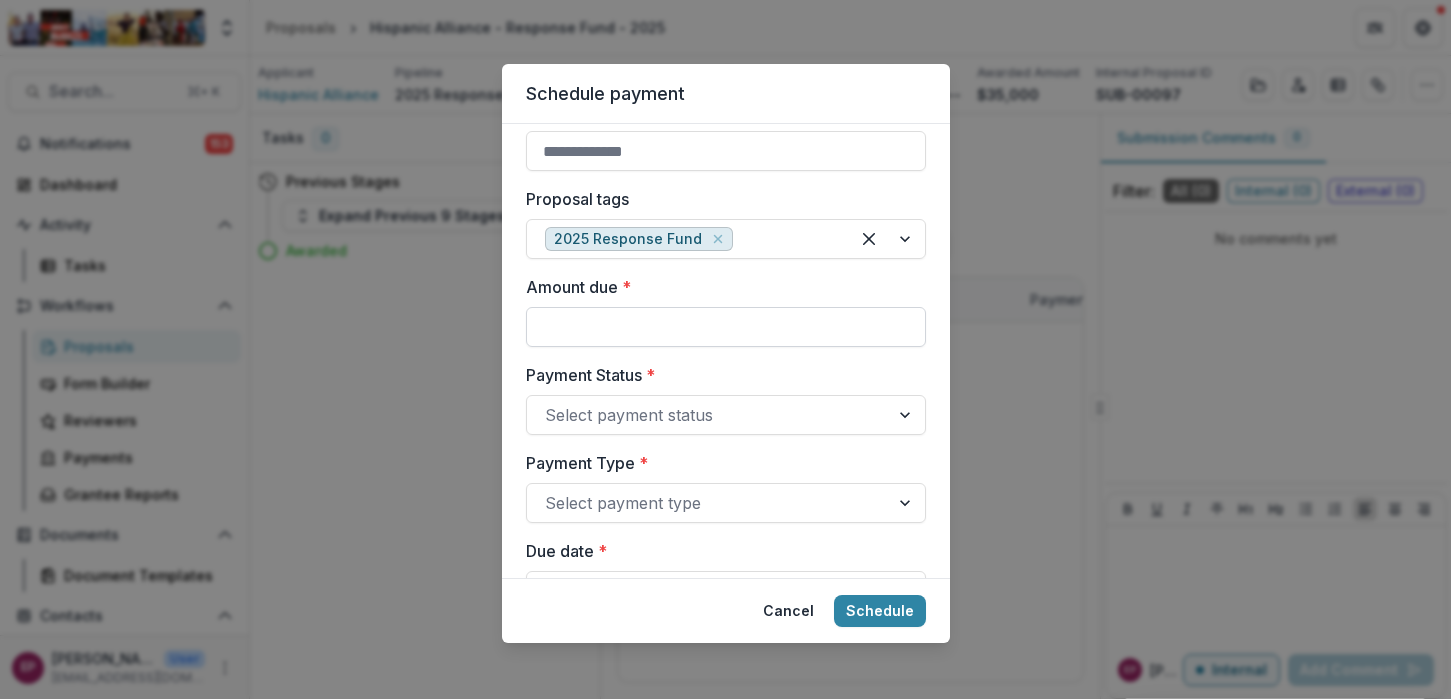 click on "Amount due *" at bounding box center (726, 327) 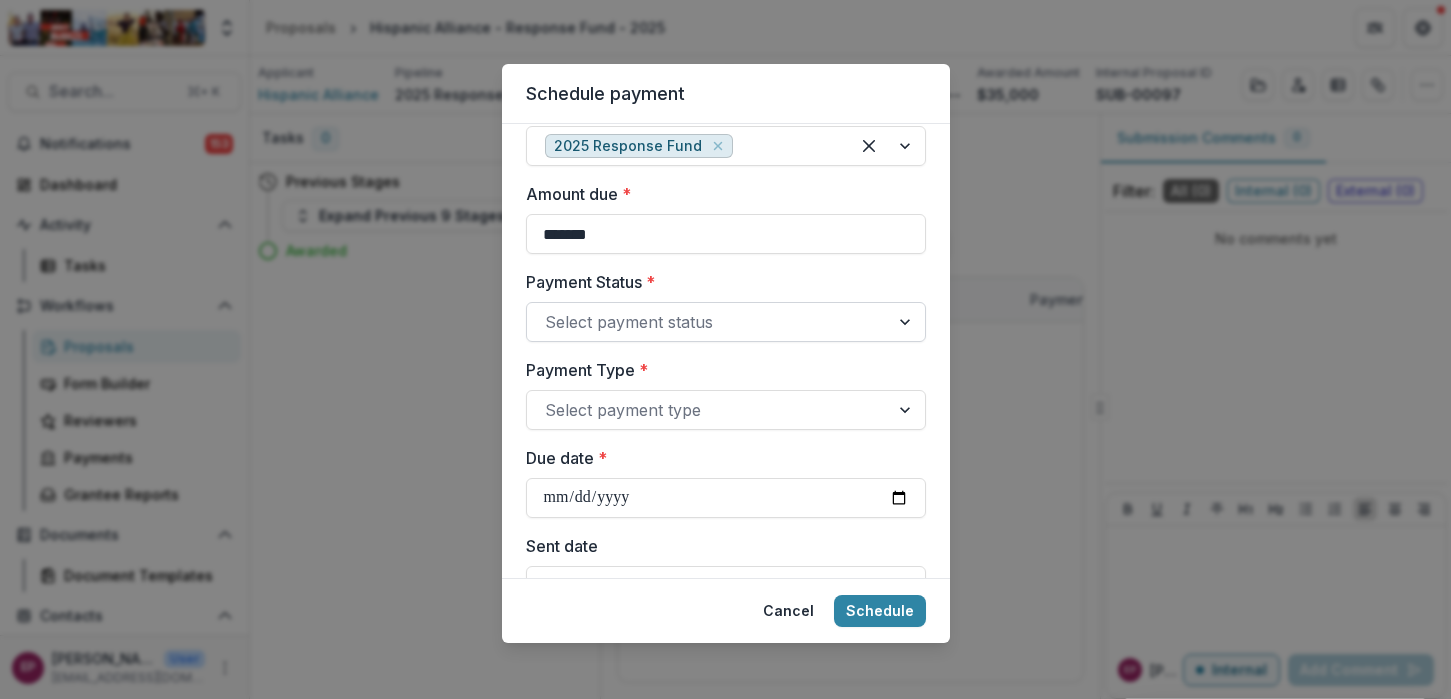 scroll, scrollTop: 521, scrollLeft: 0, axis: vertical 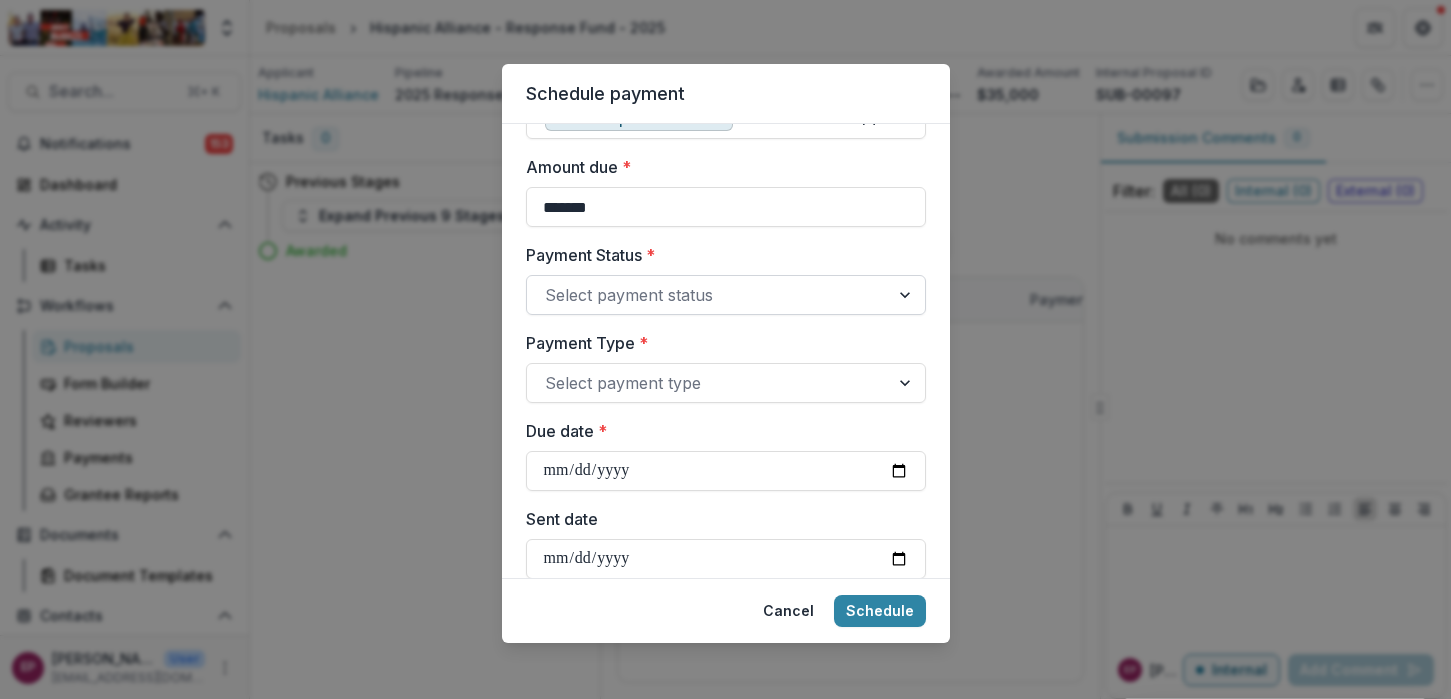 type on "*******" 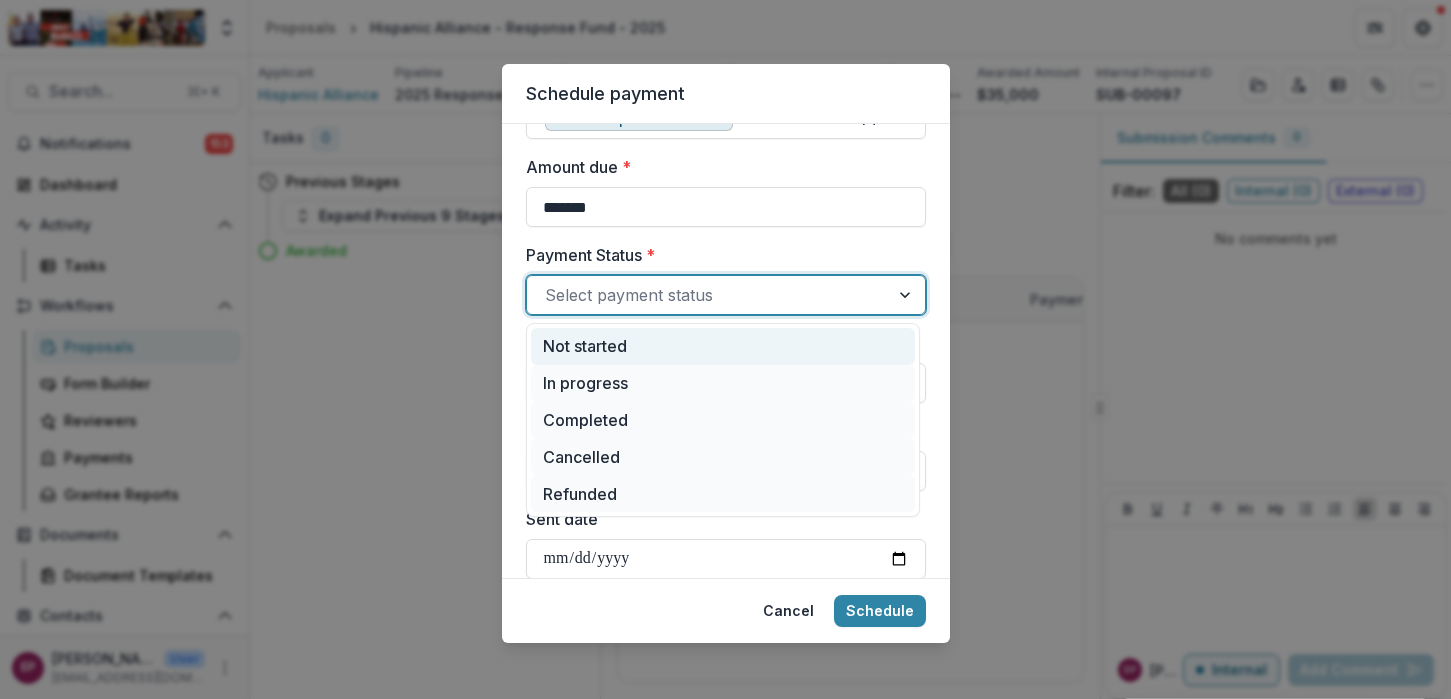 click on "Not started" at bounding box center (723, 346) 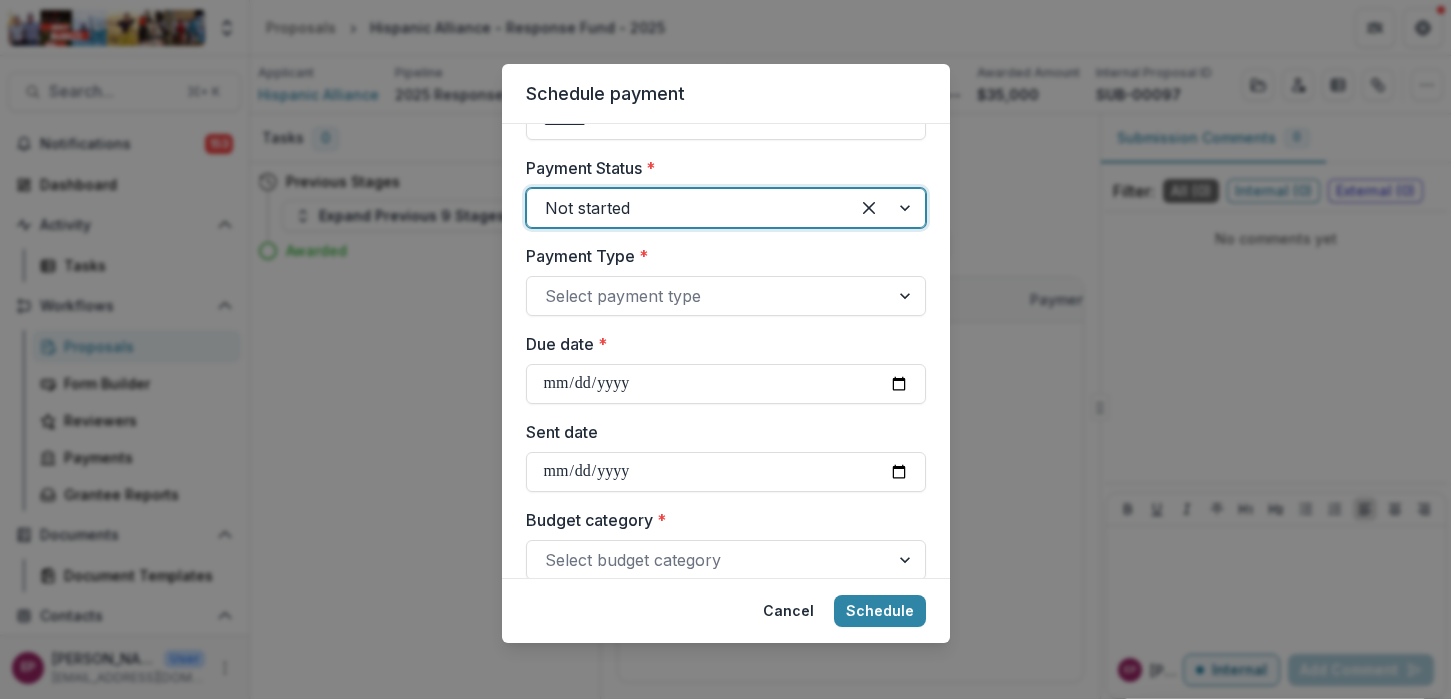 scroll, scrollTop: 639, scrollLeft: 0, axis: vertical 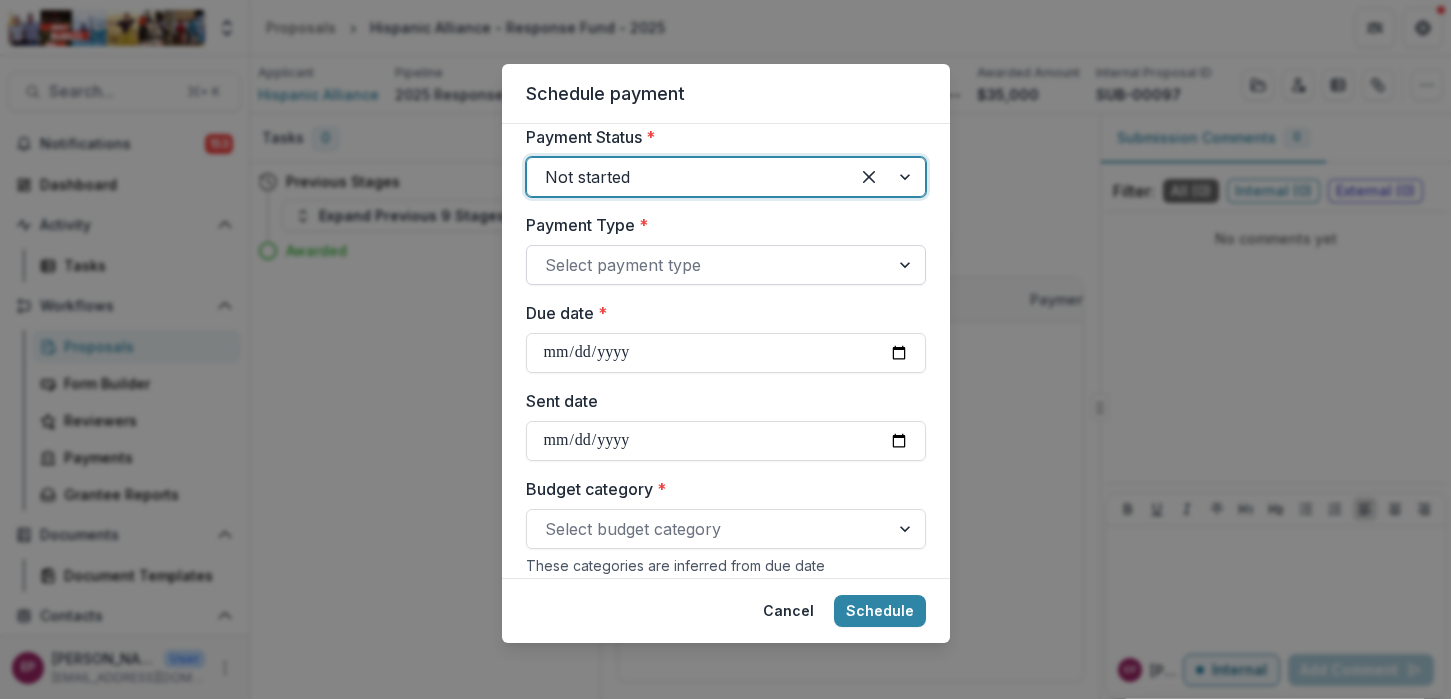 click at bounding box center (708, 265) 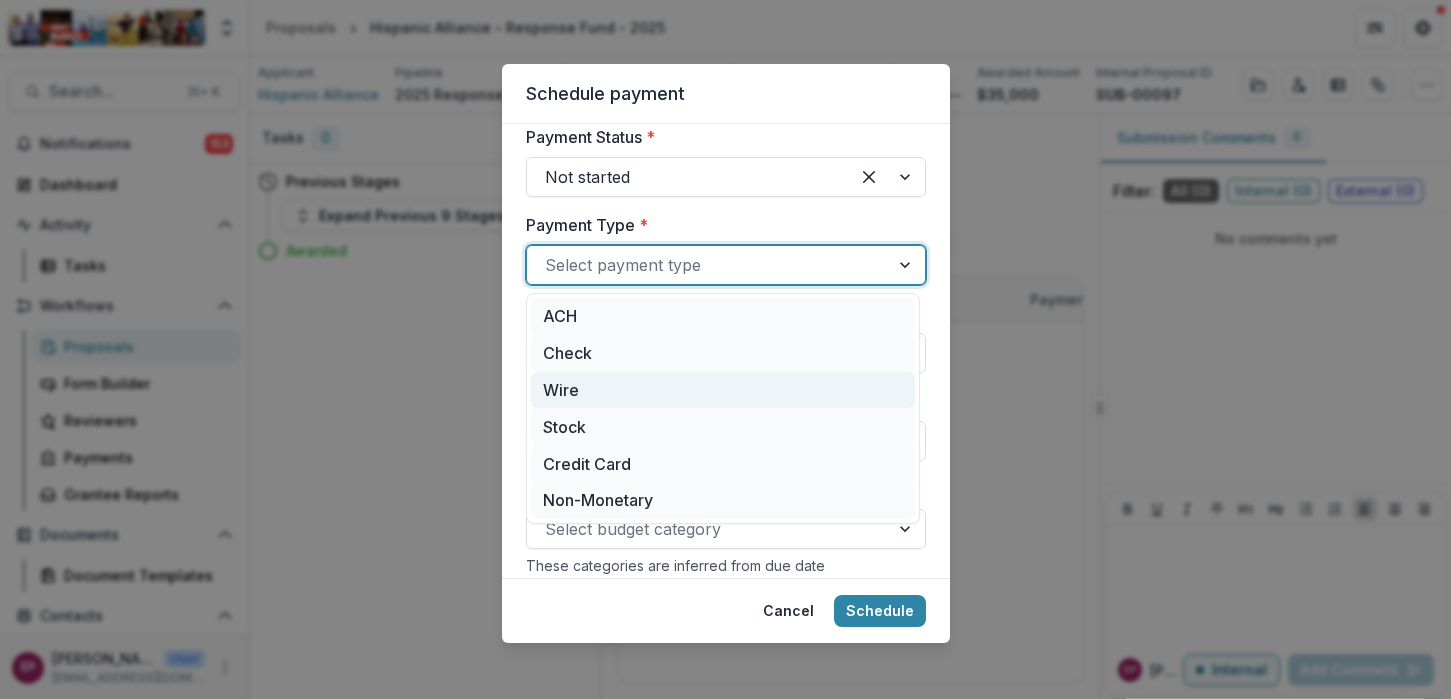 click on "Wire" at bounding box center (723, 390) 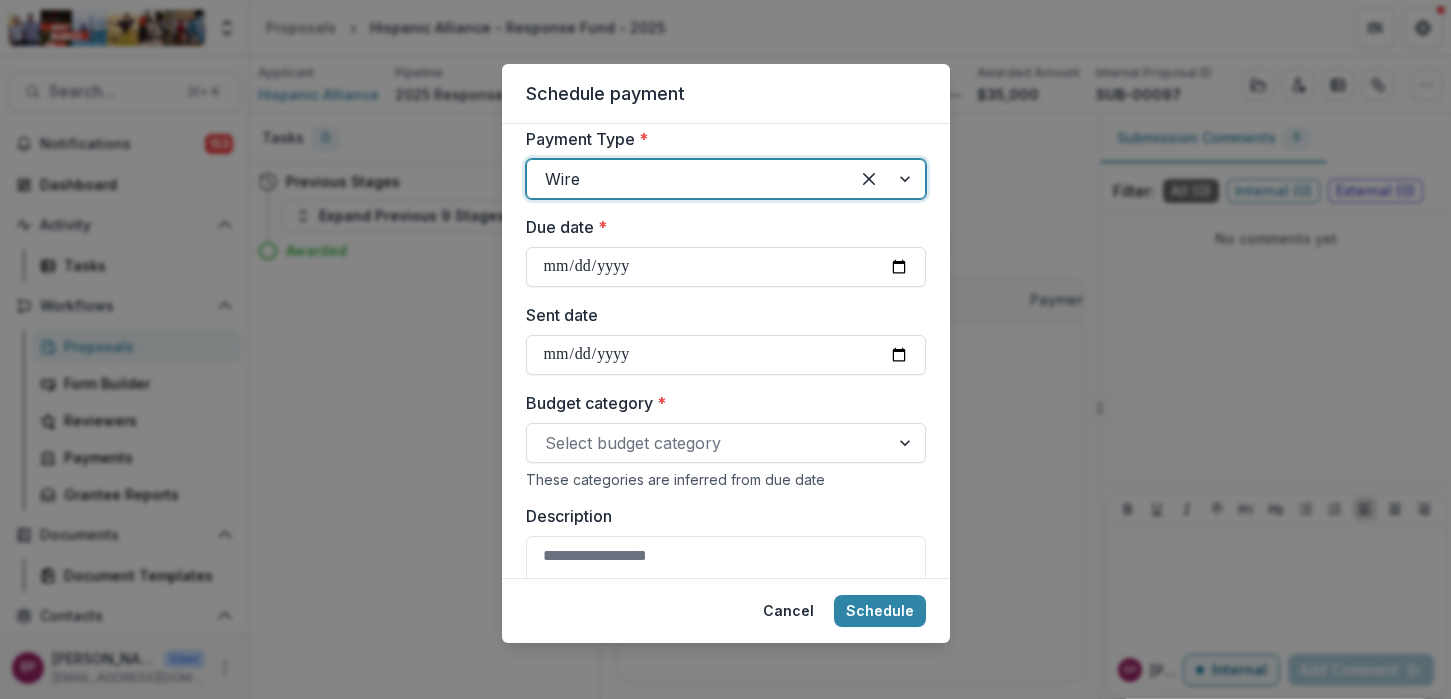 scroll, scrollTop: 728, scrollLeft: 0, axis: vertical 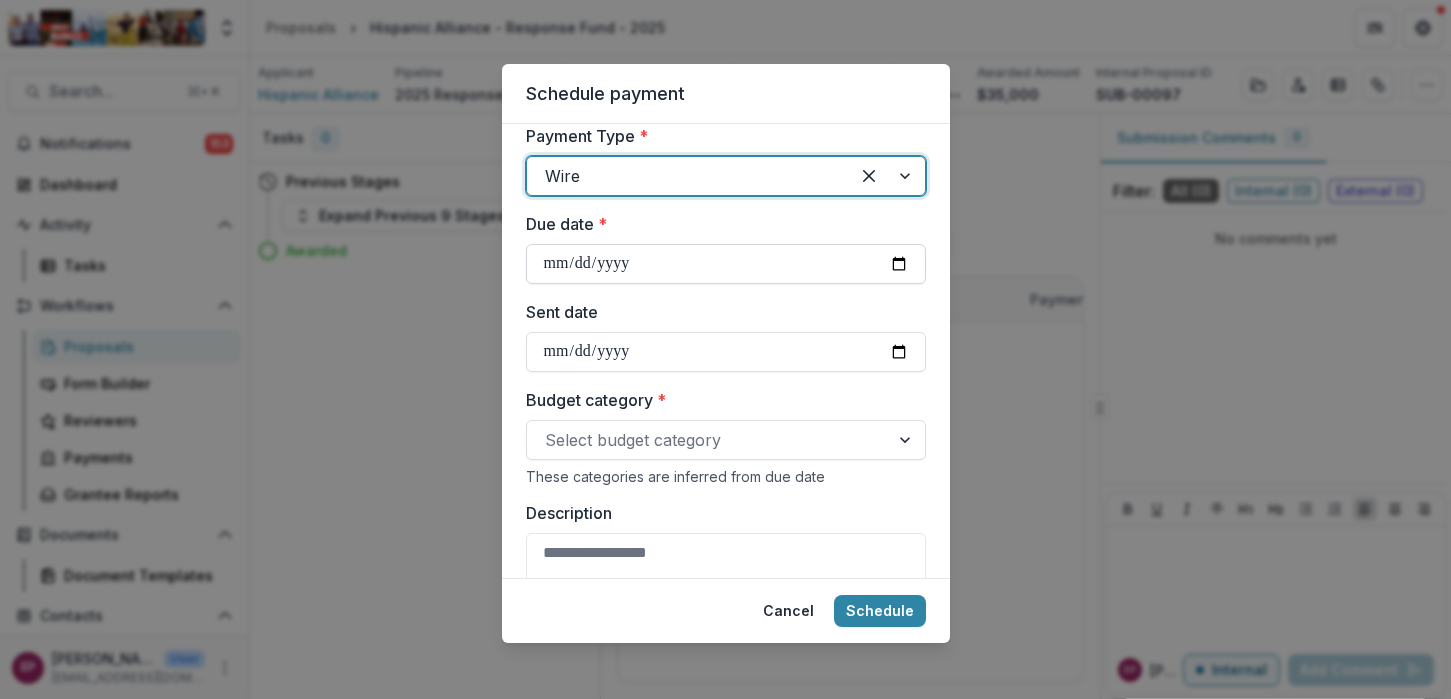 click on "Due date *" at bounding box center [726, 264] 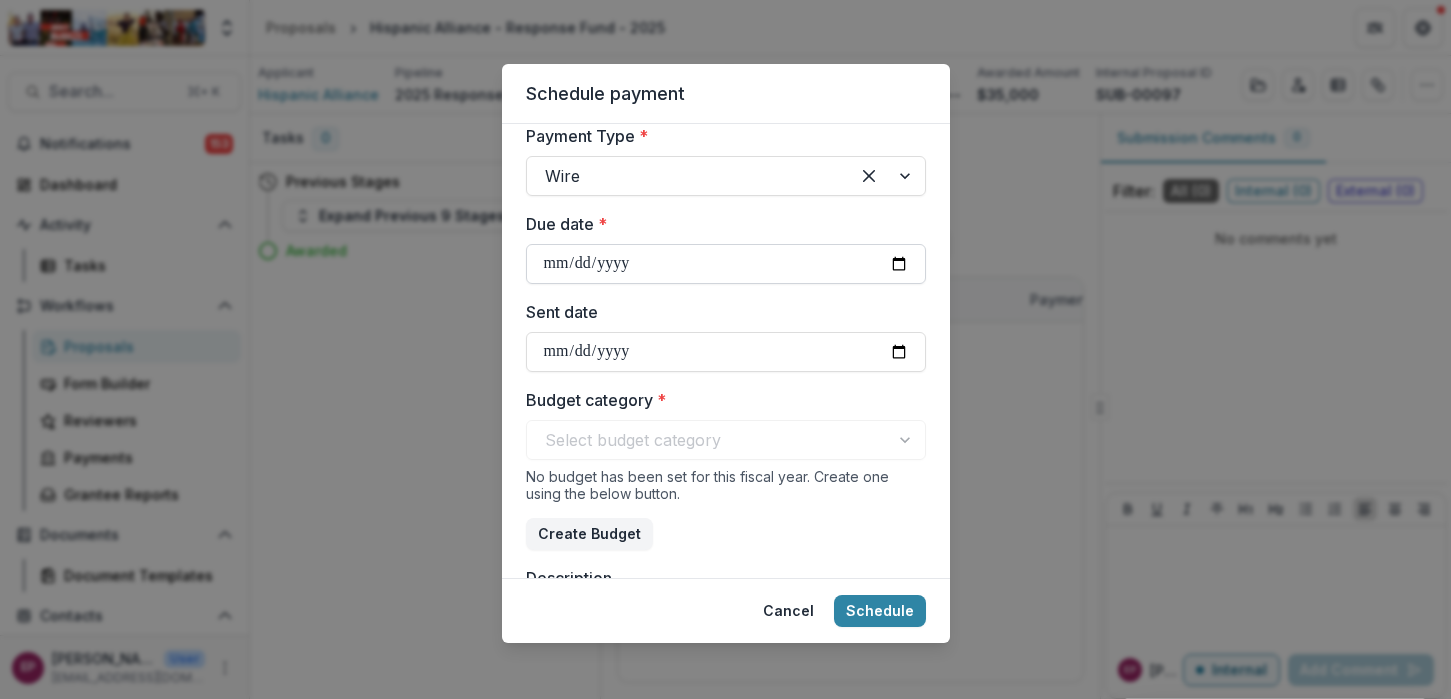 type on "**********" 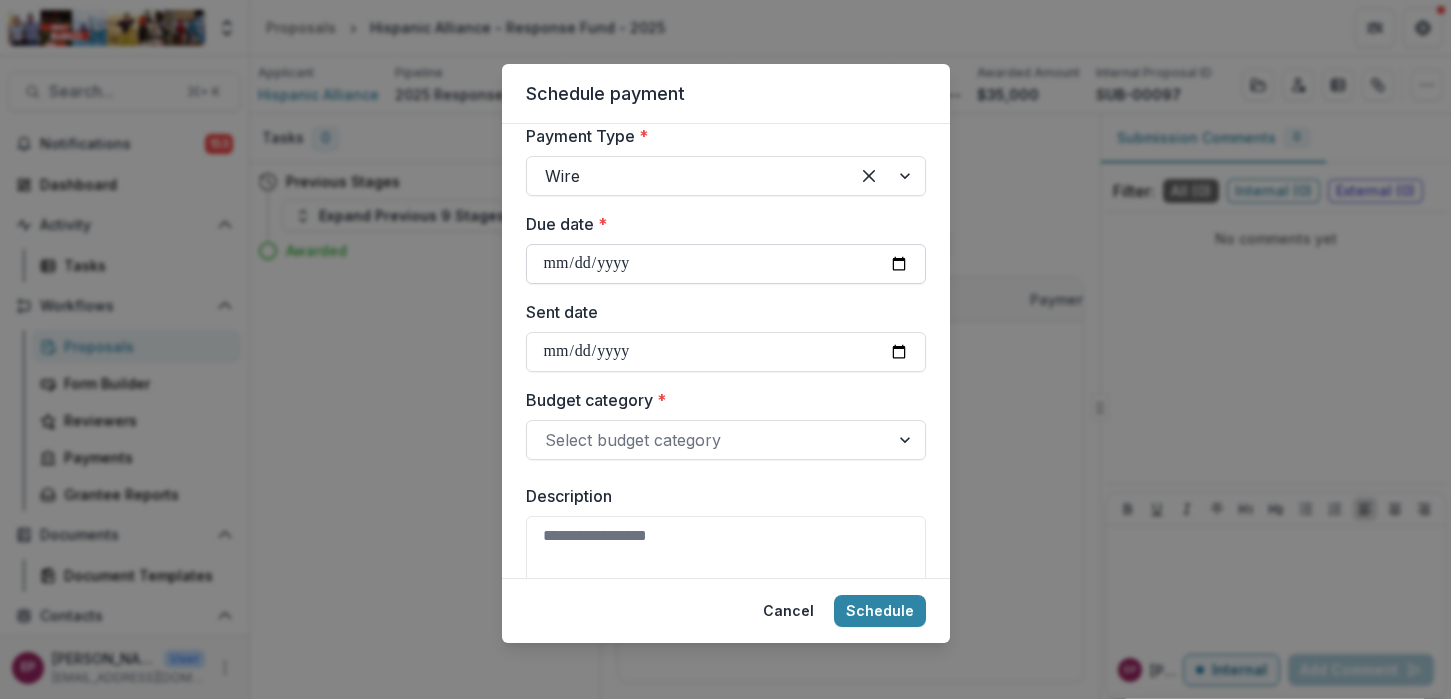 type on "**********" 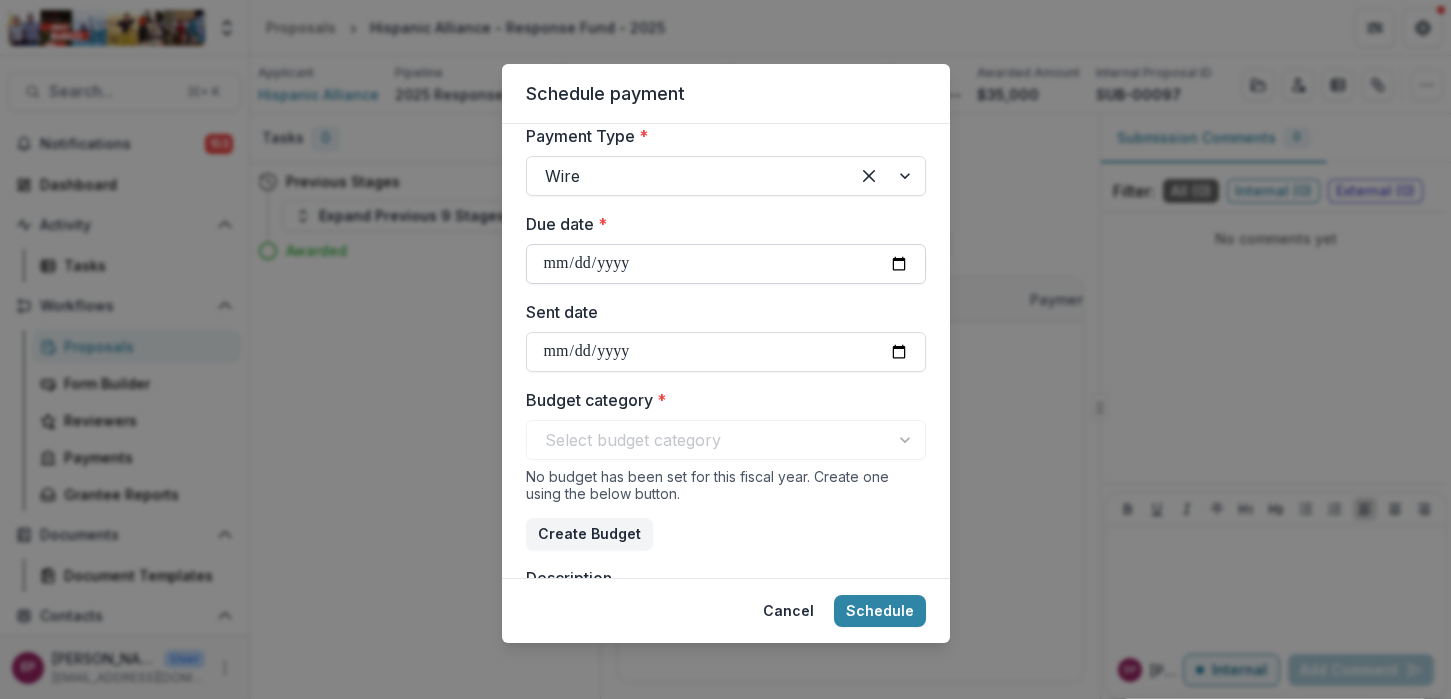 type on "**********" 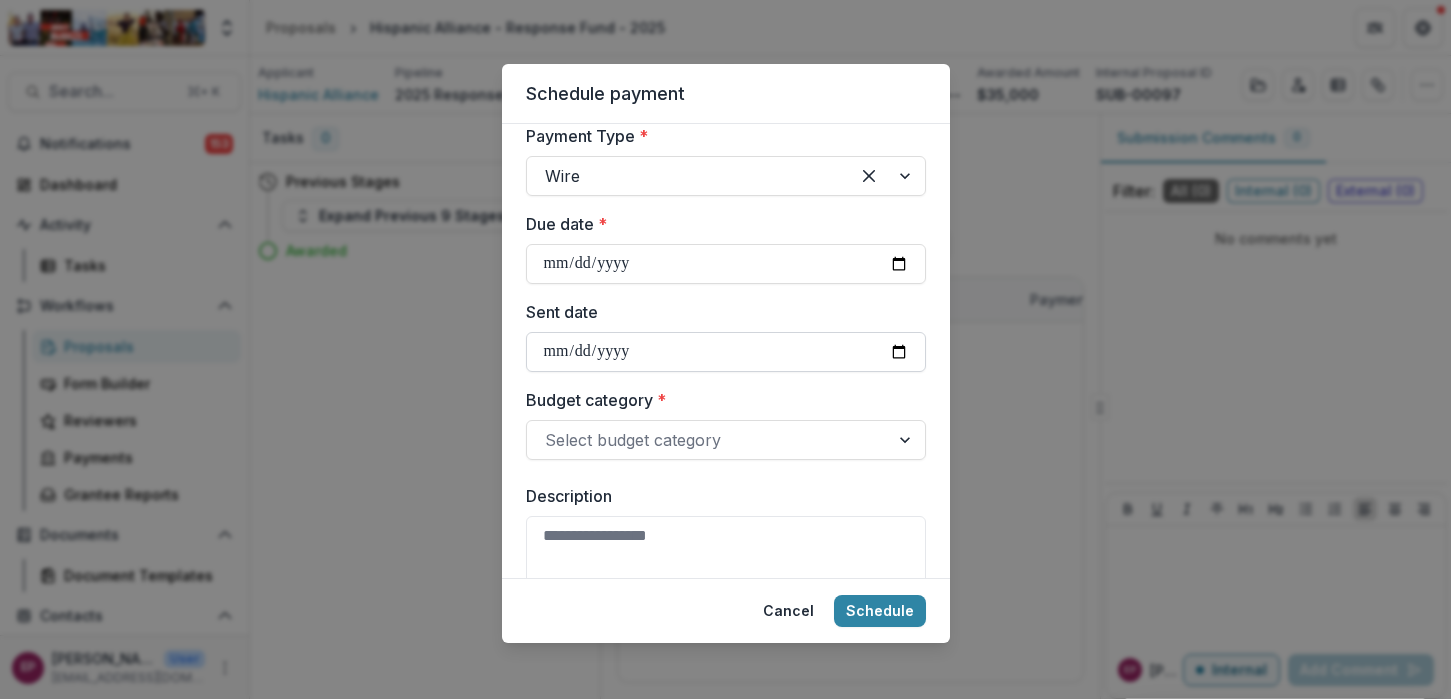 scroll, scrollTop: 770, scrollLeft: 0, axis: vertical 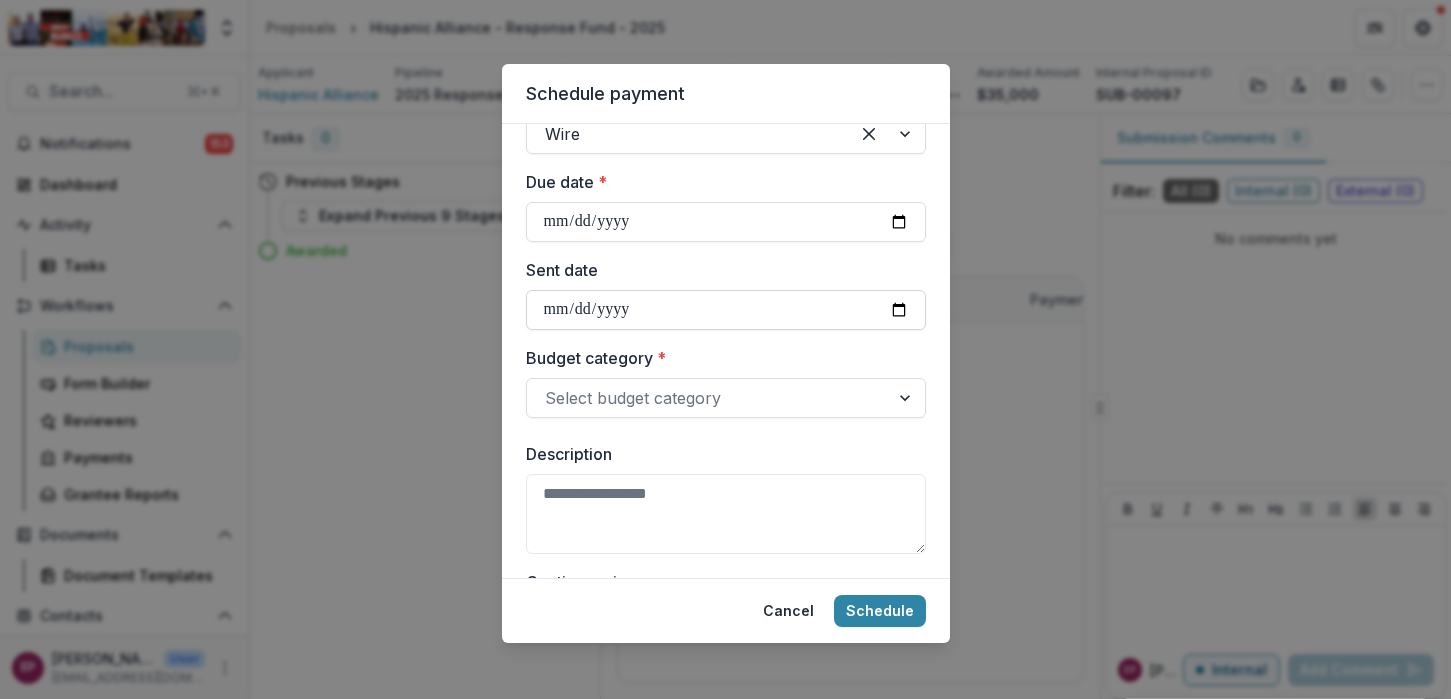click on "Sent date" at bounding box center [726, 310] 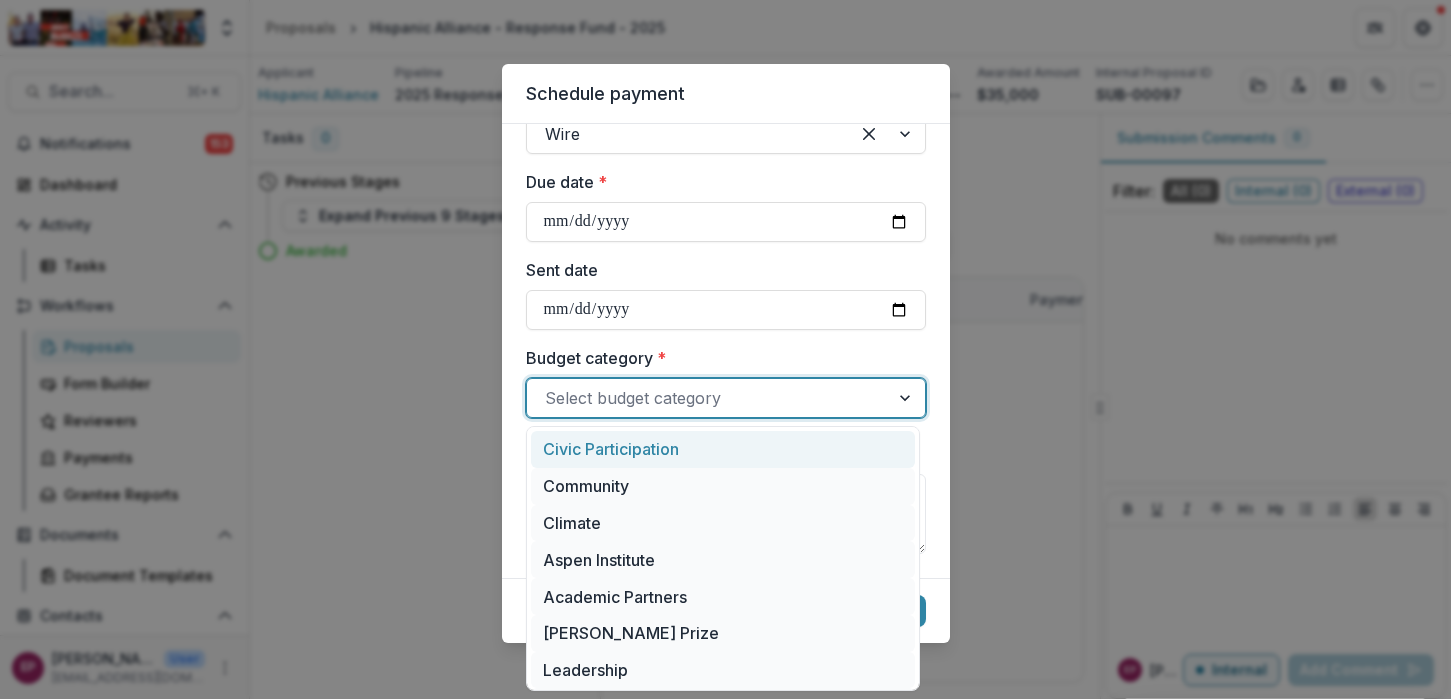 click at bounding box center [708, 398] 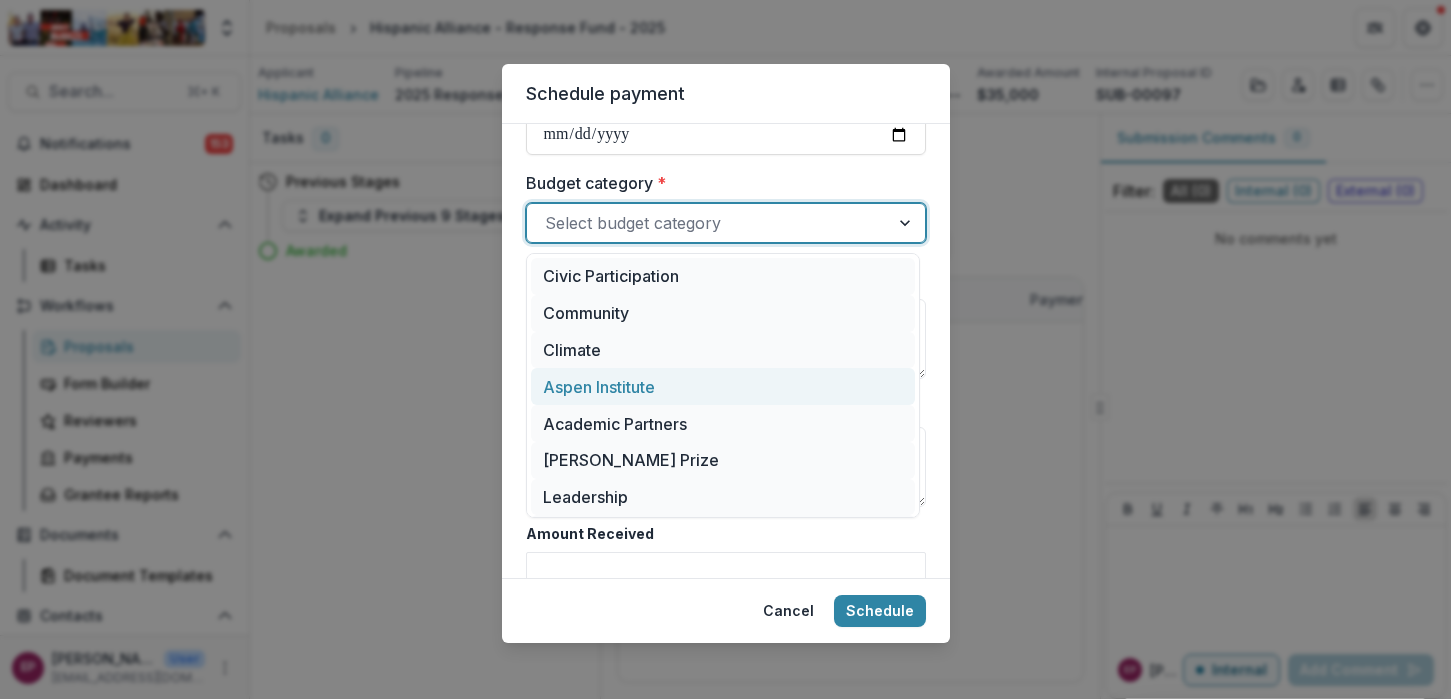 scroll, scrollTop: 947, scrollLeft: 0, axis: vertical 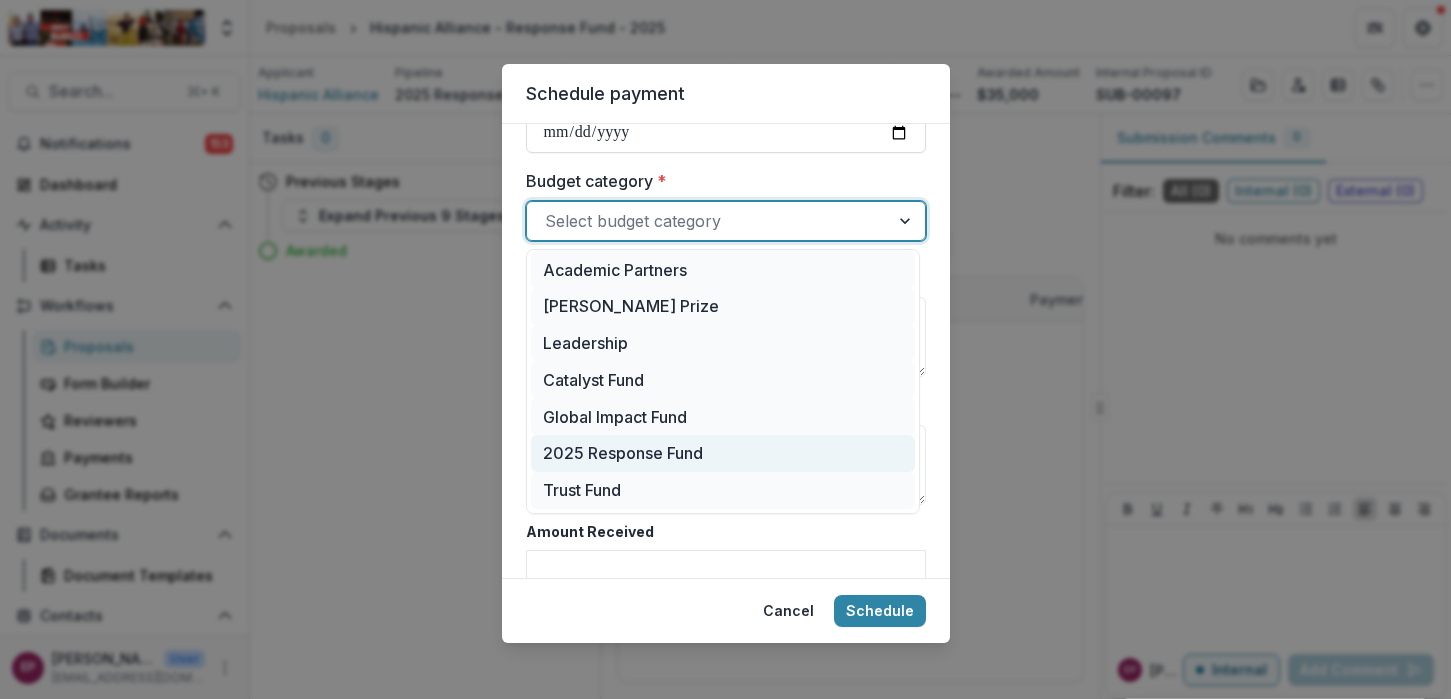 click on "2025 Response Fund" at bounding box center [723, 453] 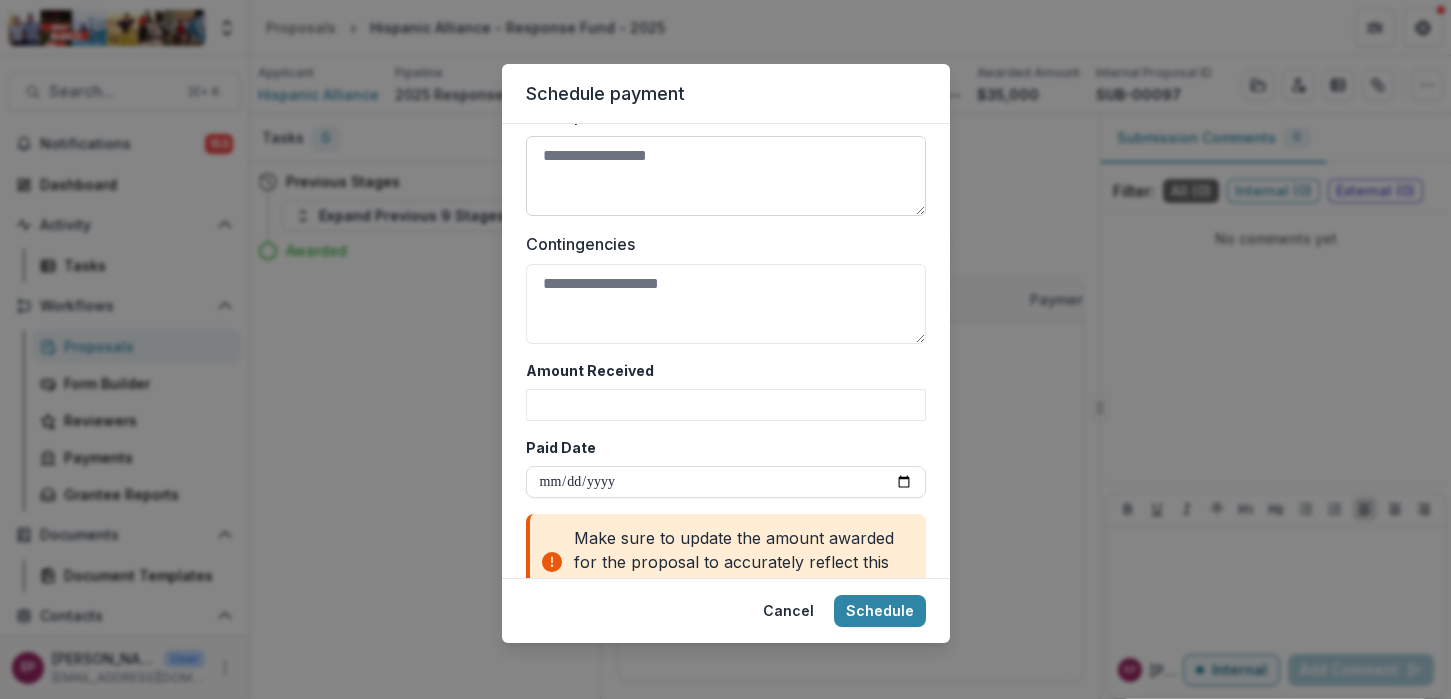 scroll, scrollTop: 1110, scrollLeft: 0, axis: vertical 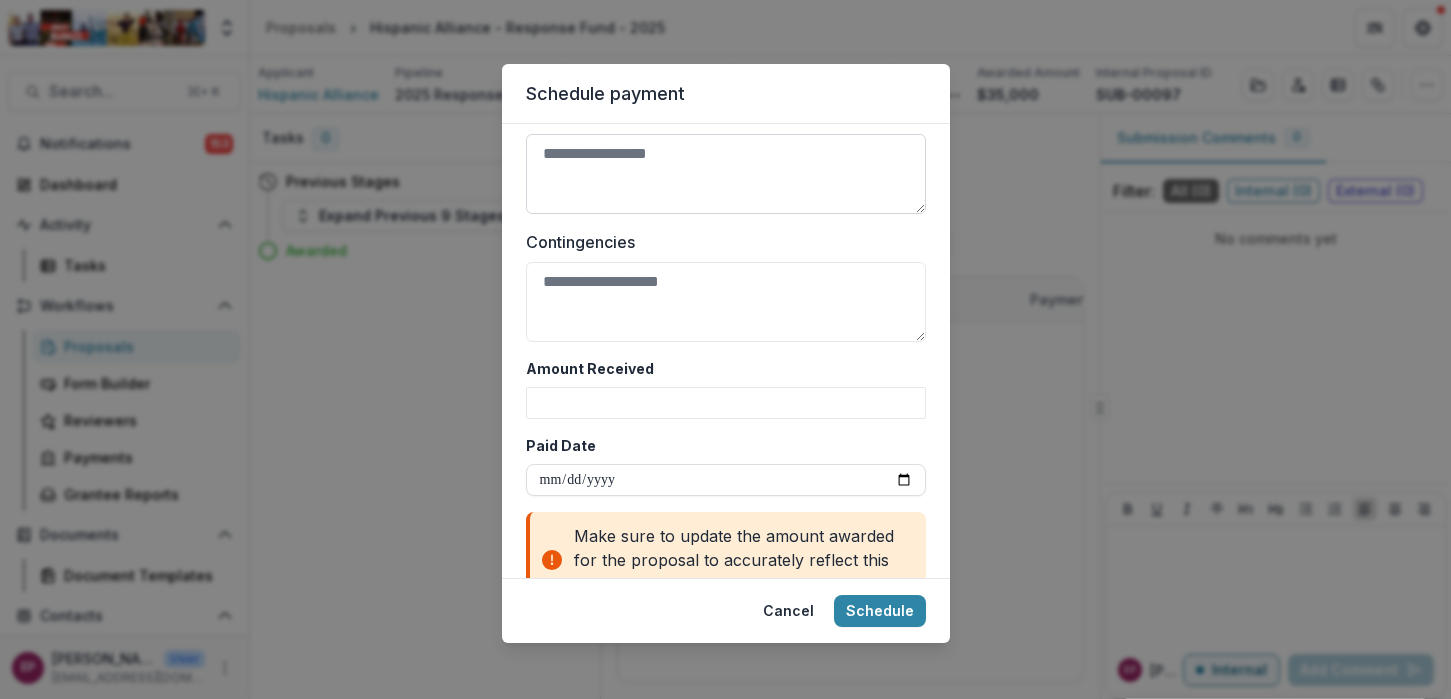 click on "Description" at bounding box center (726, 174) 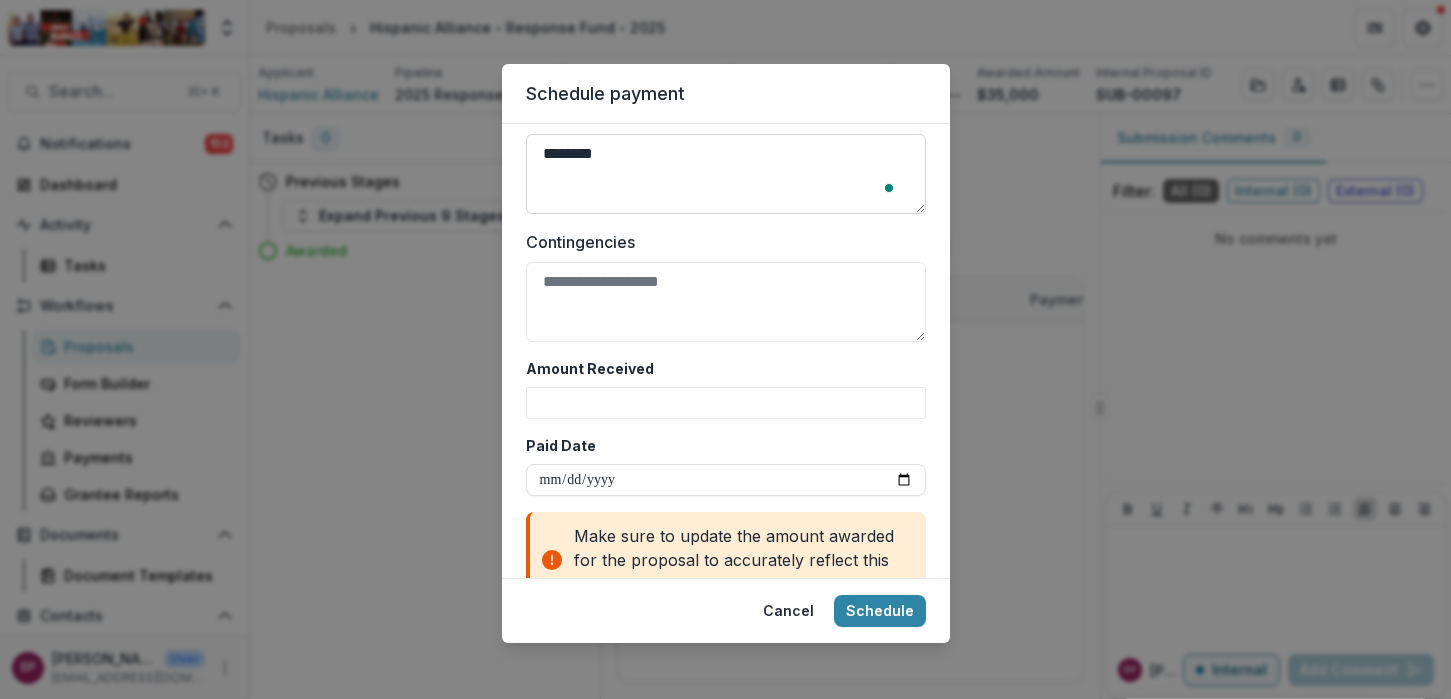 scroll, scrollTop: 1110, scrollLeft: 0, axis: vertical 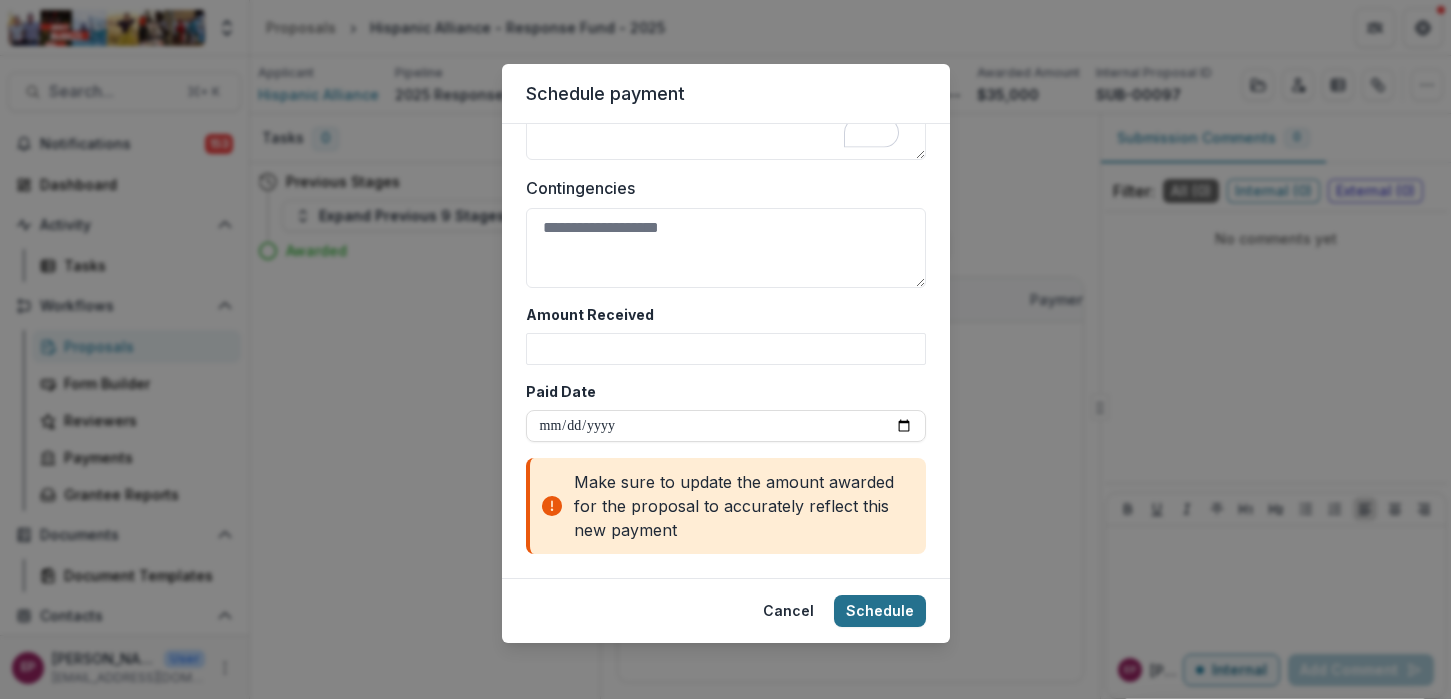 type on "**********" 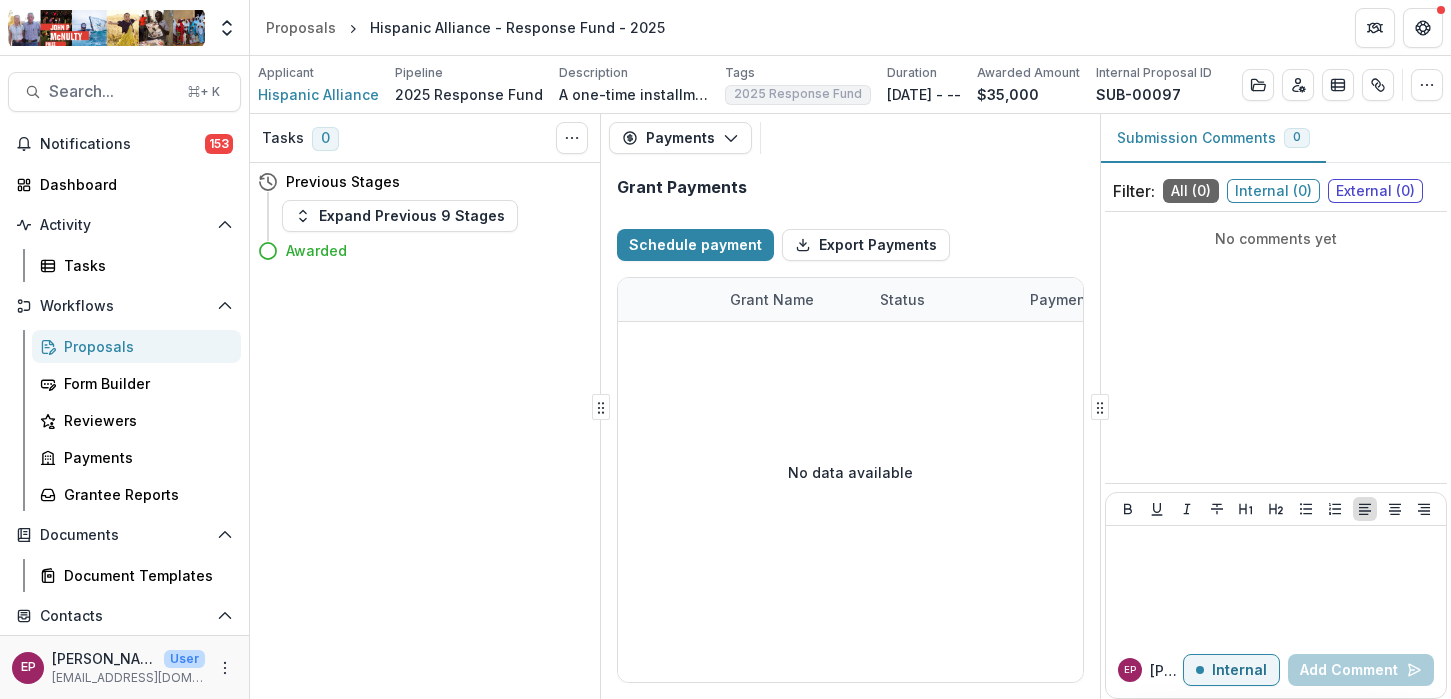 type 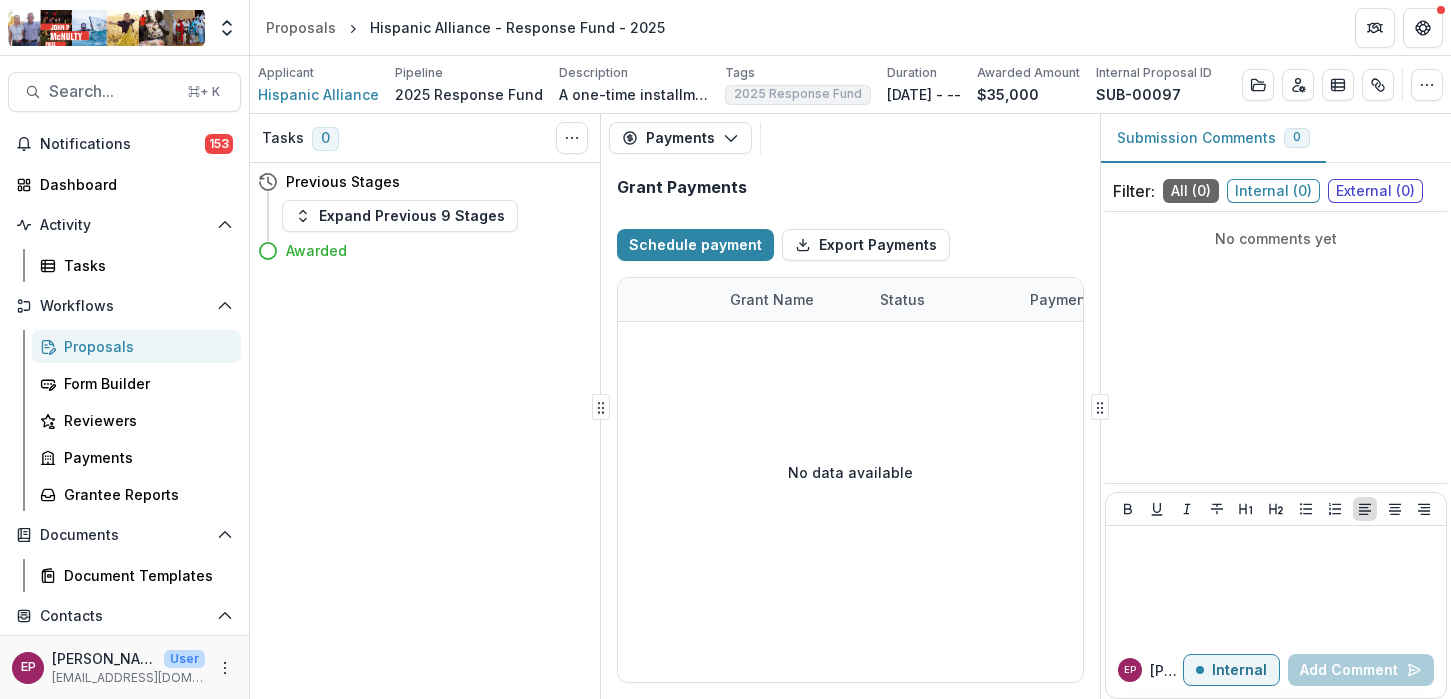 scroll, scrollTop: 1181, scrollLeft: 0, axis: vertical 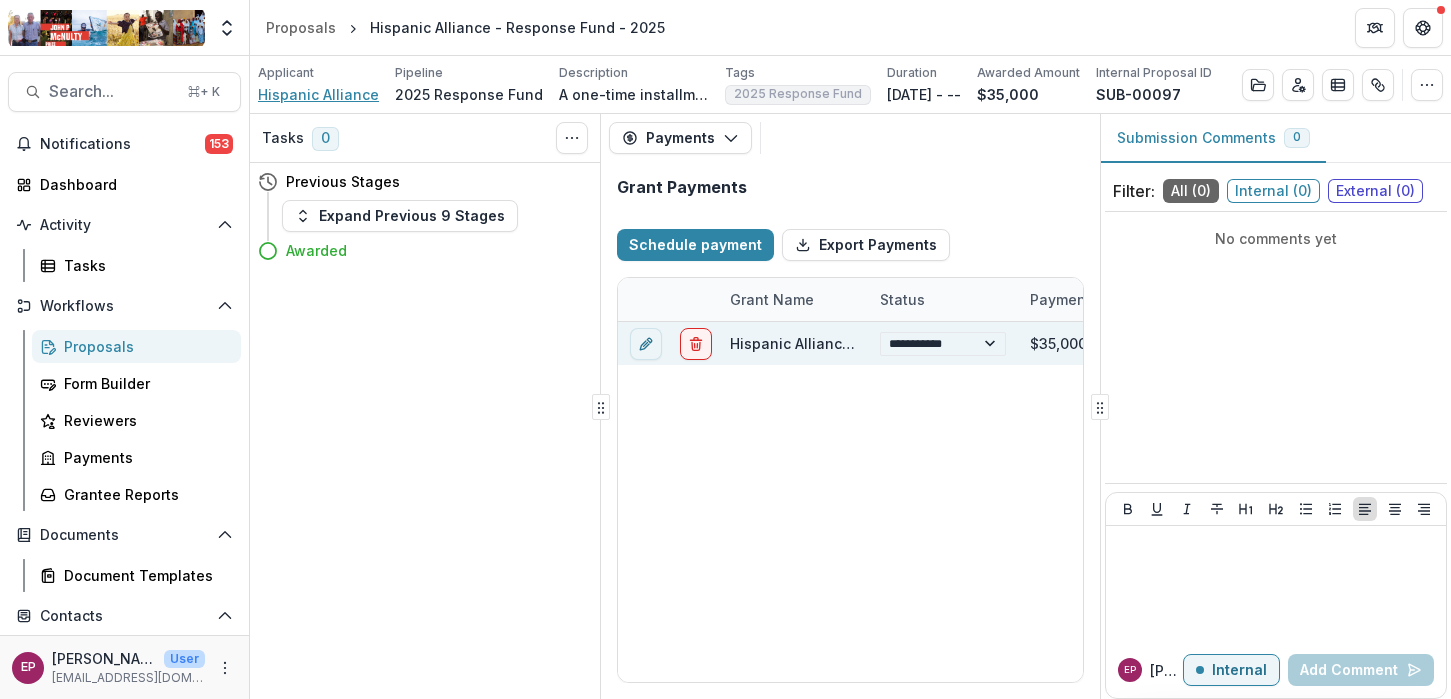 click on "Hispanic Alliance" at bounding box center [318, 94] 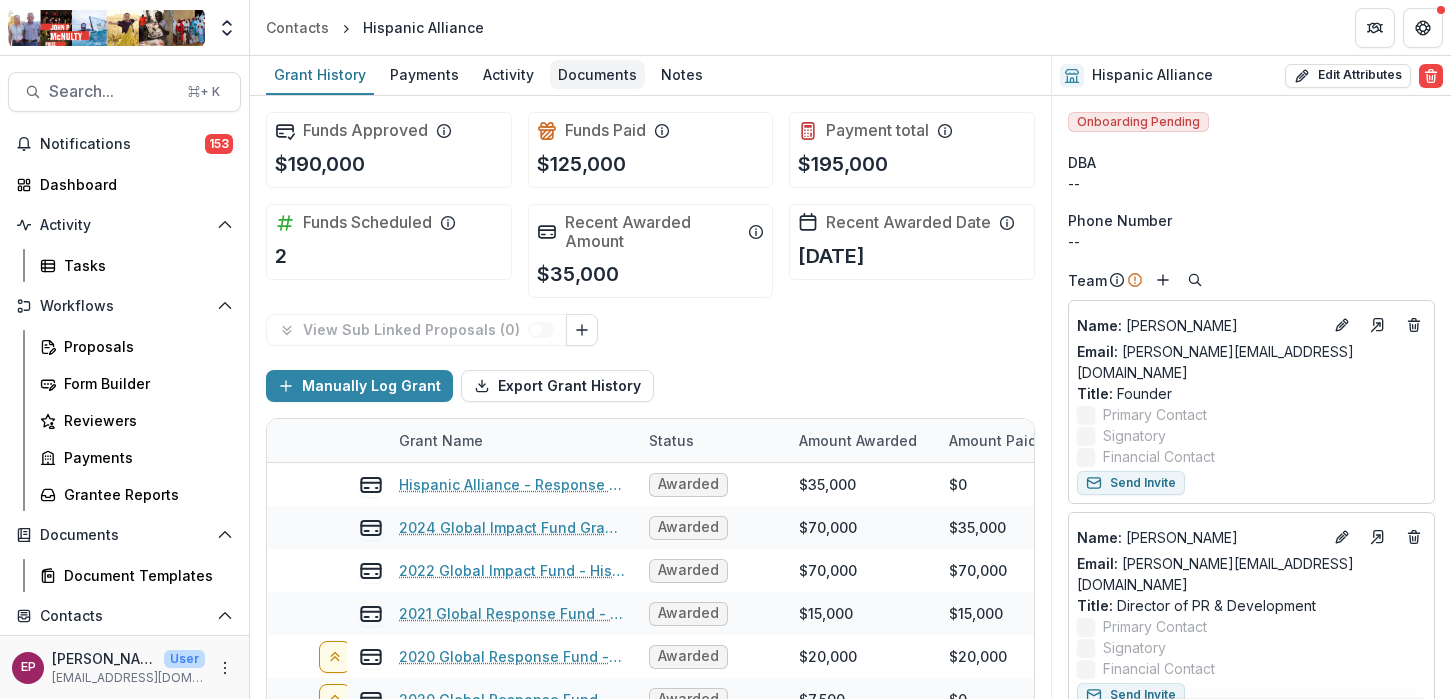 click on "Documents" at bounding box center [597, 74] 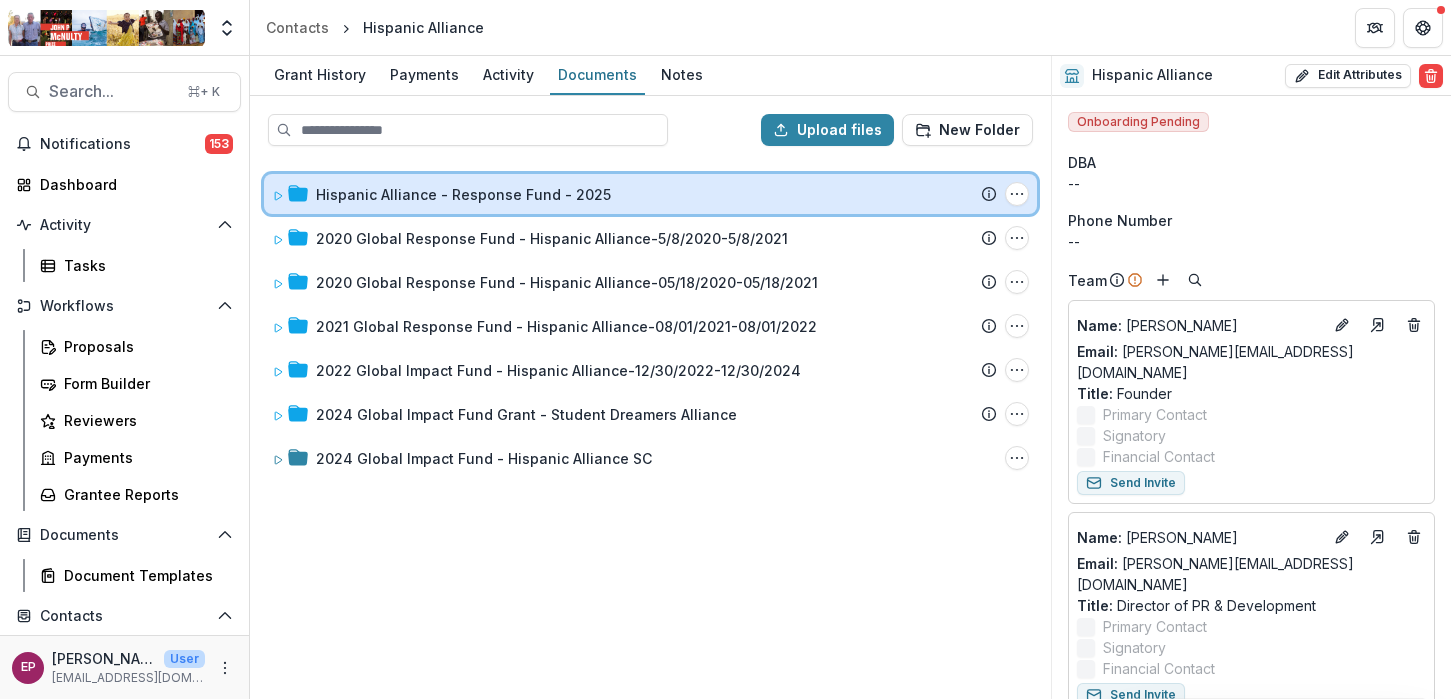 click on "Hispanic Alliance - Response Fund - 2025 Submission Temelio Proposal Attached Submission Report Tasks No tasks Folder Options Rename Add Subfolder Delete" at bounding box center (650, 194) 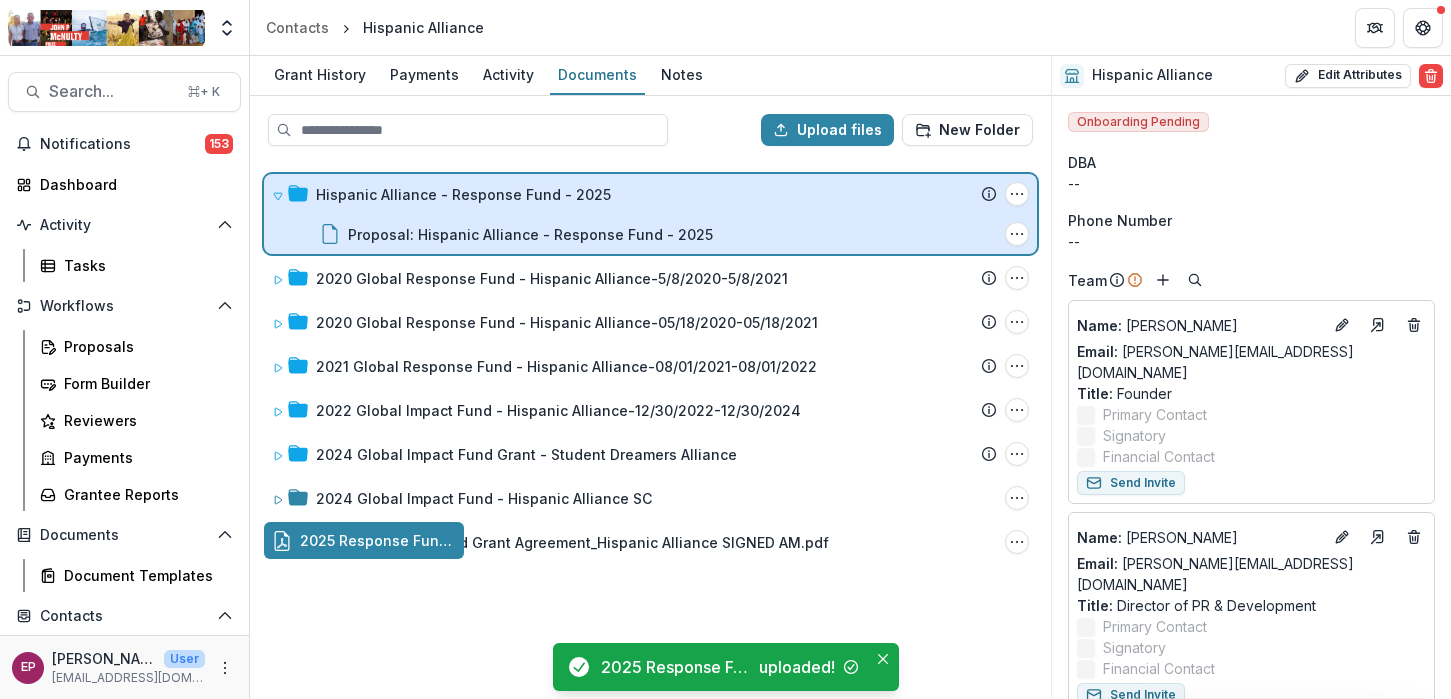 drag, startPoint x: 643, startPoint y: 543, endPoint x: 648, endPoint y: 227, distance: 316.03955 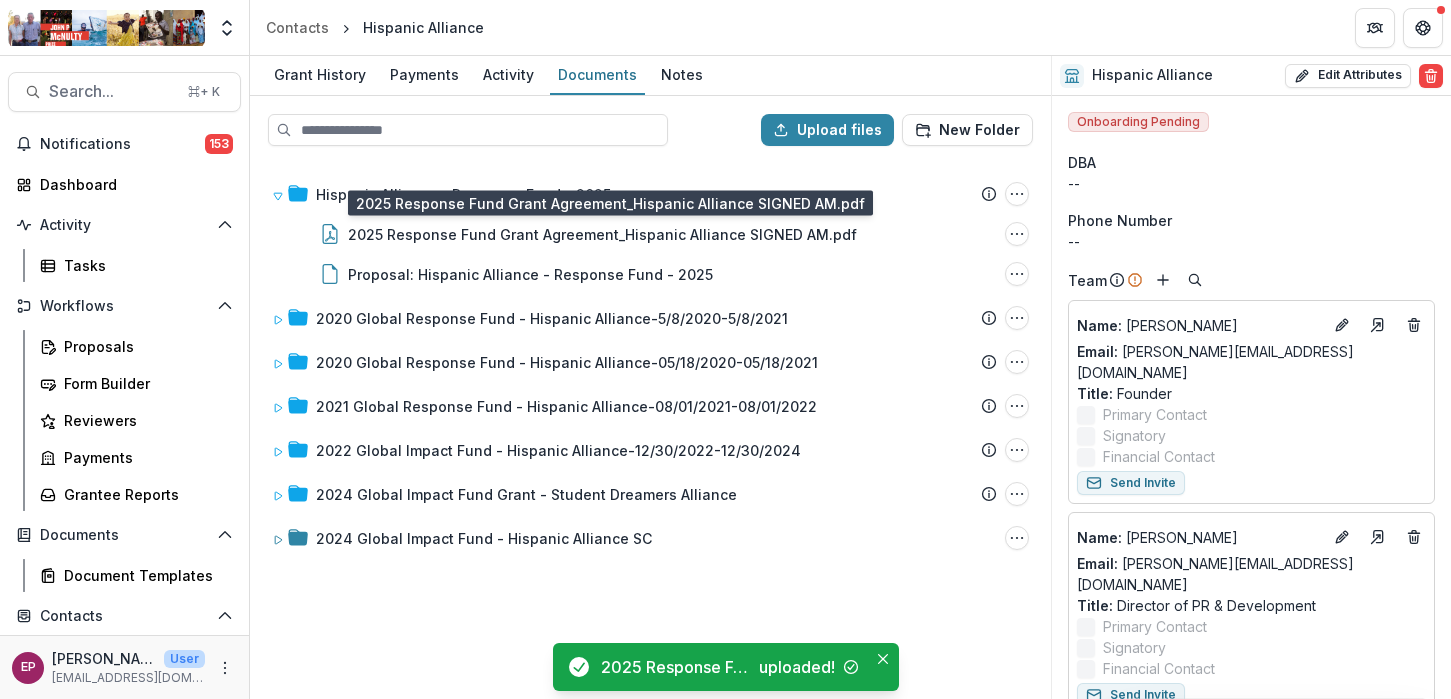 click on "2025 Response Fund Grant Agreement_Hispanic Alliance SIGNED AM.pdf" at bounding box center [602, 234] 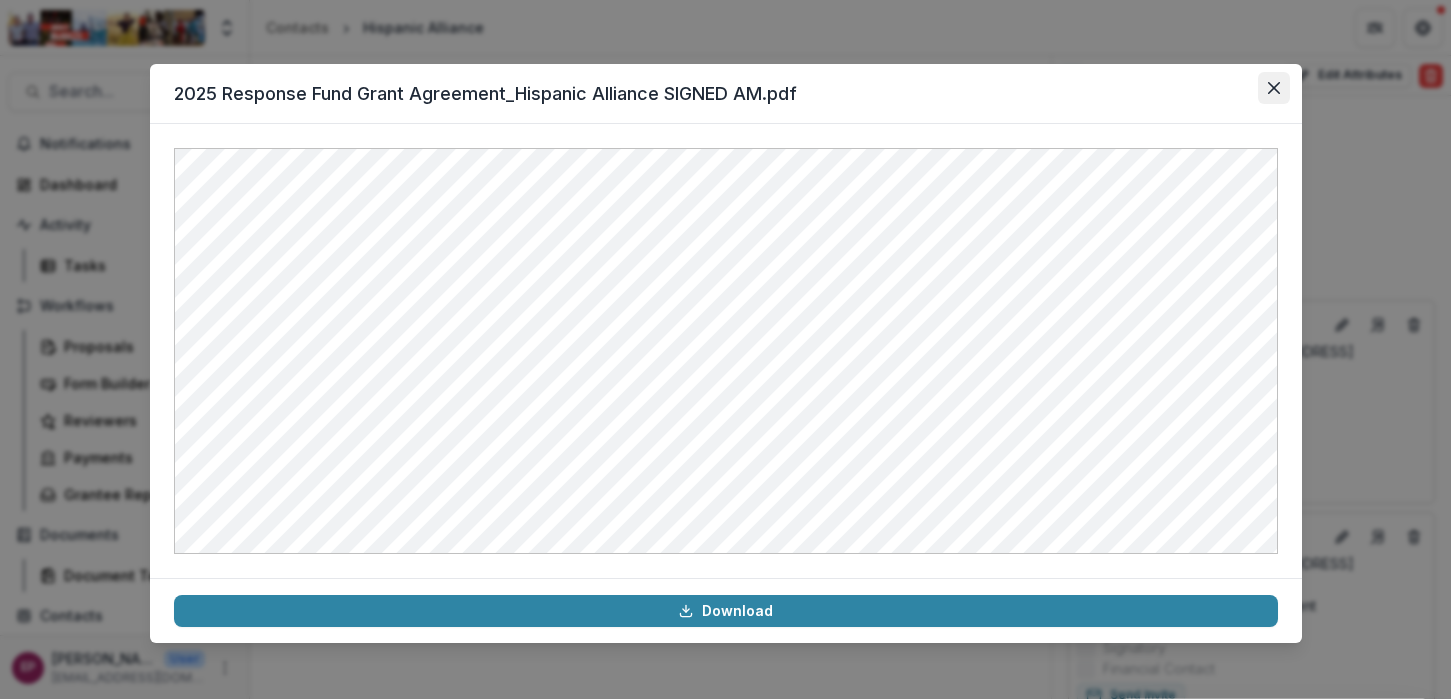 click at bounding box center [1274, 88] 